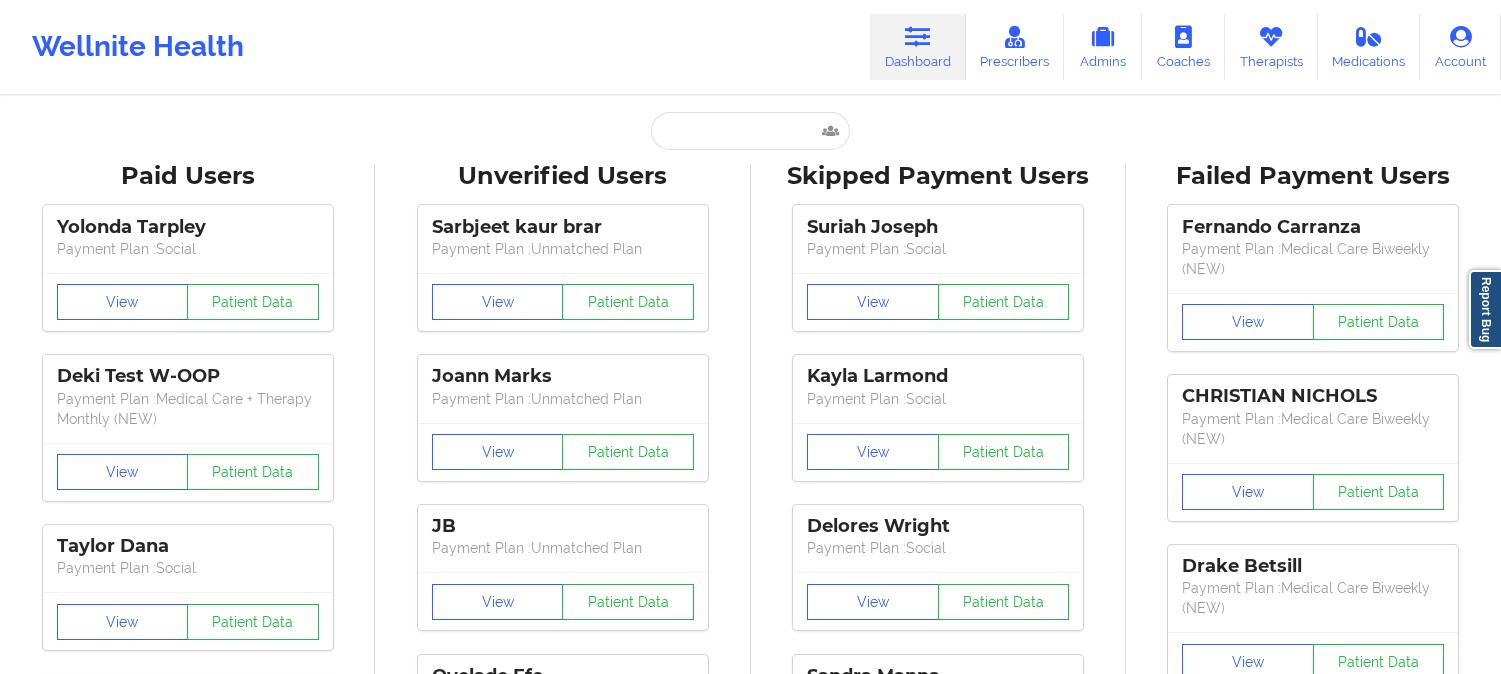 click at bounding box center (750, 131) 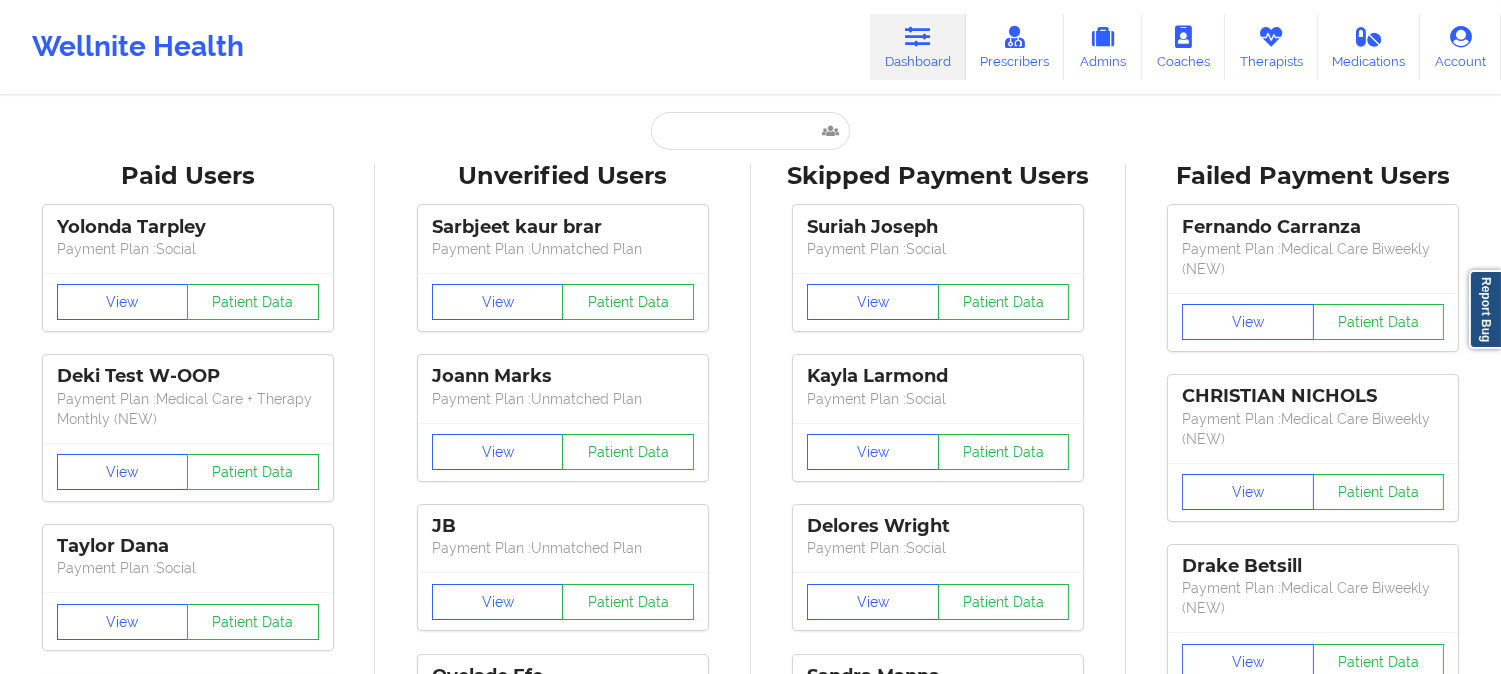 scroll, scrollTop: 0, scrollLeft: 0, axis: both 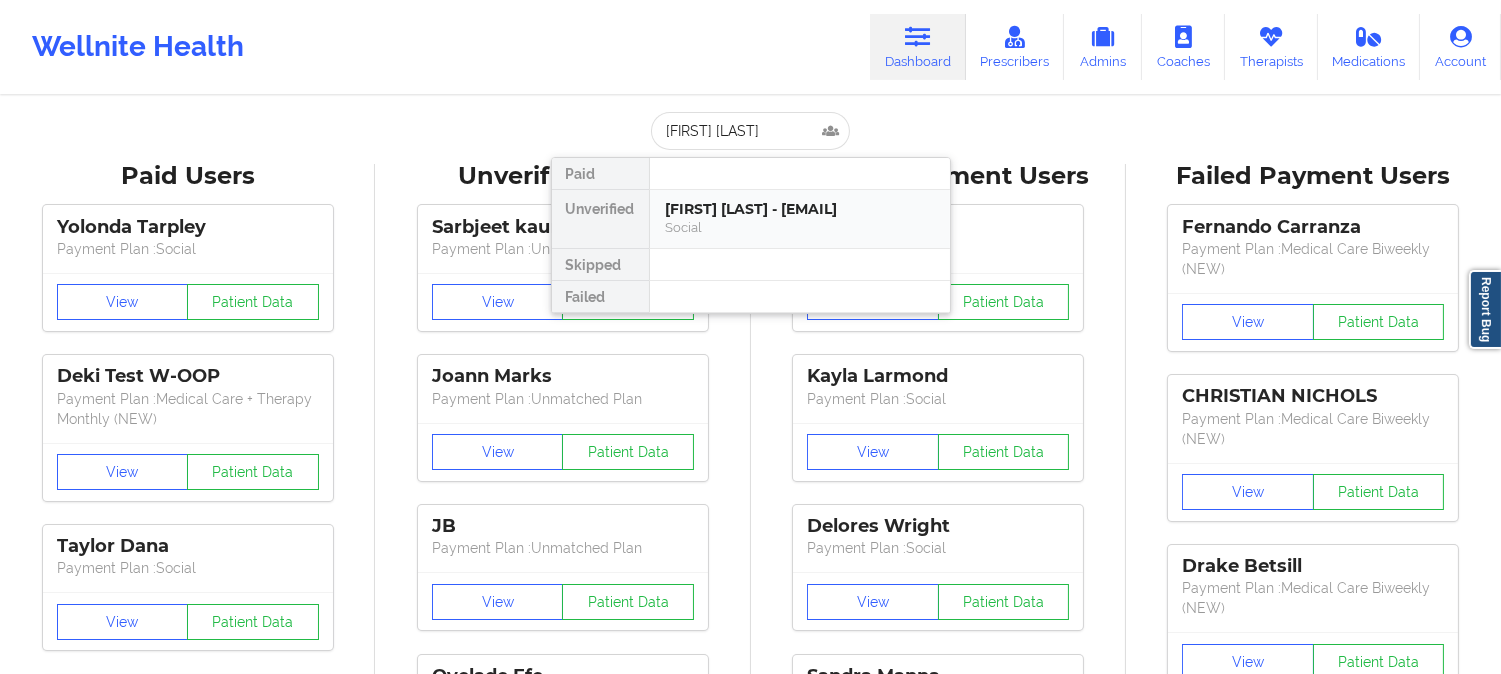 click on "Social" at bounding box center (800, 227) 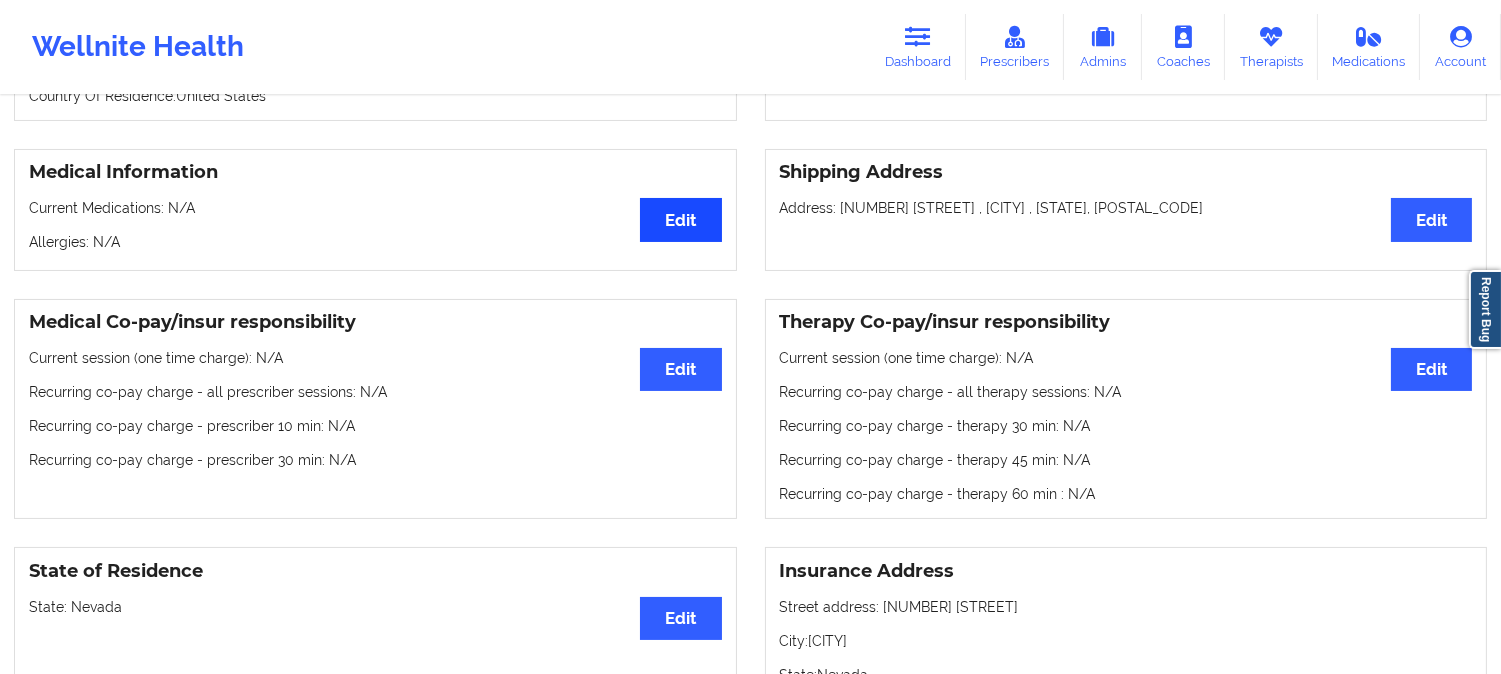 scroll, scrollTop: 444, scrollLeft: 0, axis: vertical 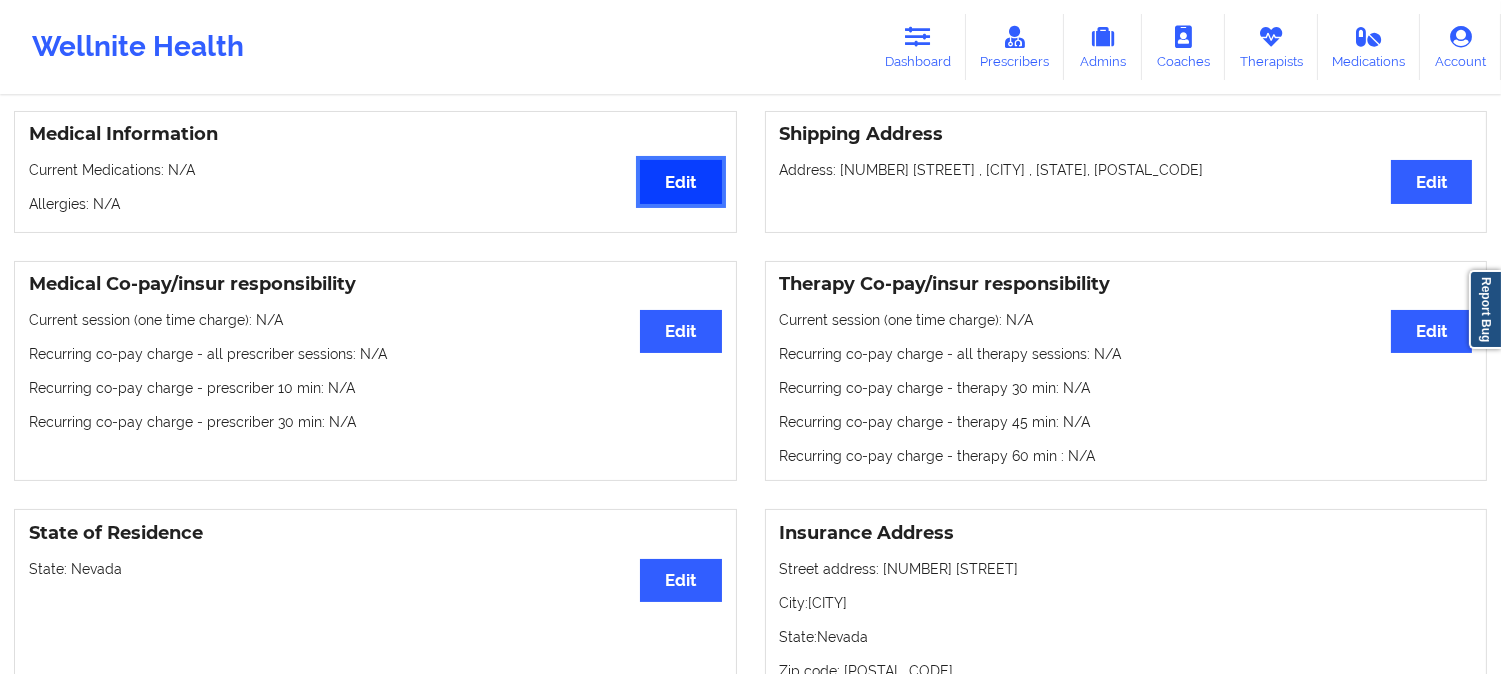 click on "Edit" at bounding box center [680, 181] 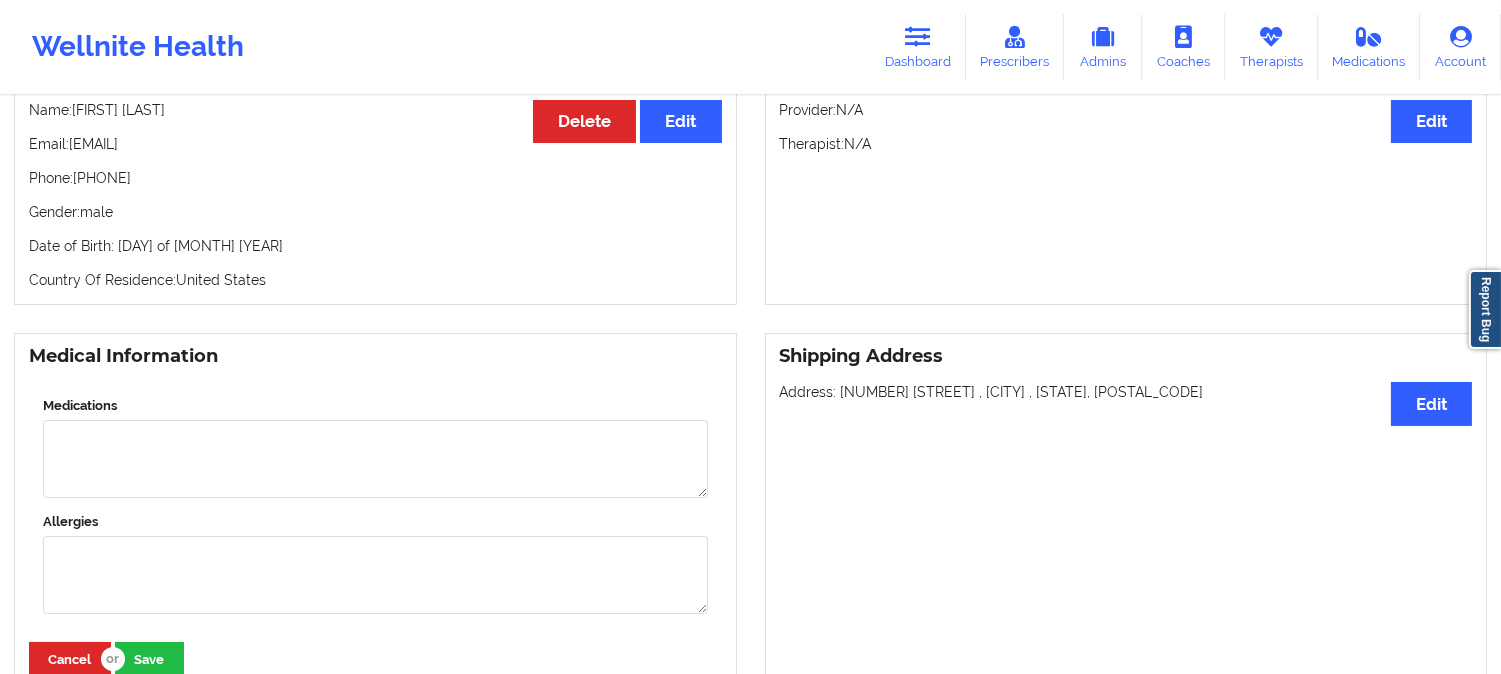 scroll, scrollTop: 333, scrollLeft: 0, axis: vertical 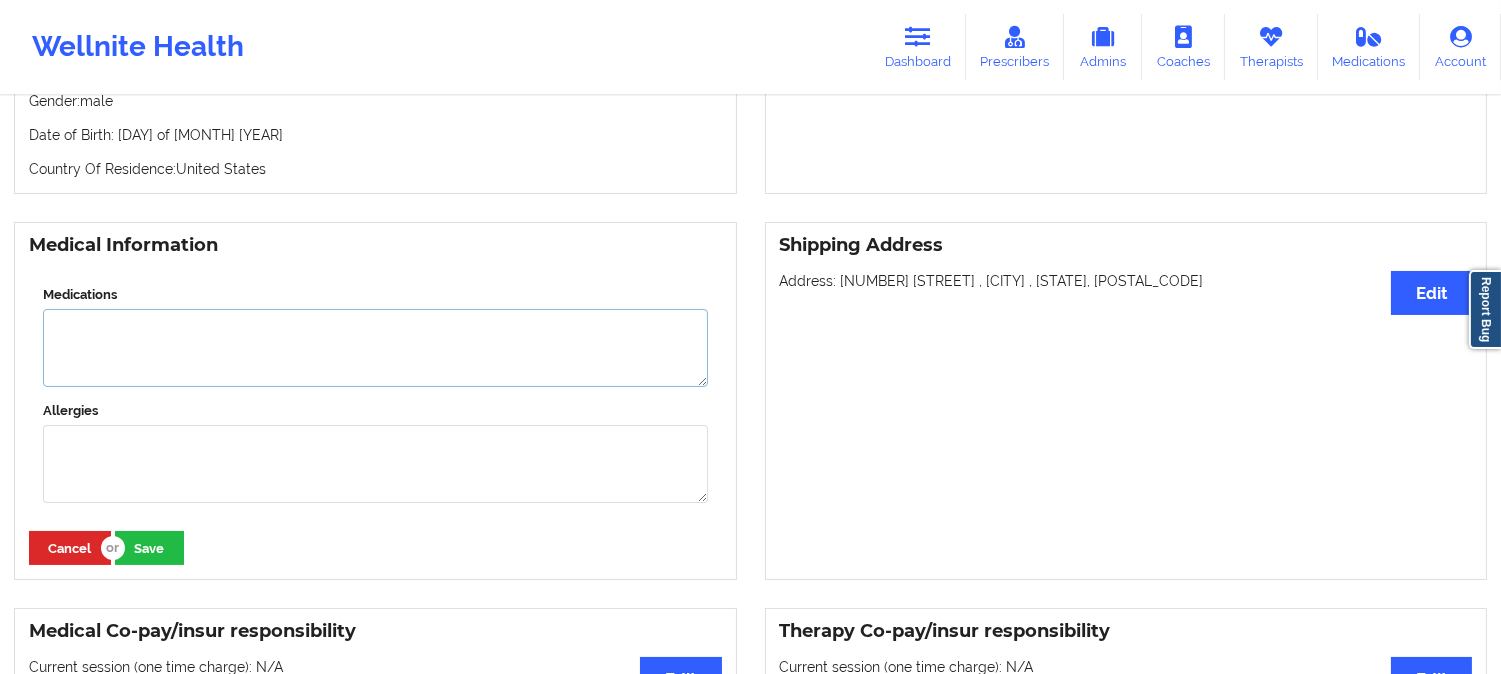 click on "Medications" at bounding box center [375, 348] 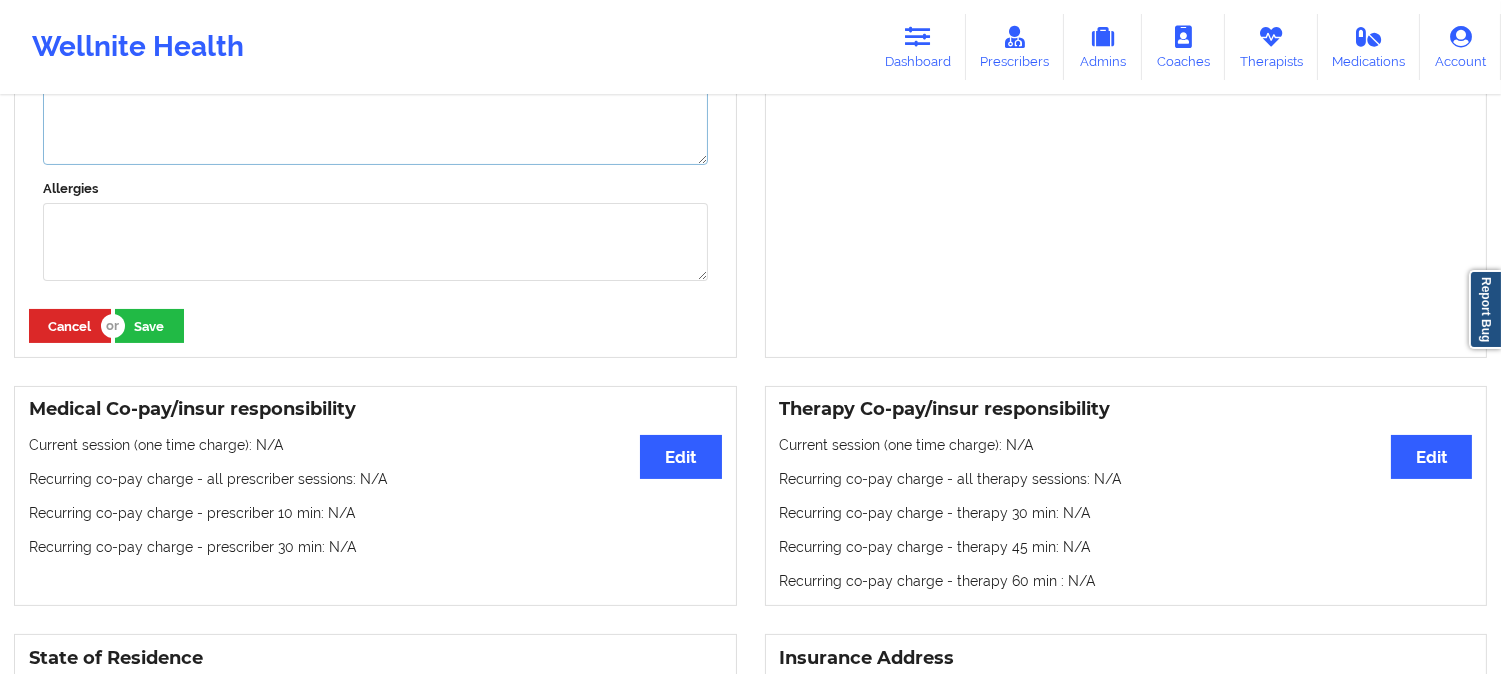 scroll, scrollTop: 444, scrollLeft: 0, axis: vertical 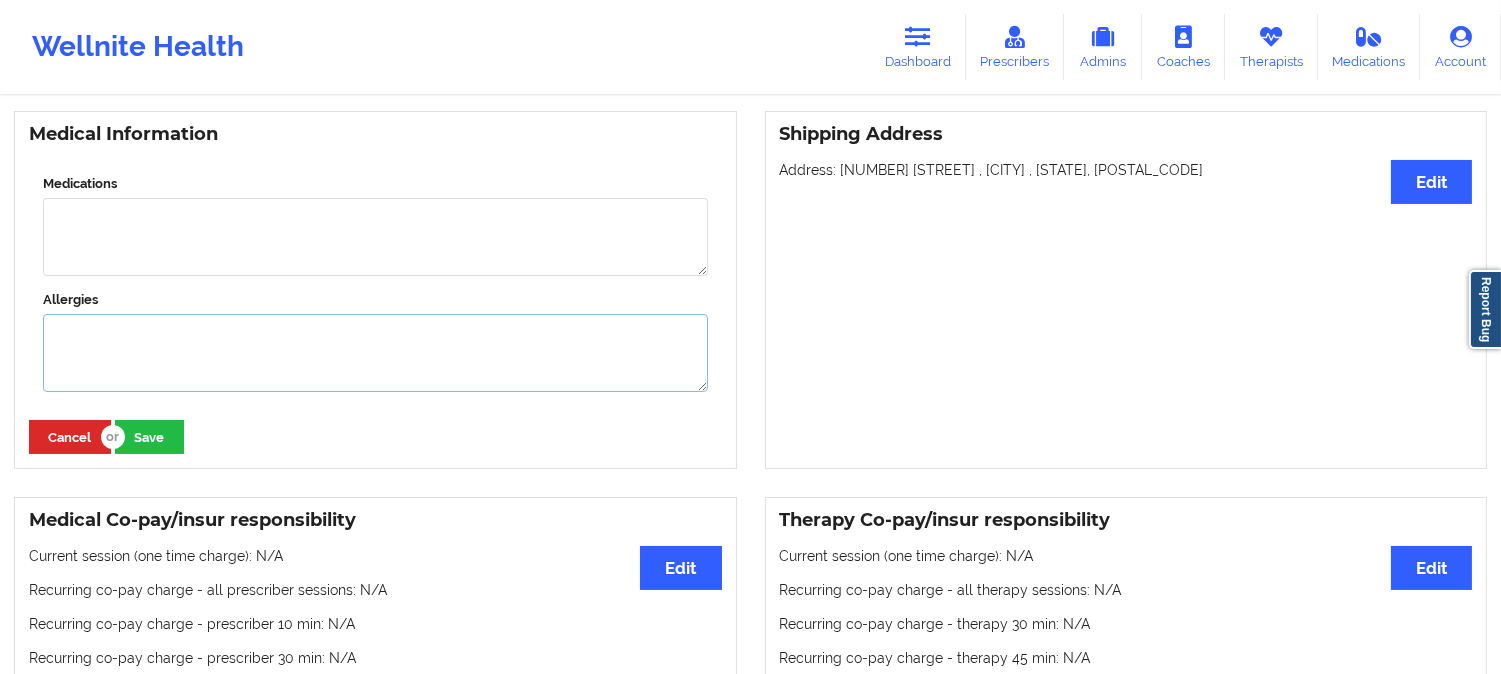 click on "Allergies" at bounding box center (375, 353) 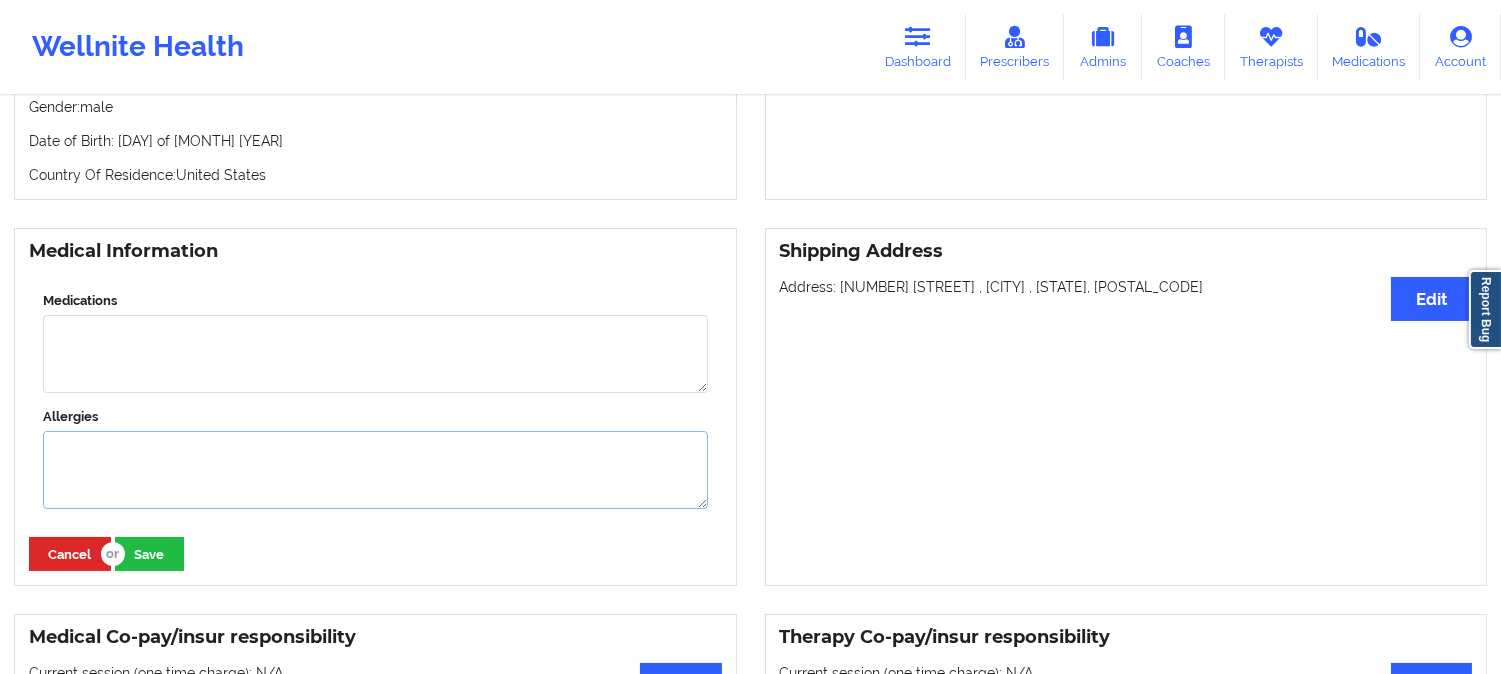 scroll, scrollTop: 333, scrollLeft: 0, axis: vertical 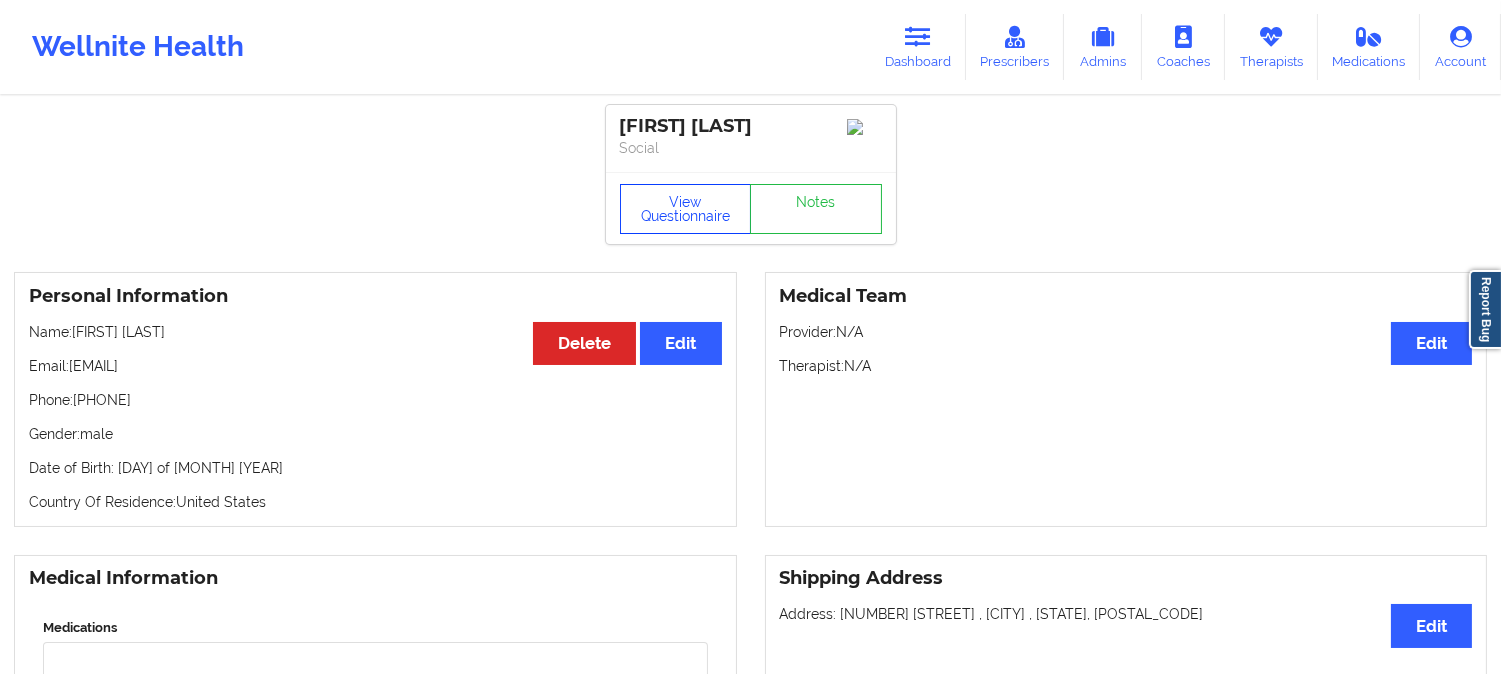 click on "View Questionnaire" at bounding box center [686, 209] 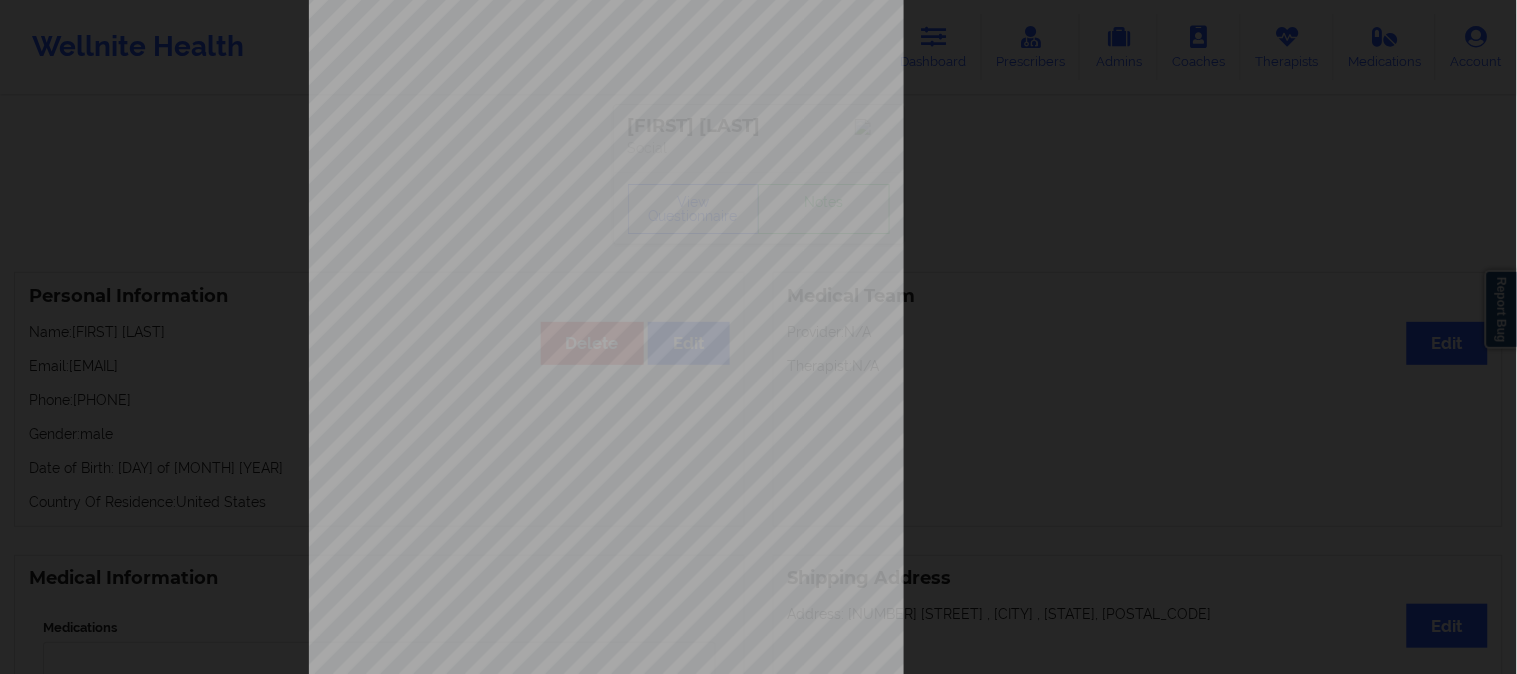 scroll, scrollTop: 280, scrollLeft: 0, axis: vertical 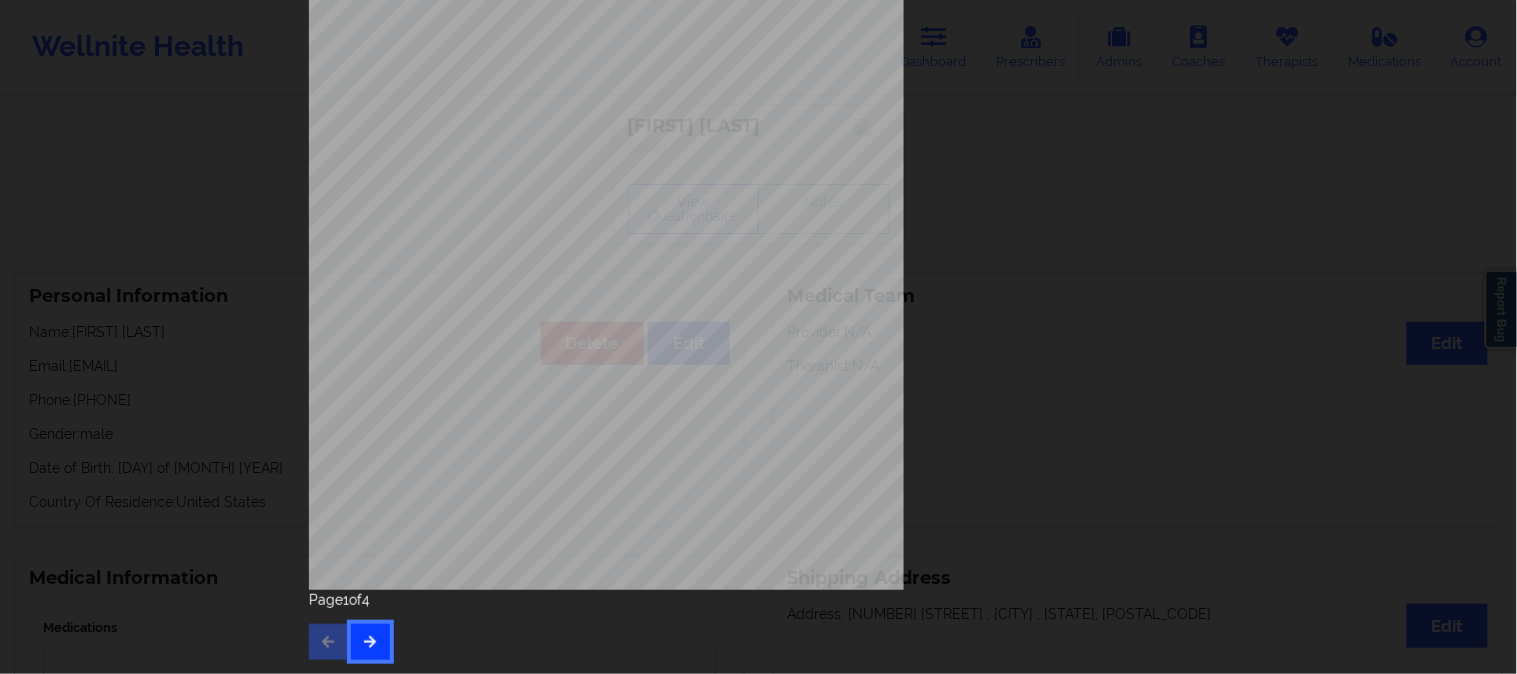 click at bounding box center [370, 641] 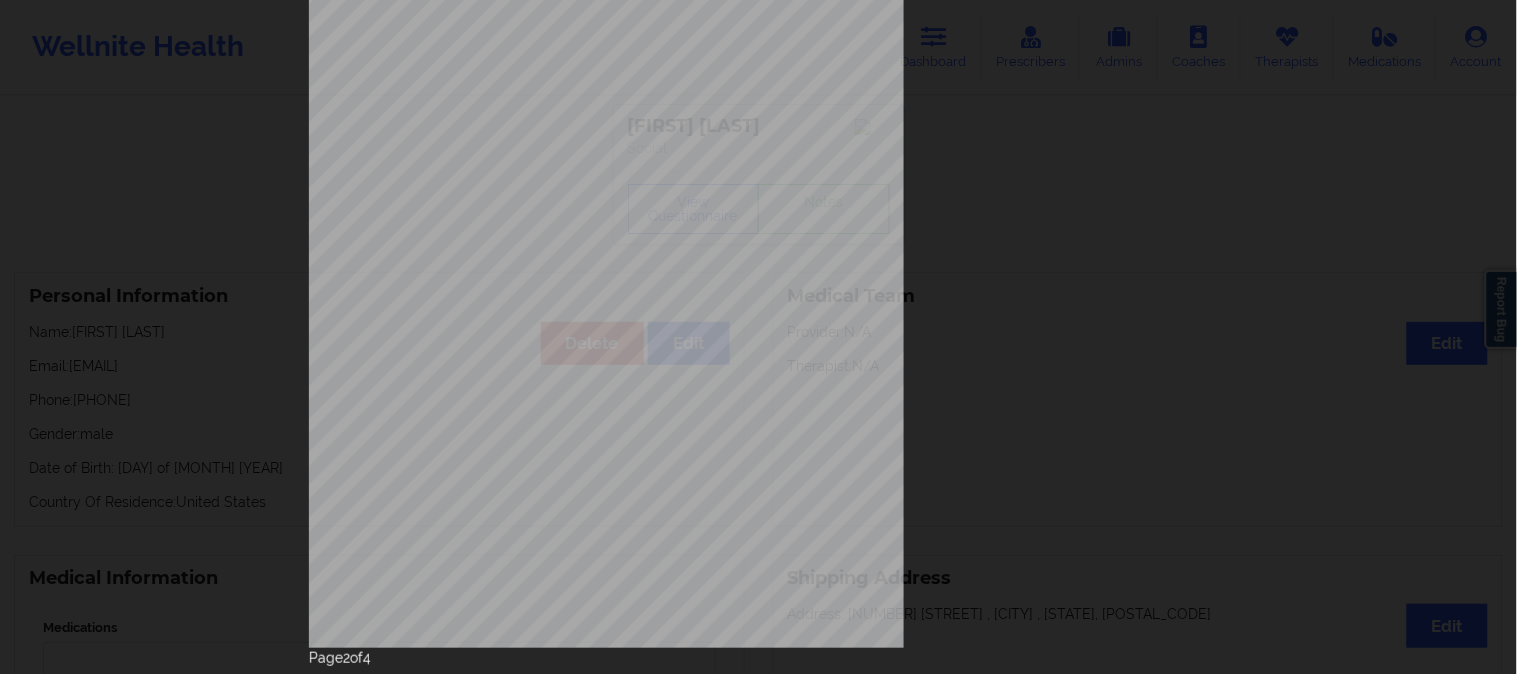 scroll, scrollTop: 280, scrollLeft: 0, axis: vertical 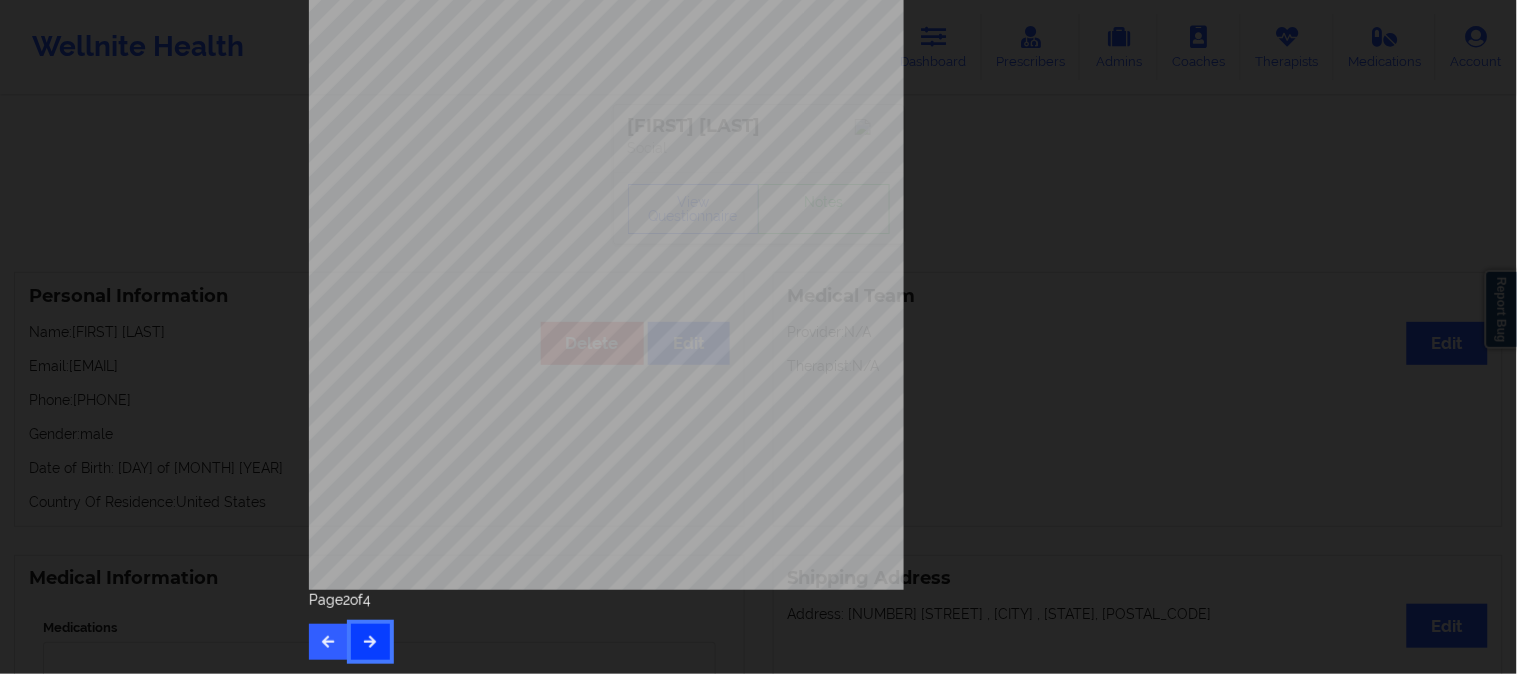 click at bounding box center (370, 641) 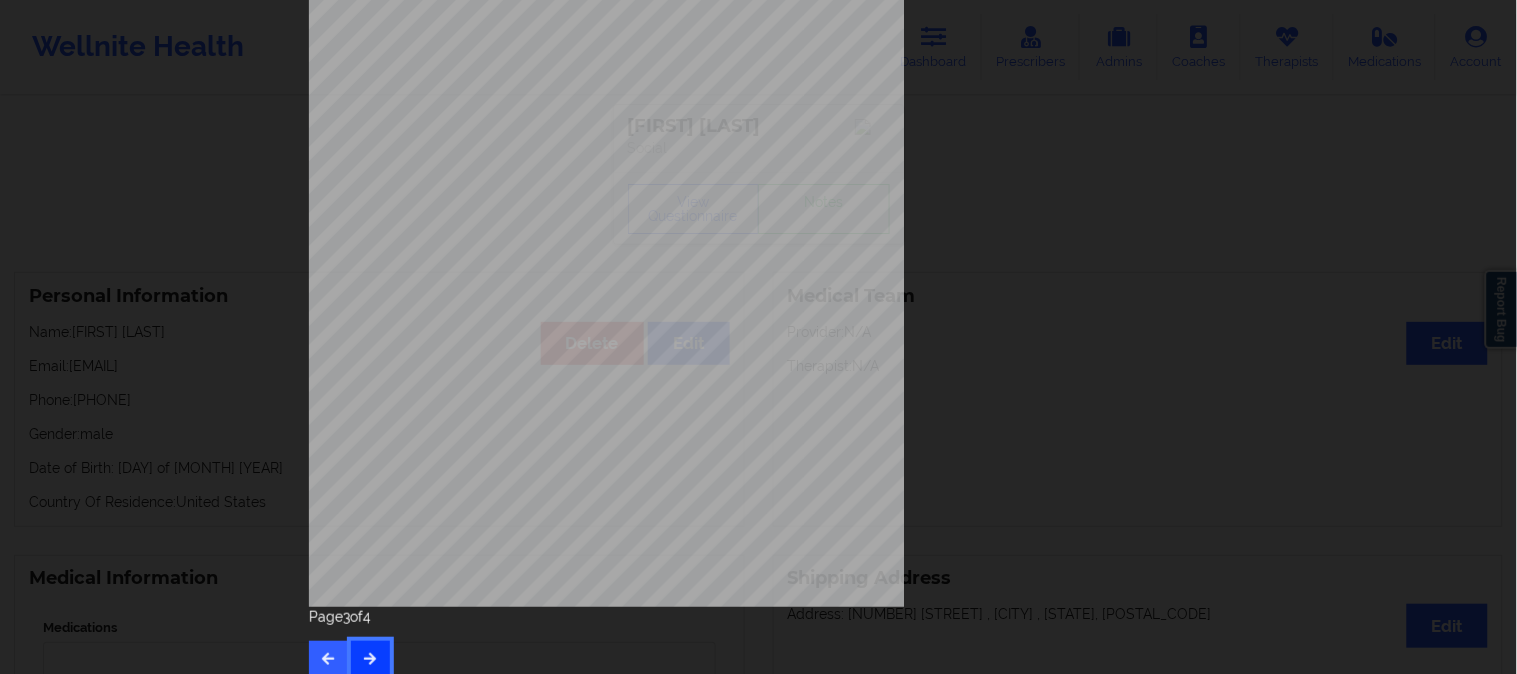 scroll, scrollTop: 280, scrollLeft: 0, axis: vertical 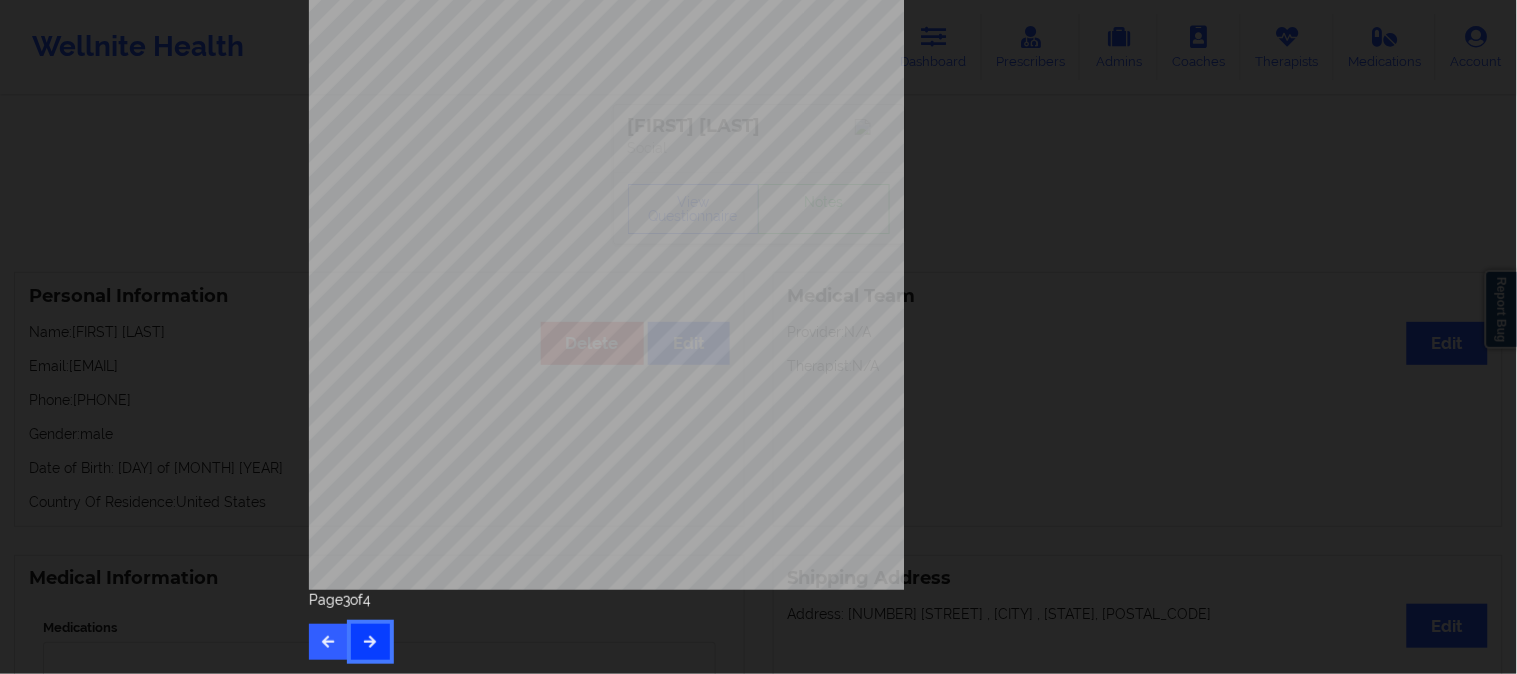 click at bounding box center [370, 642] 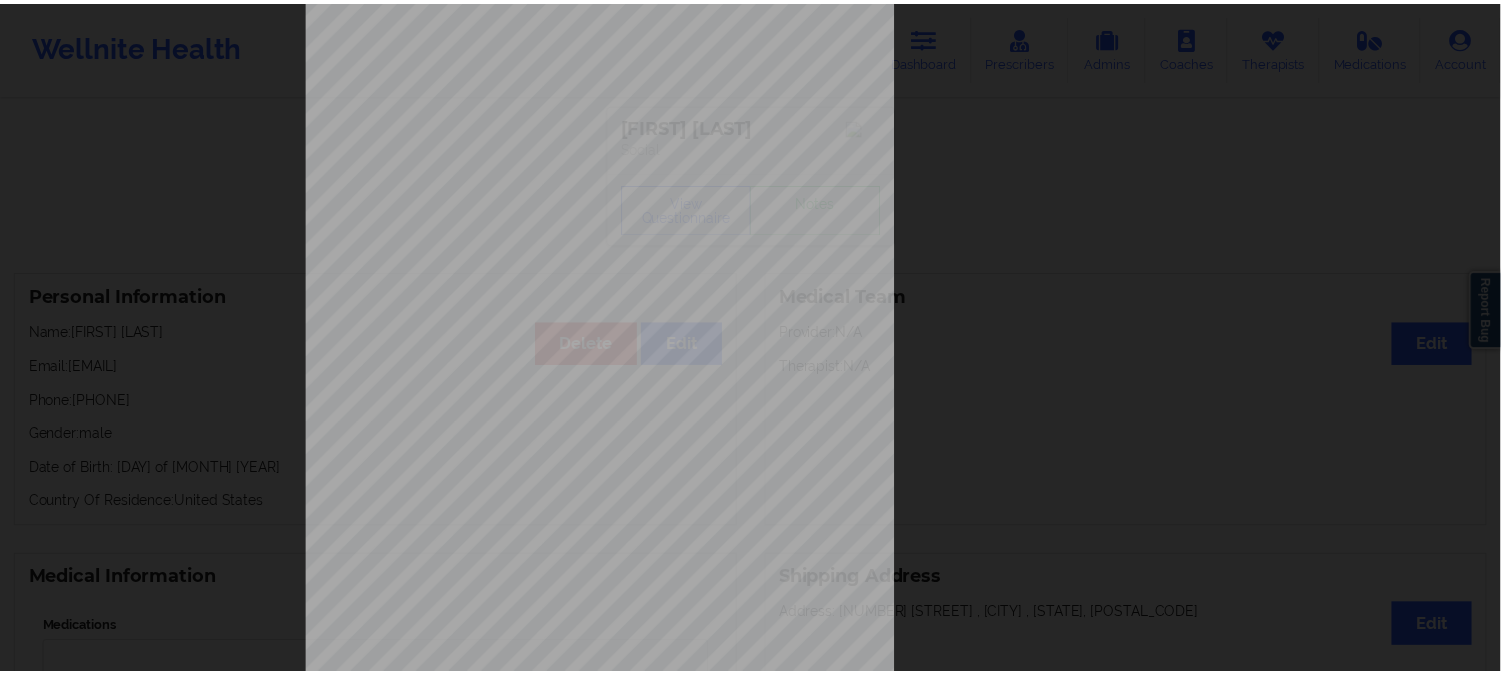 scroll, scrollTop: 280, scrollLeft: 0, axis: vertical 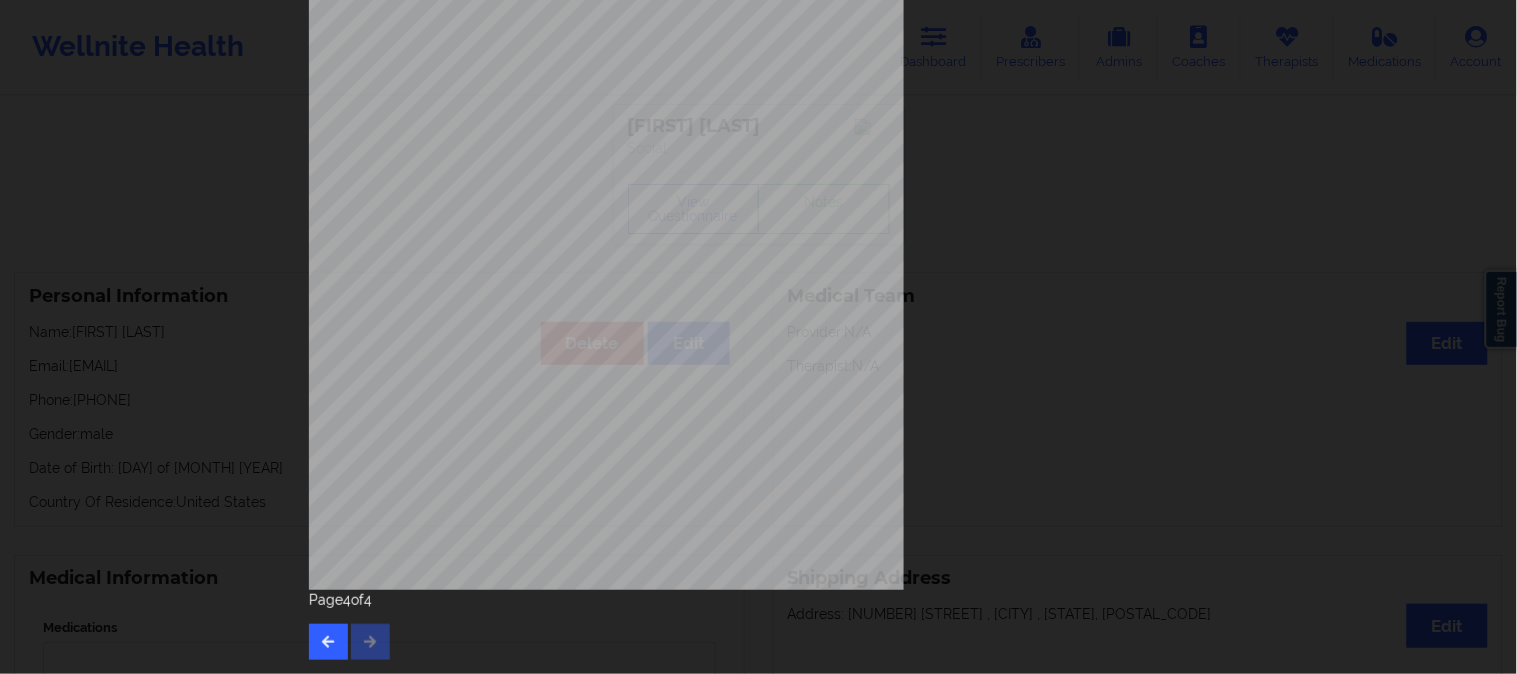 click on "Page  4  of  4" at bounding box center (759, 625) 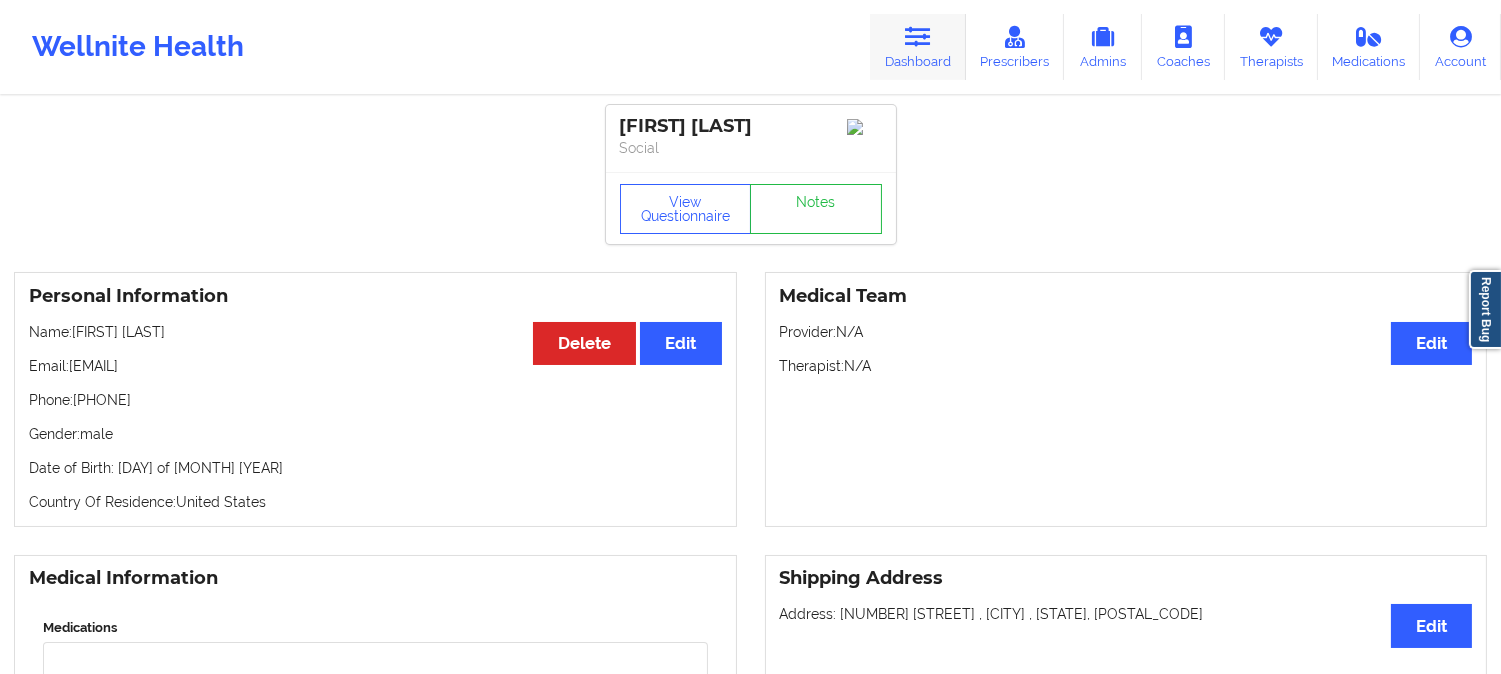click at bounding box center (918, 37) 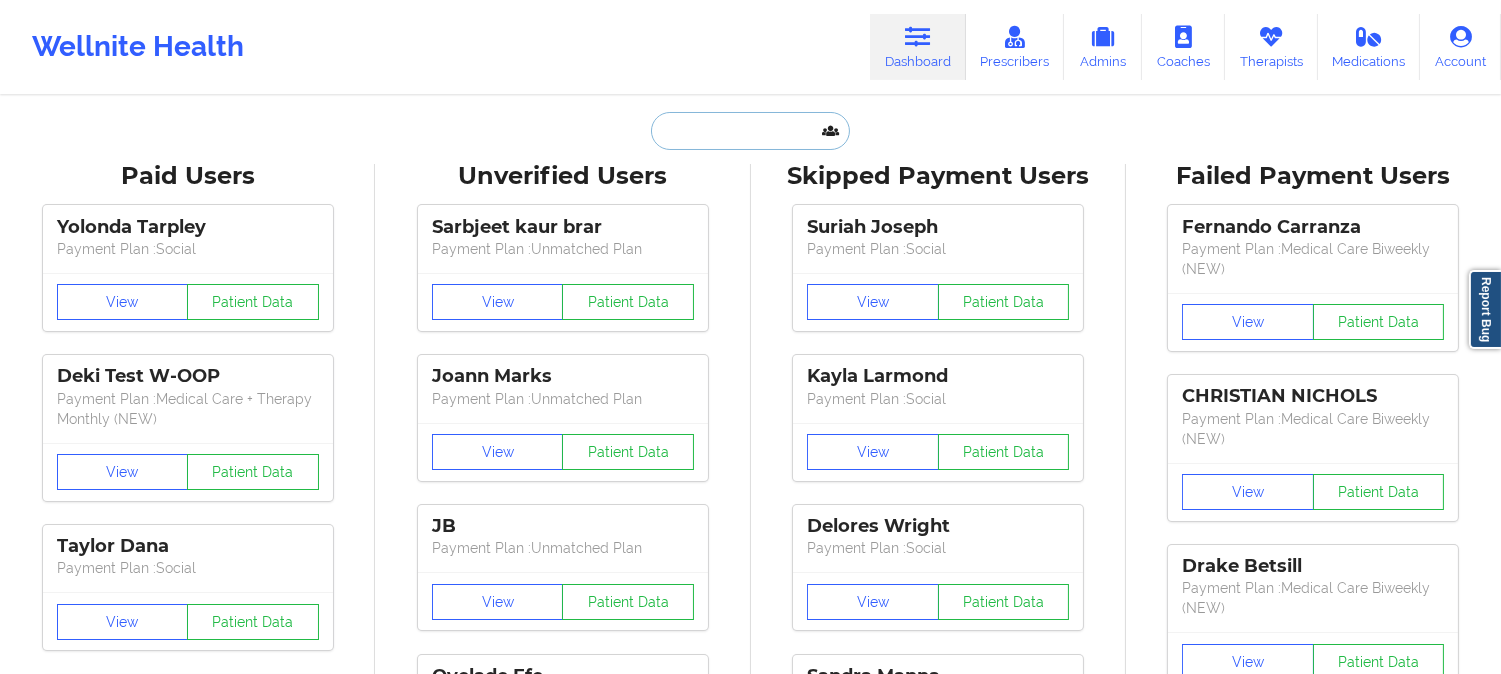 click at bounding box center [750, 131] 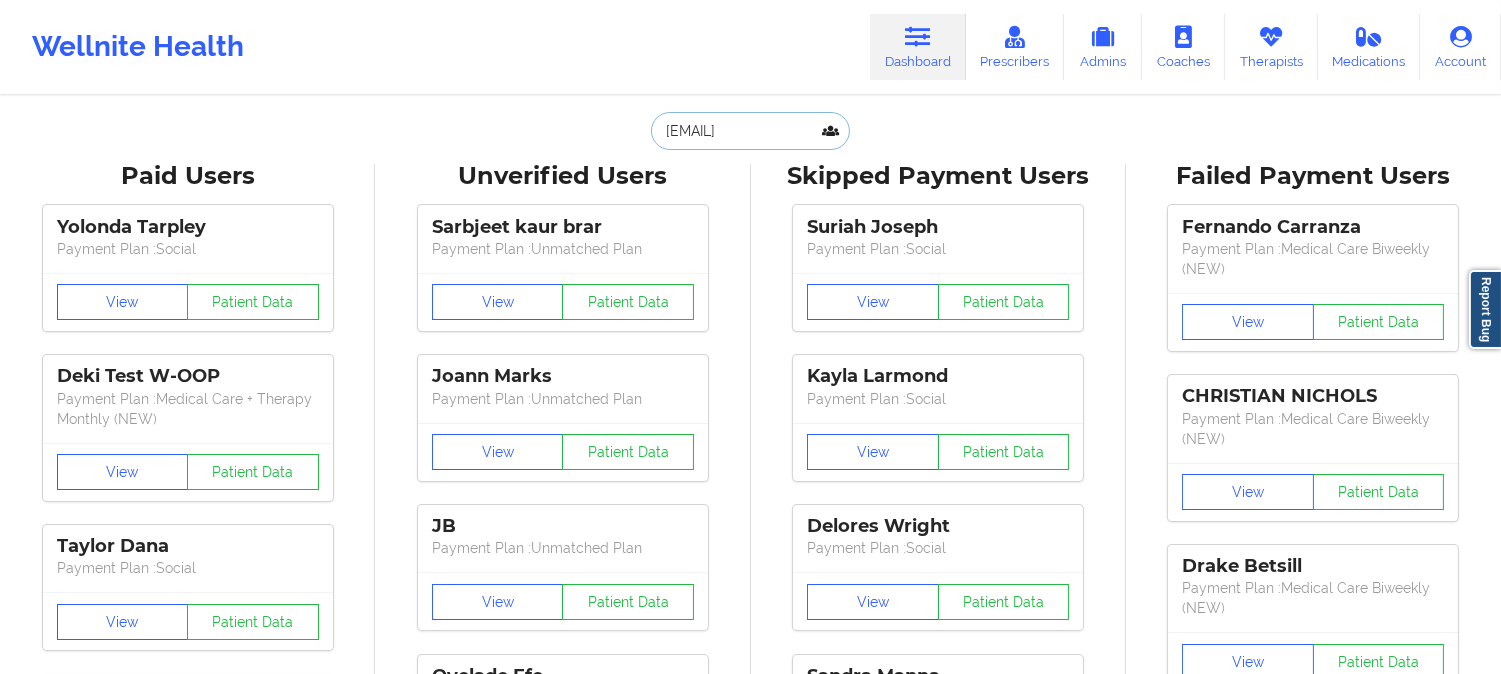 scroll, scrollTop: 0, scrollLeft: 34, axis: horizontal 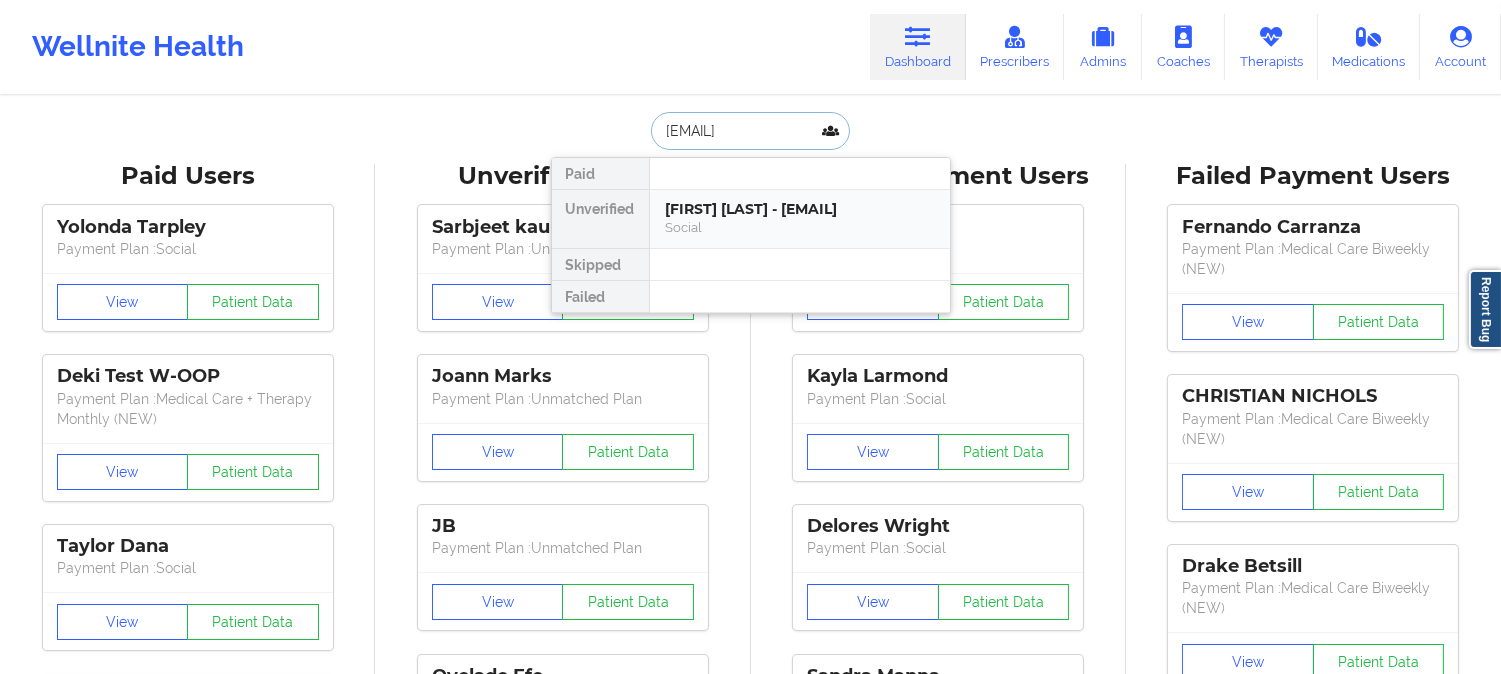 click on "[FIRST] [LAST] - [EMAIL]" at bounding box center [800, 209] 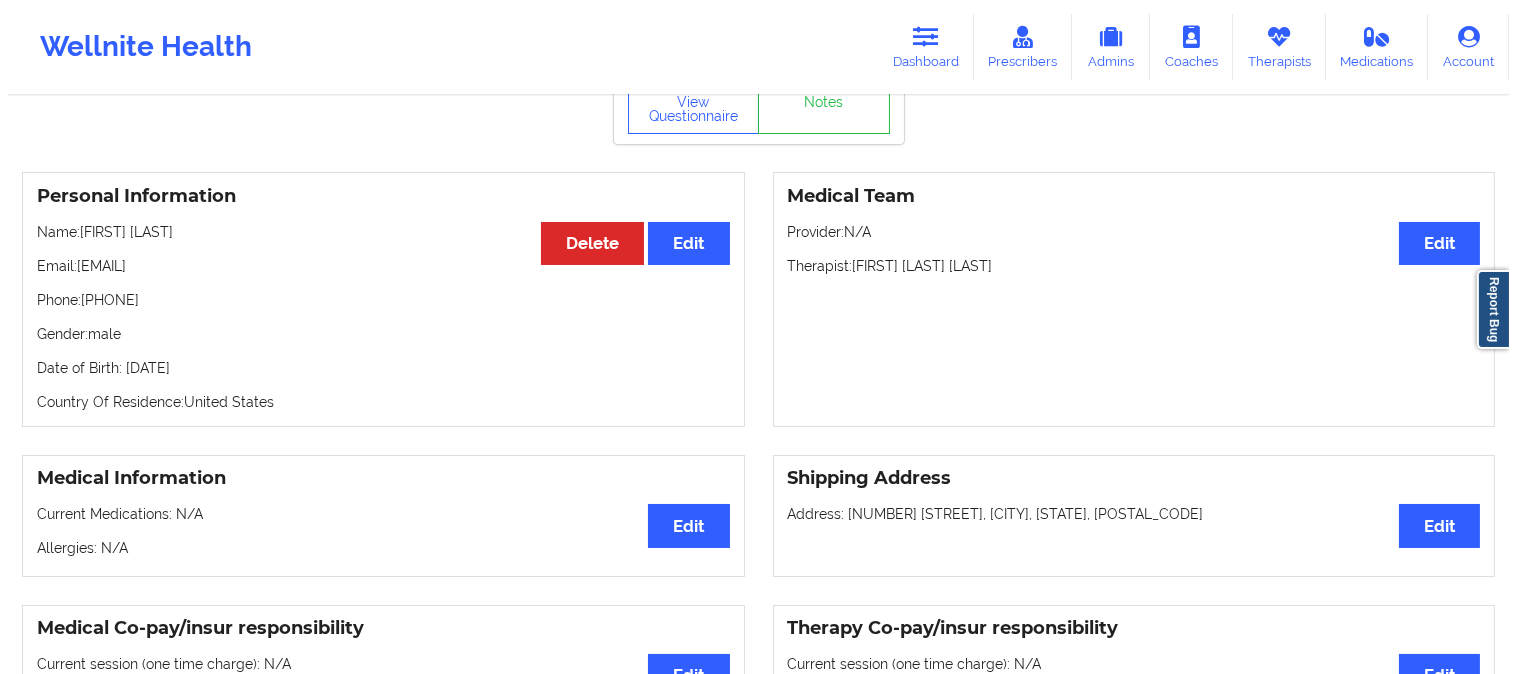 scroll, scrollTop: 0, scrollLeft: 0, axis: both 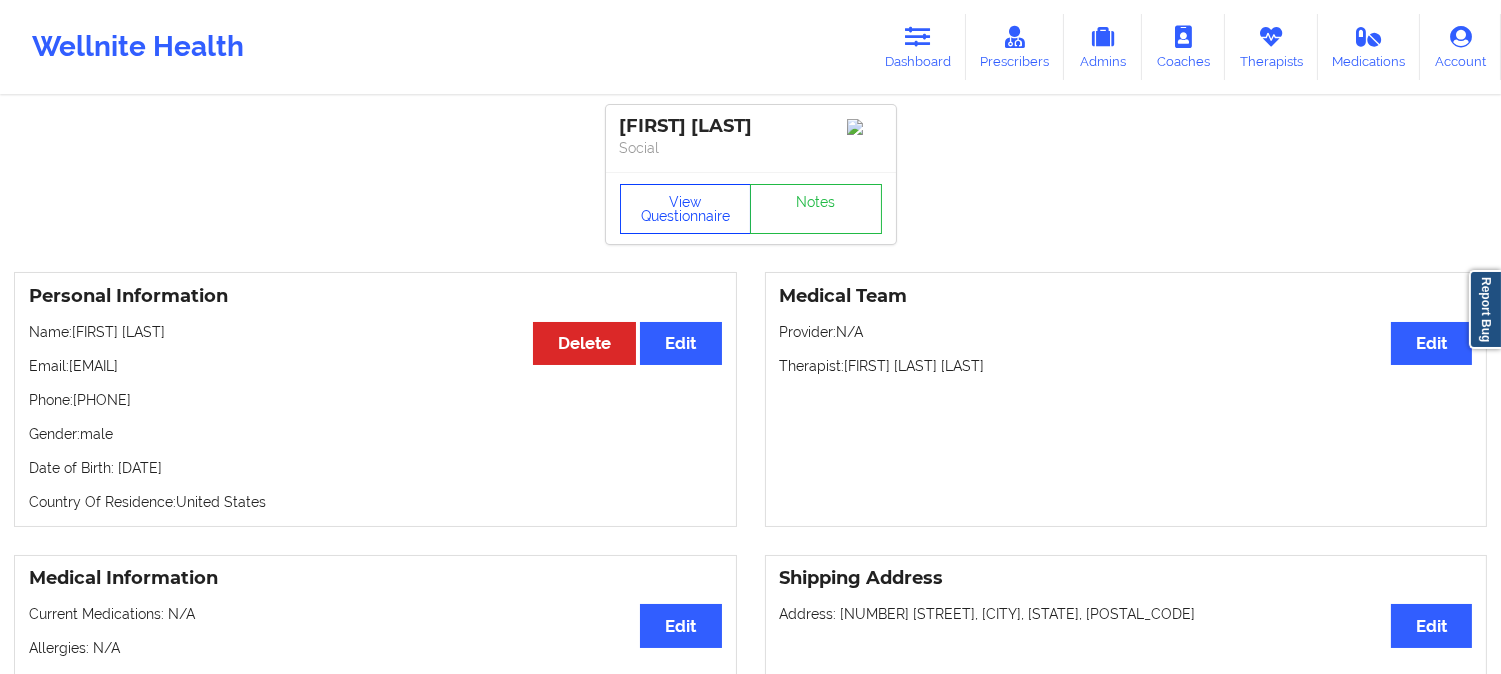 click on "View Questionnaire" at bounding box center (686, 209) 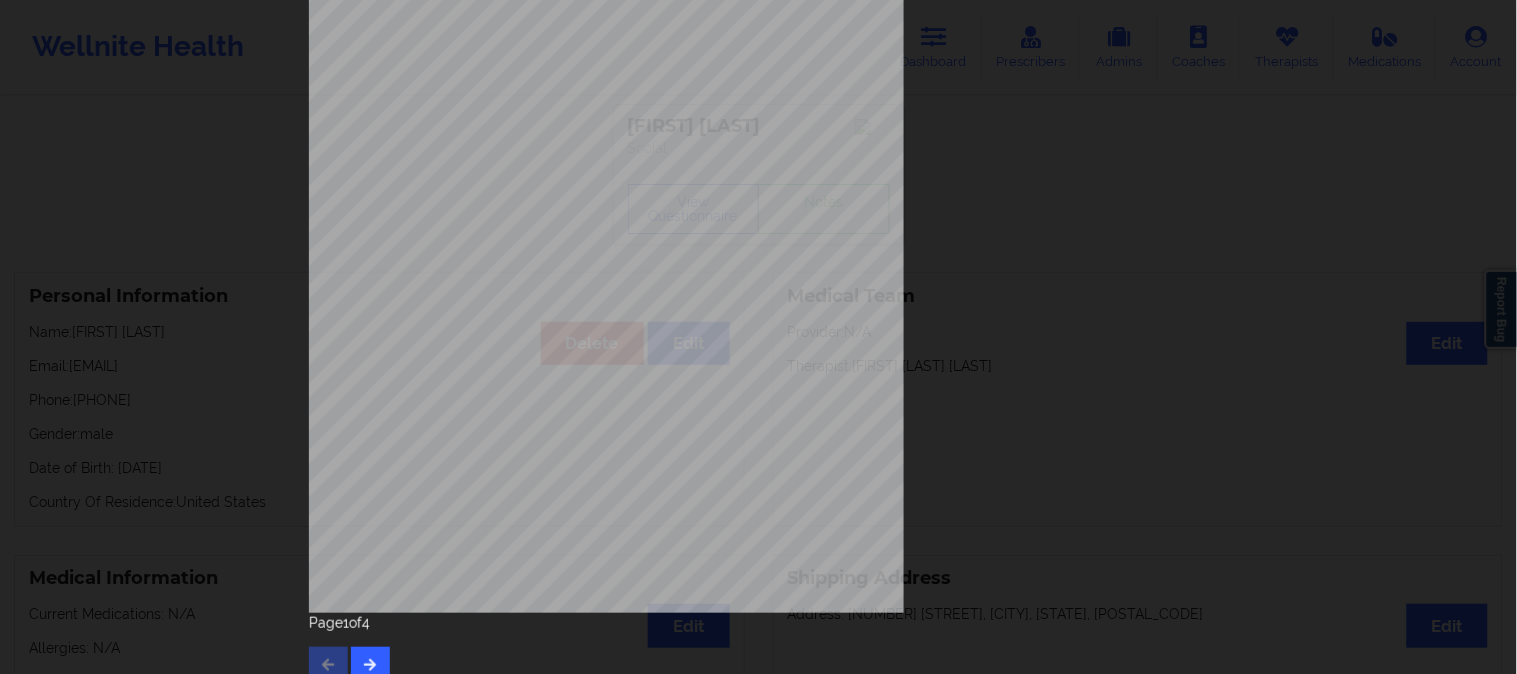 scroll, scrollTop: 280, scrollLeft: 0, axis: vertical 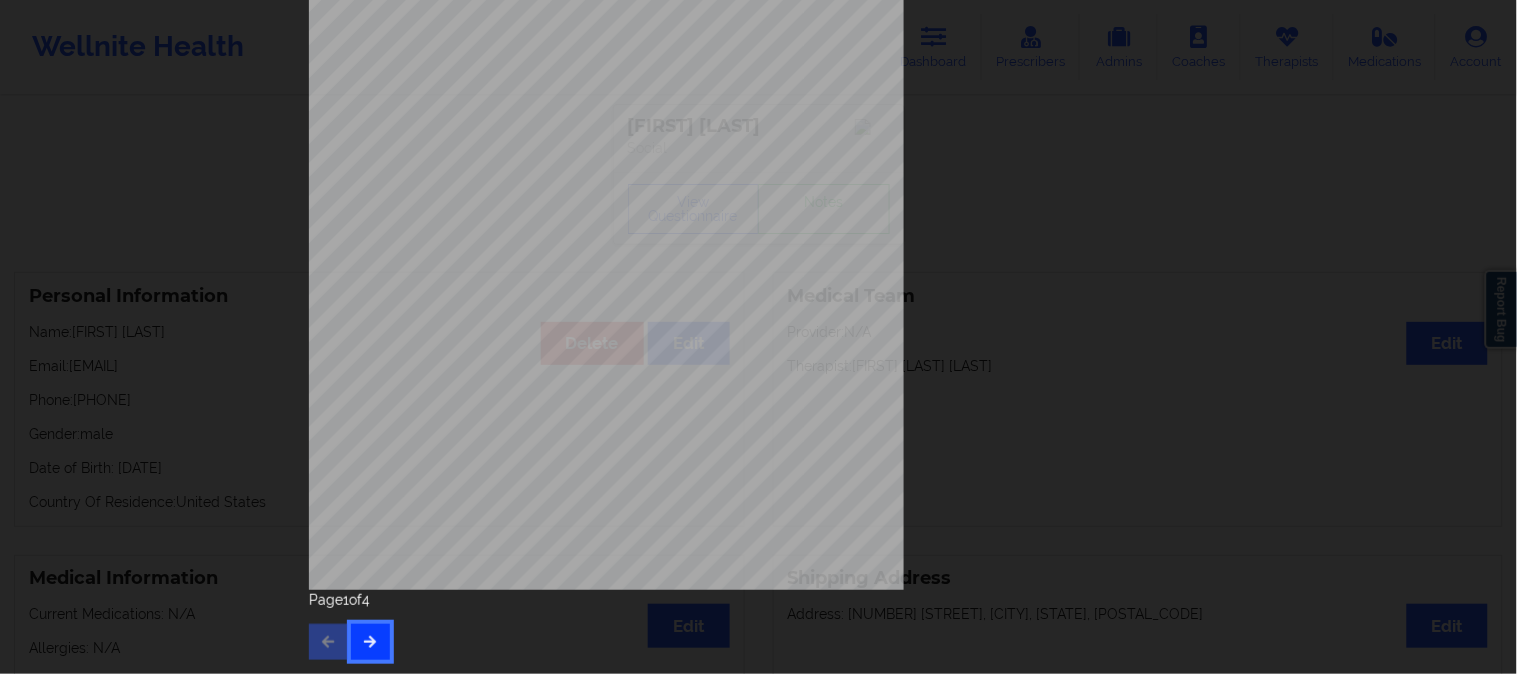 click at bounding box center [370, 641] 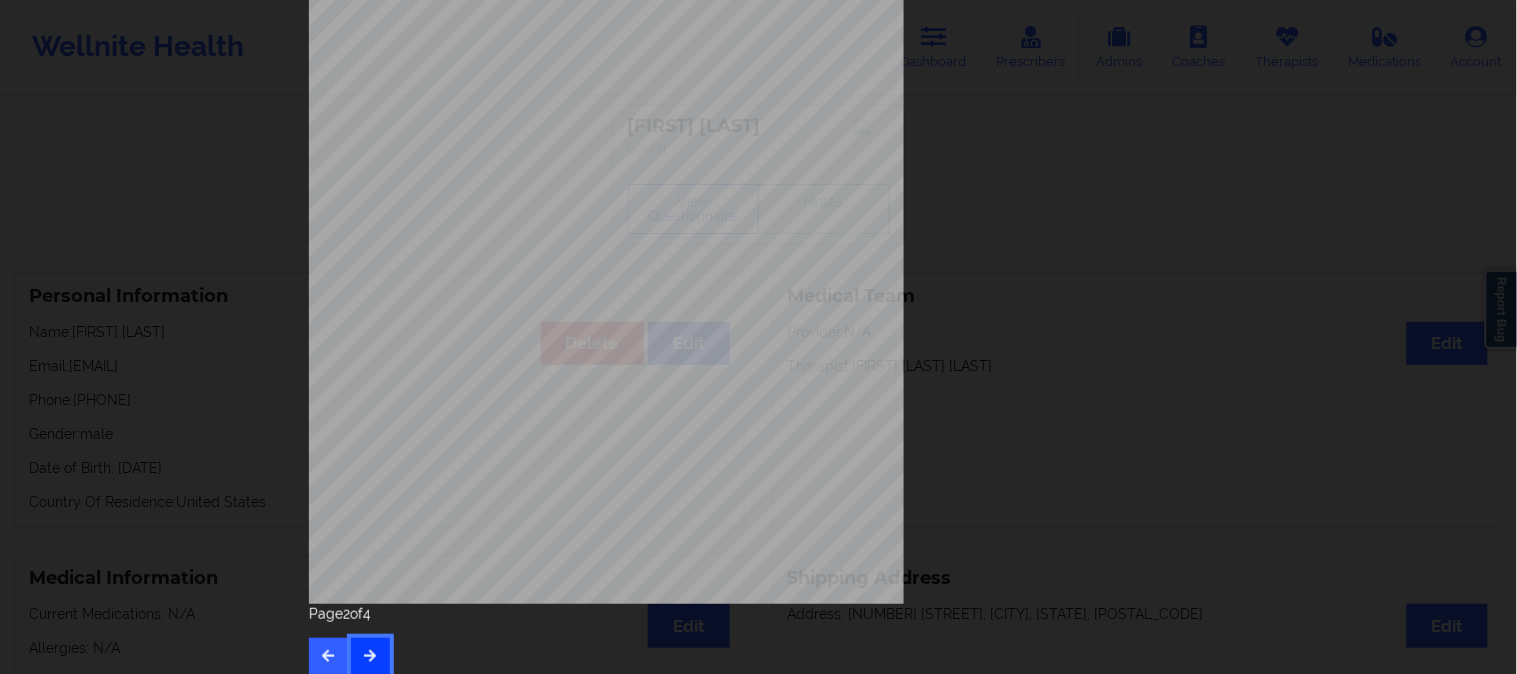 scroll, scrollTop: 280, scrollLeft: 0, axis: vertical 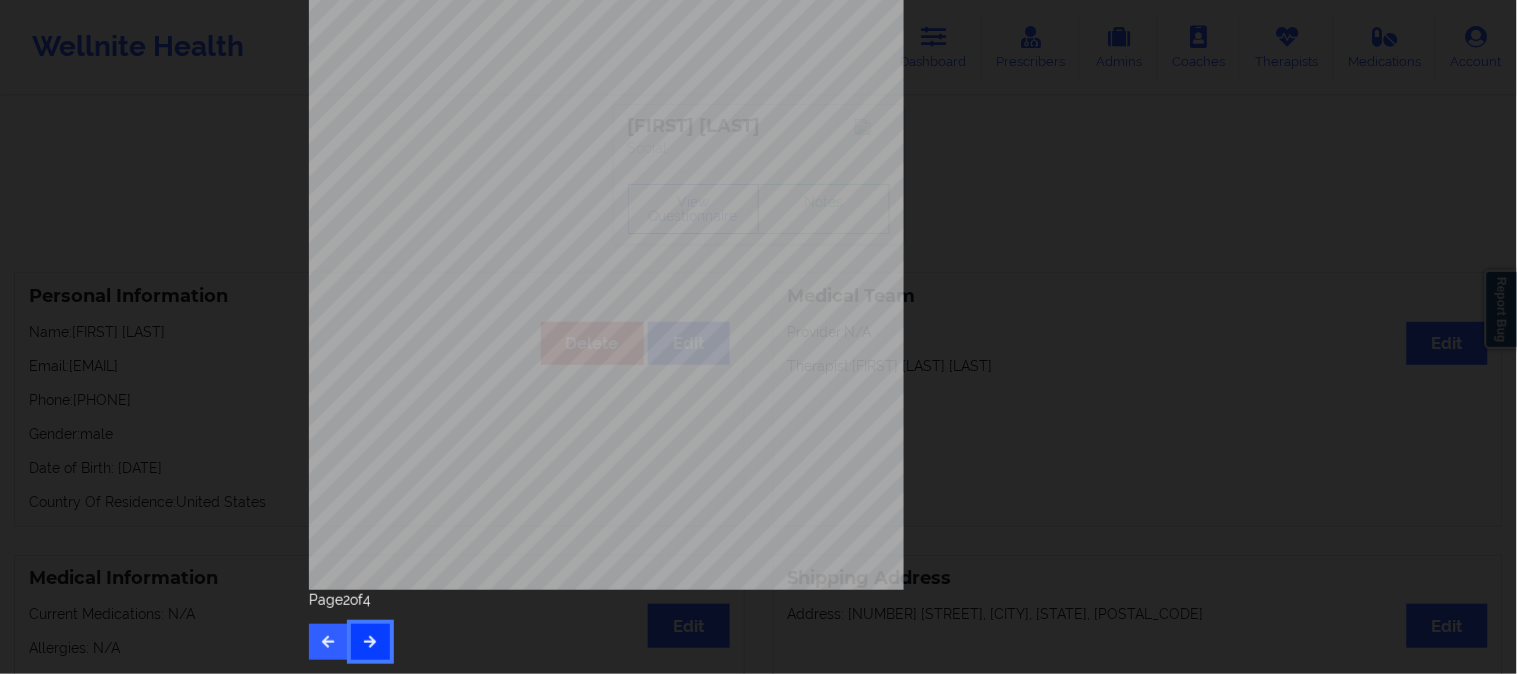 click at bounding box center [370, 641] 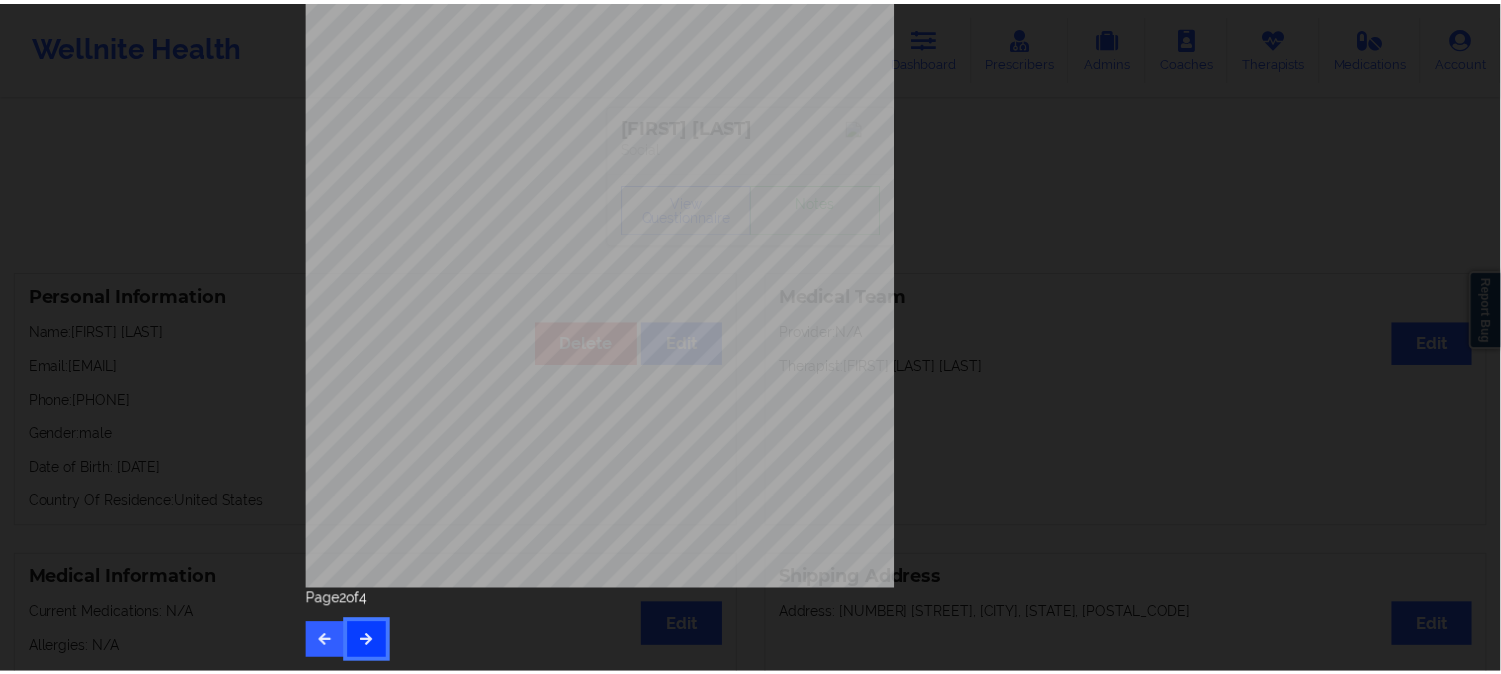 scroll, scrollTop: 0, scrollLeft: 0, axis: both 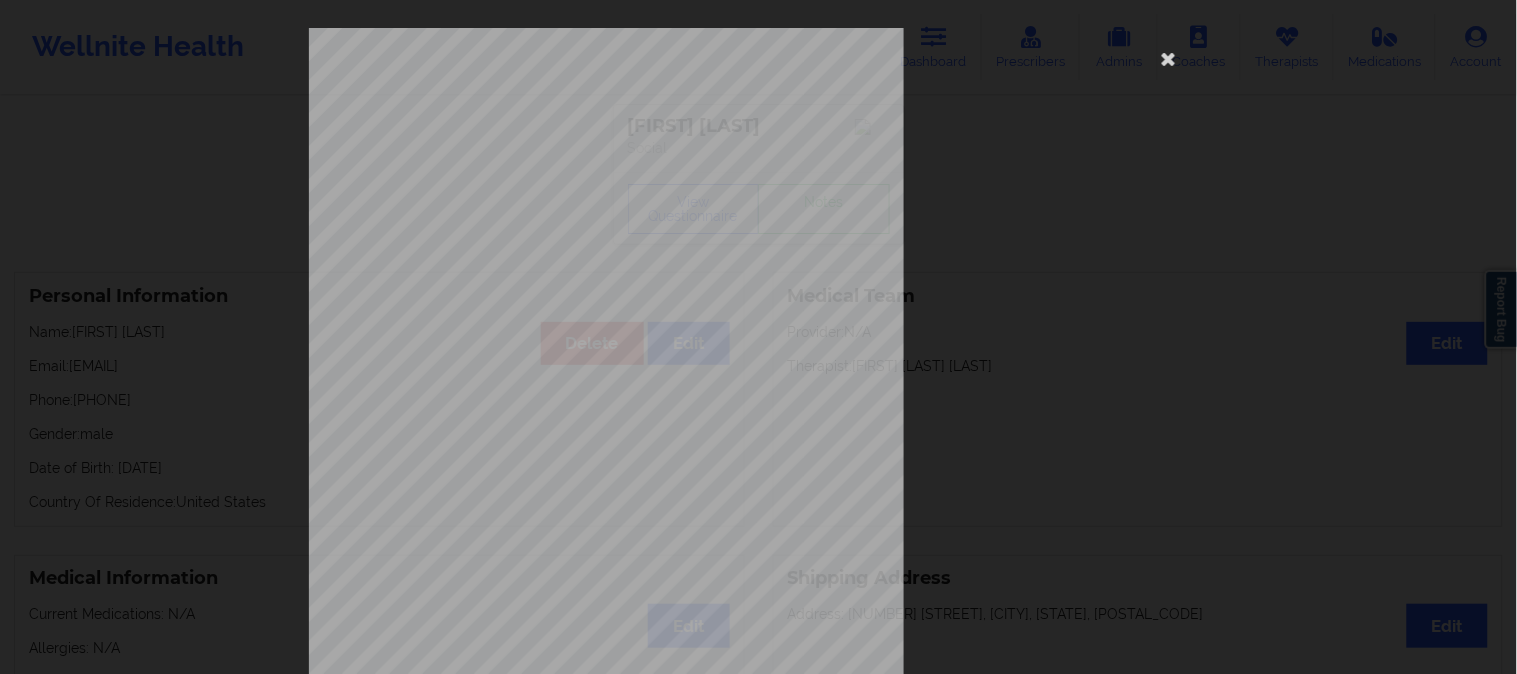 type 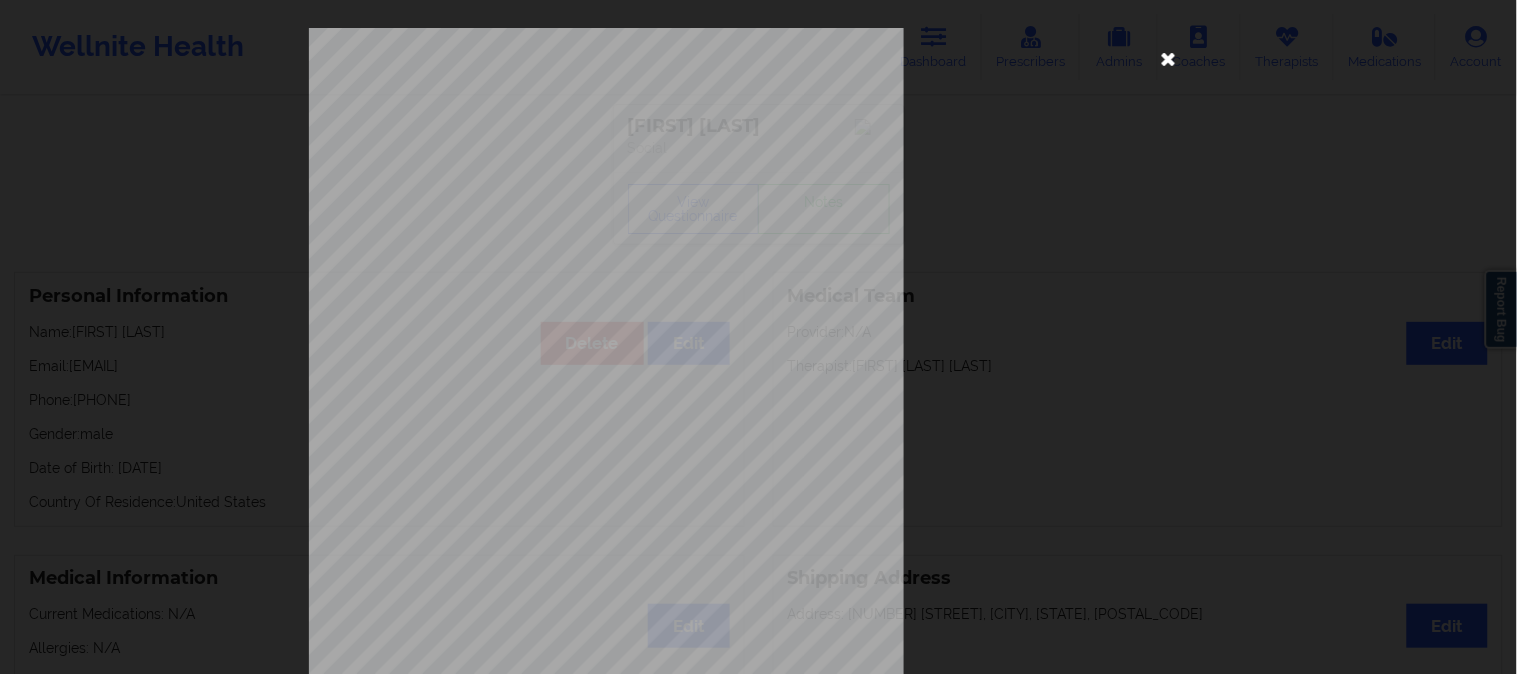 click at bounding box center (1169, 58) 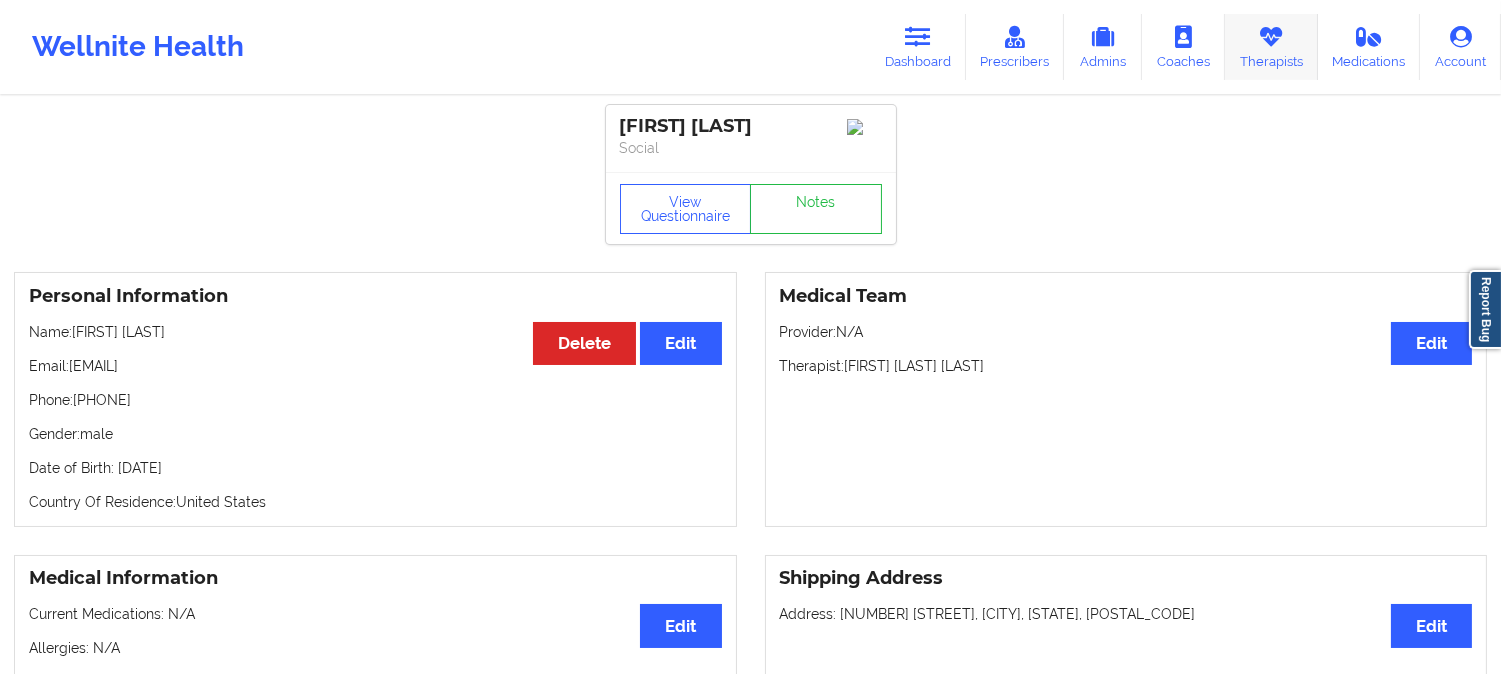 click on "Therapists" at bounding box center [1271, 47] 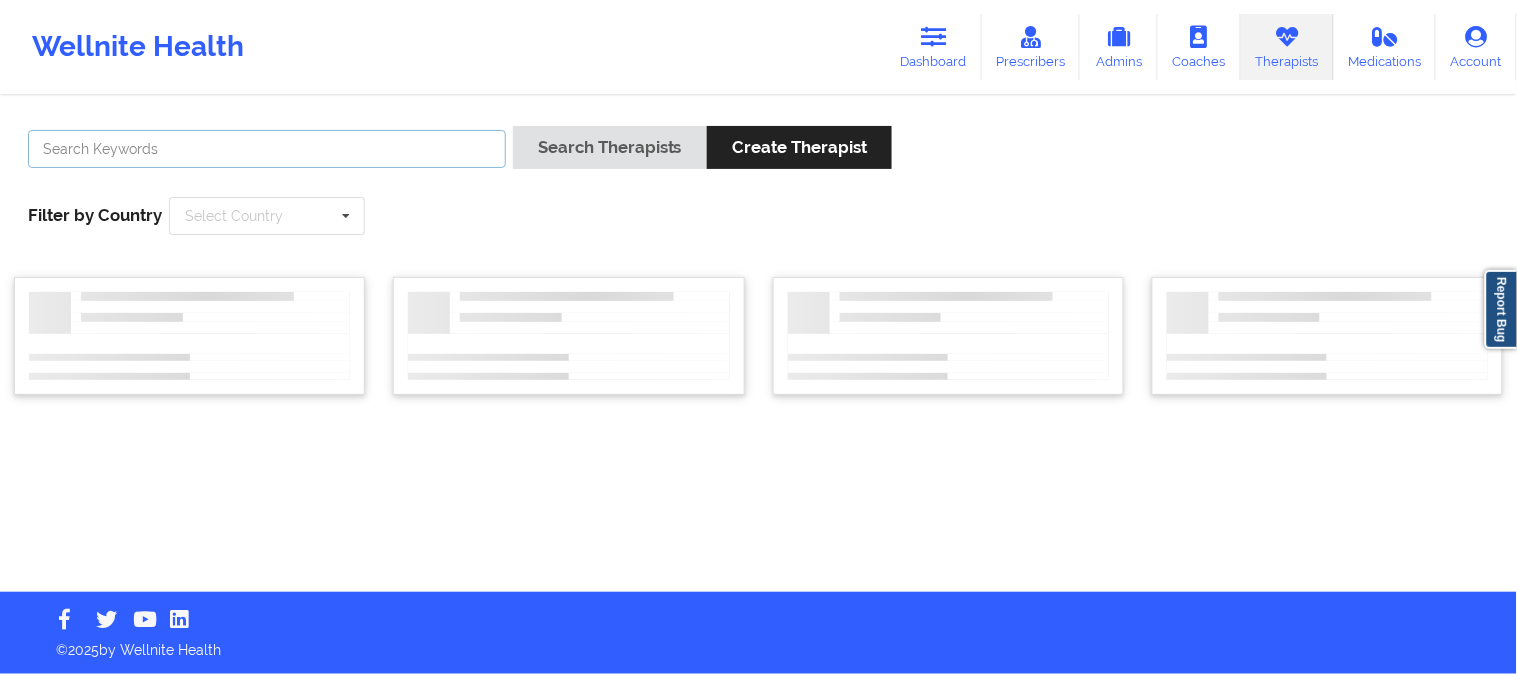 click at bounding box center [267, 149] 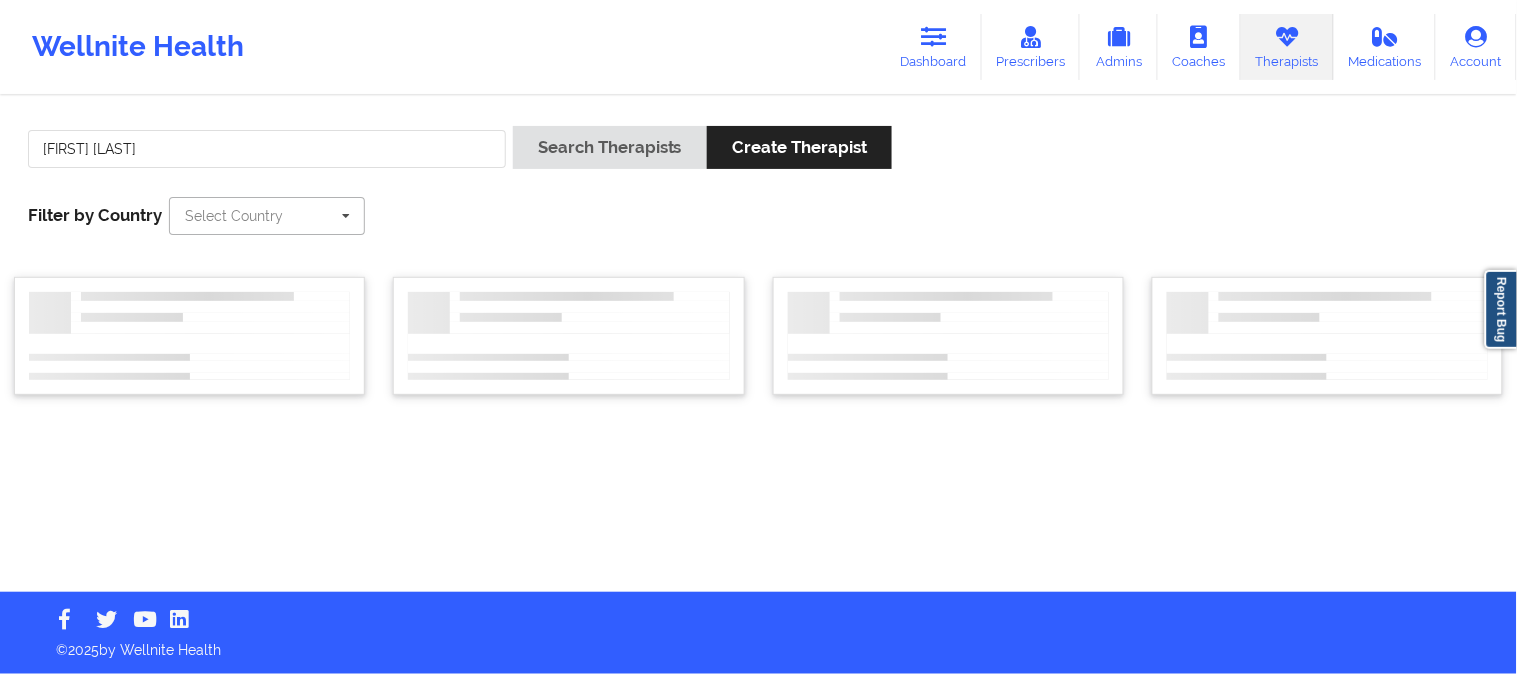 click at bounding box center (268, 216) 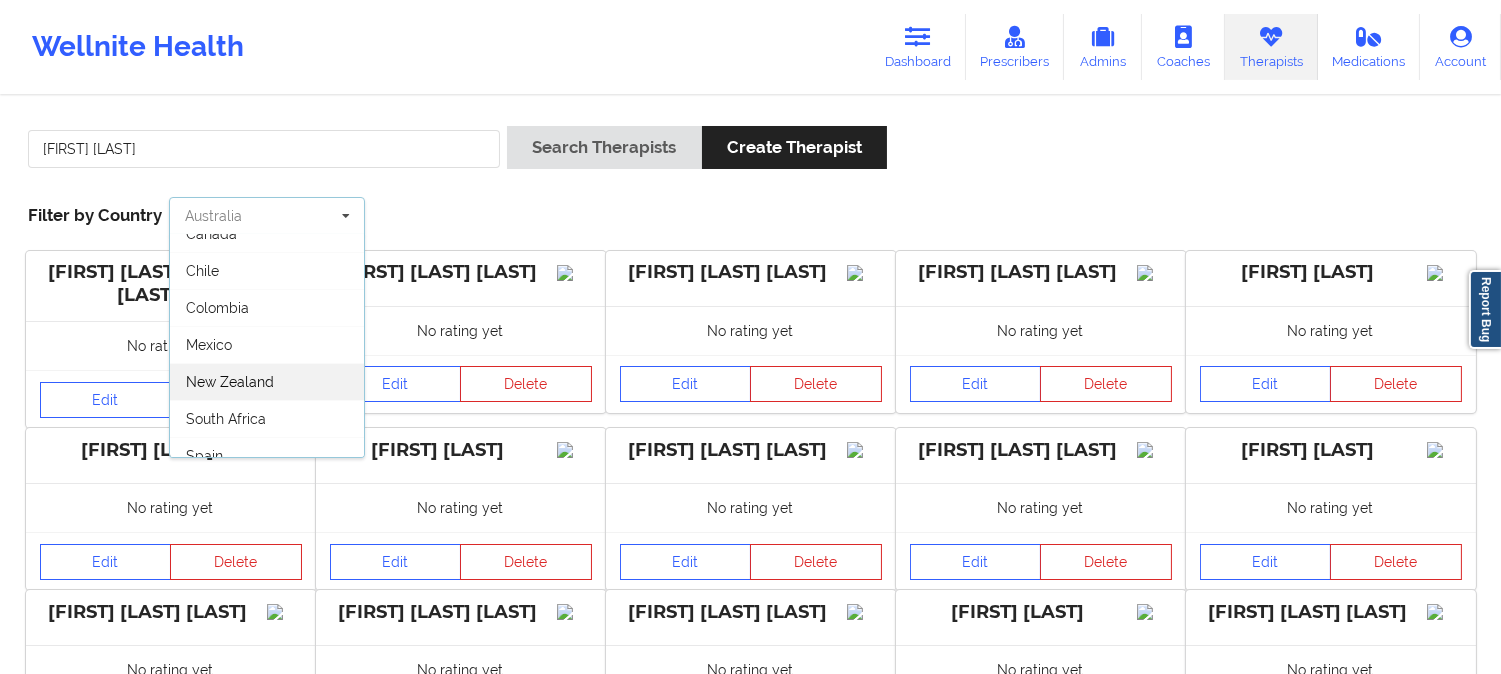 scroll, scrollTop: 110, scrollLeft: 0, axis: vertical 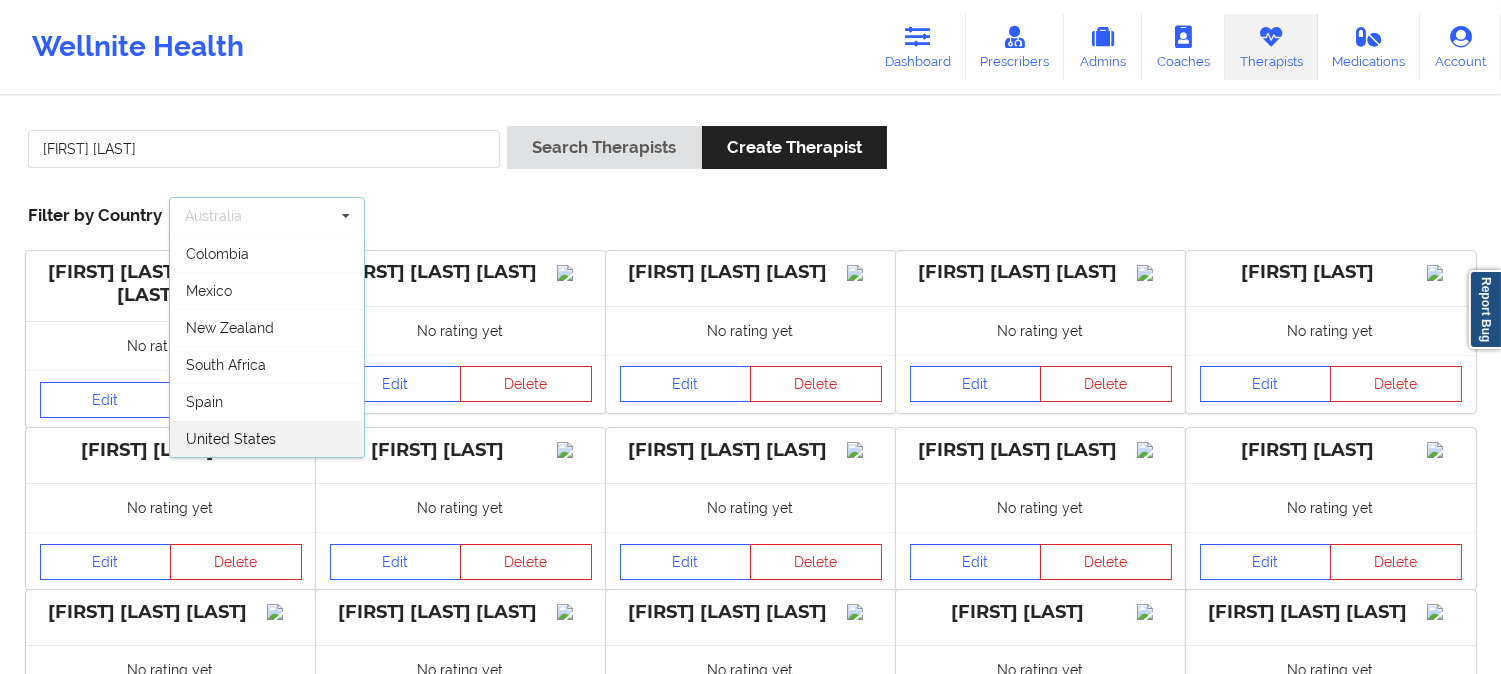 click on "United States" at bounding box center [267, 438] 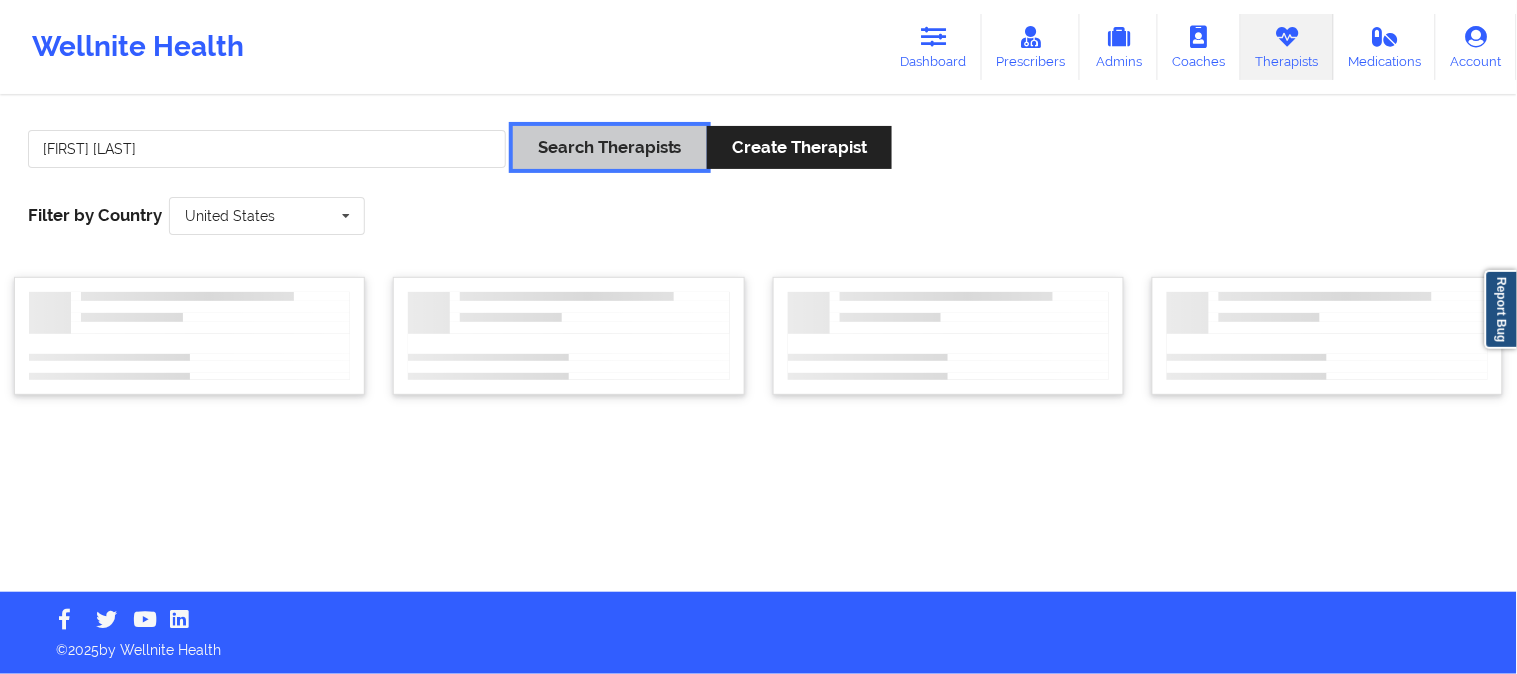 click on "Search Therapists" at bounding box center (610, 147) 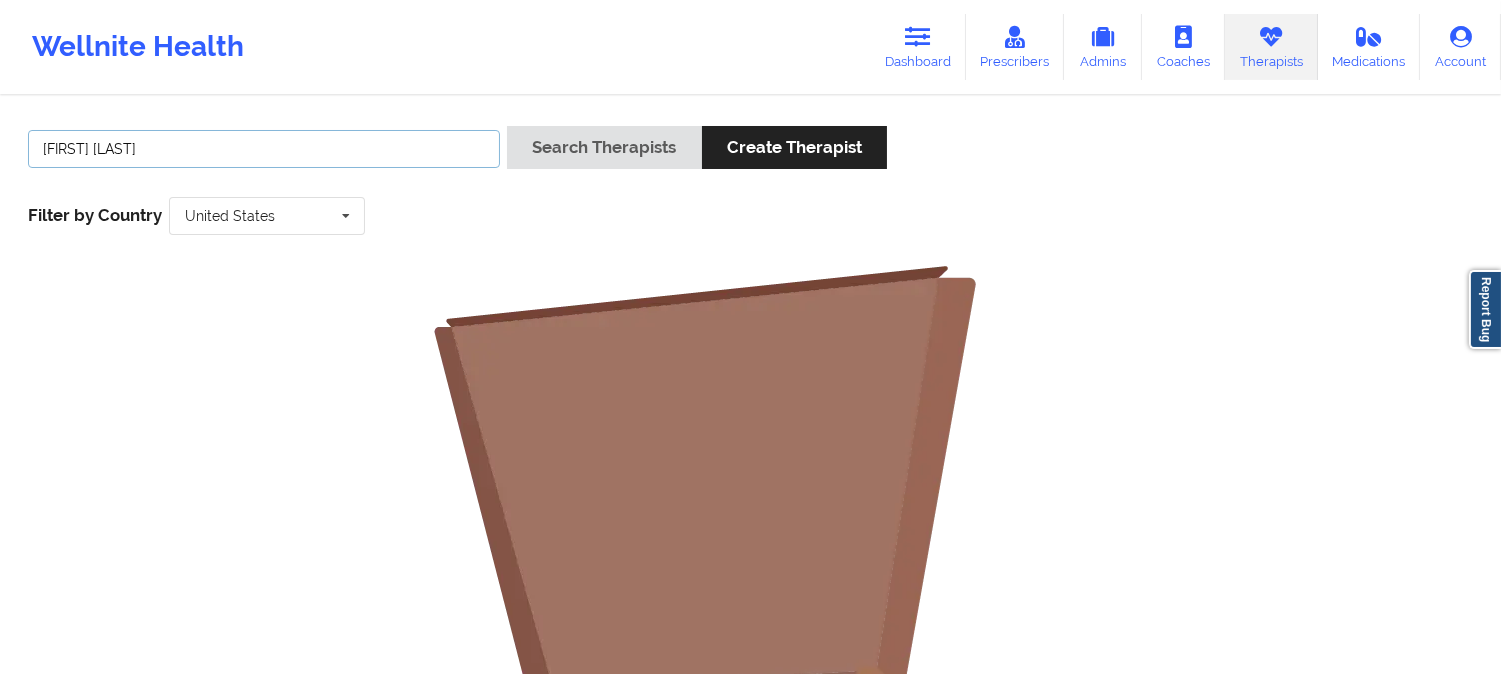 click on "[FIRST] [LAST]" at bounding box center [264, 149] 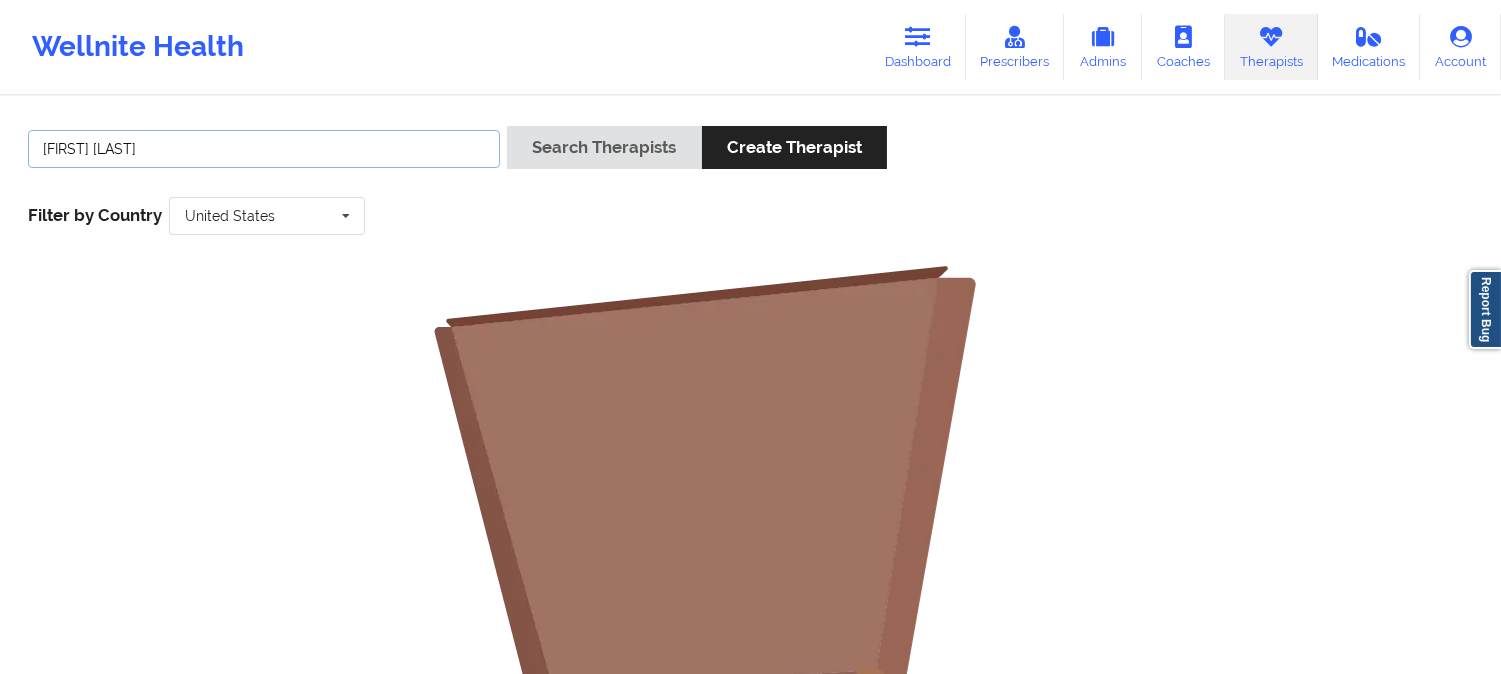 click on "[FIRST] [LAST]" at bounding box center [264, 149] 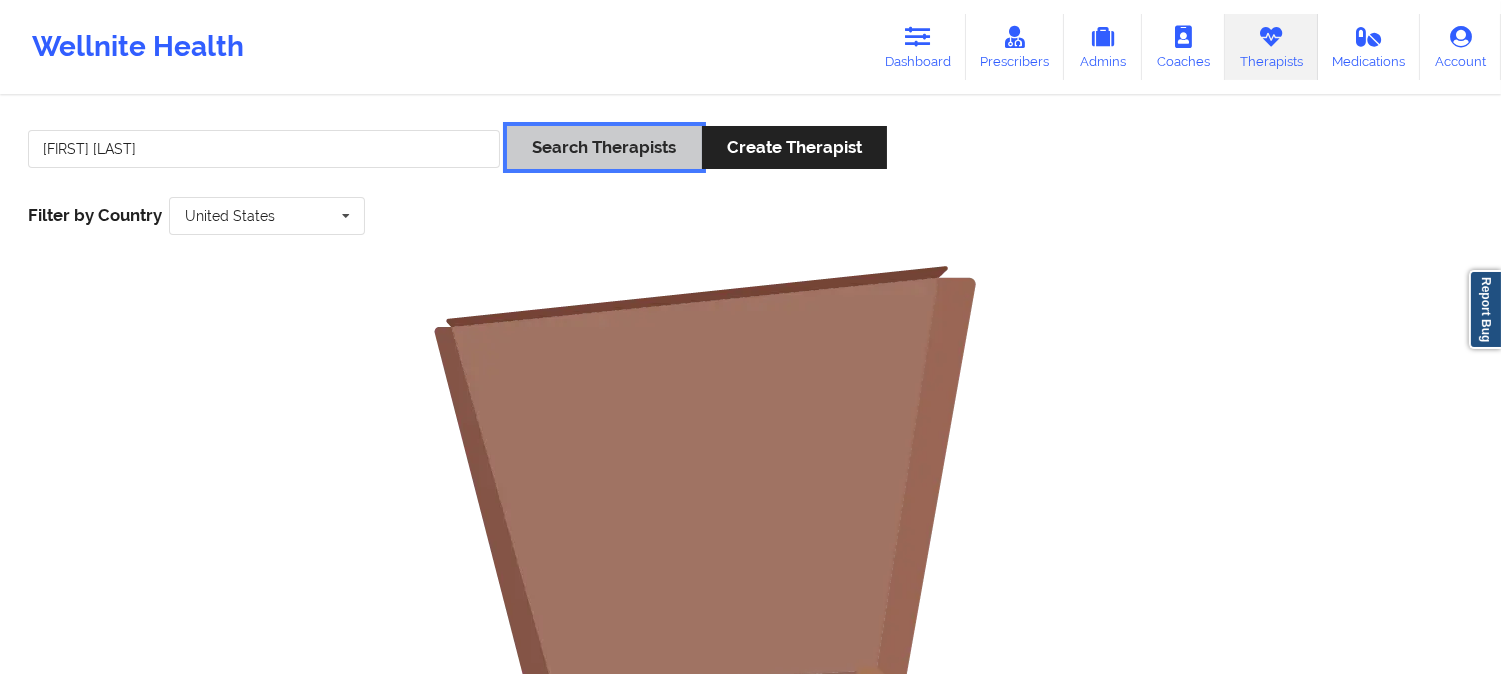click on "Search Therapists" at bounding box center [604, 147] 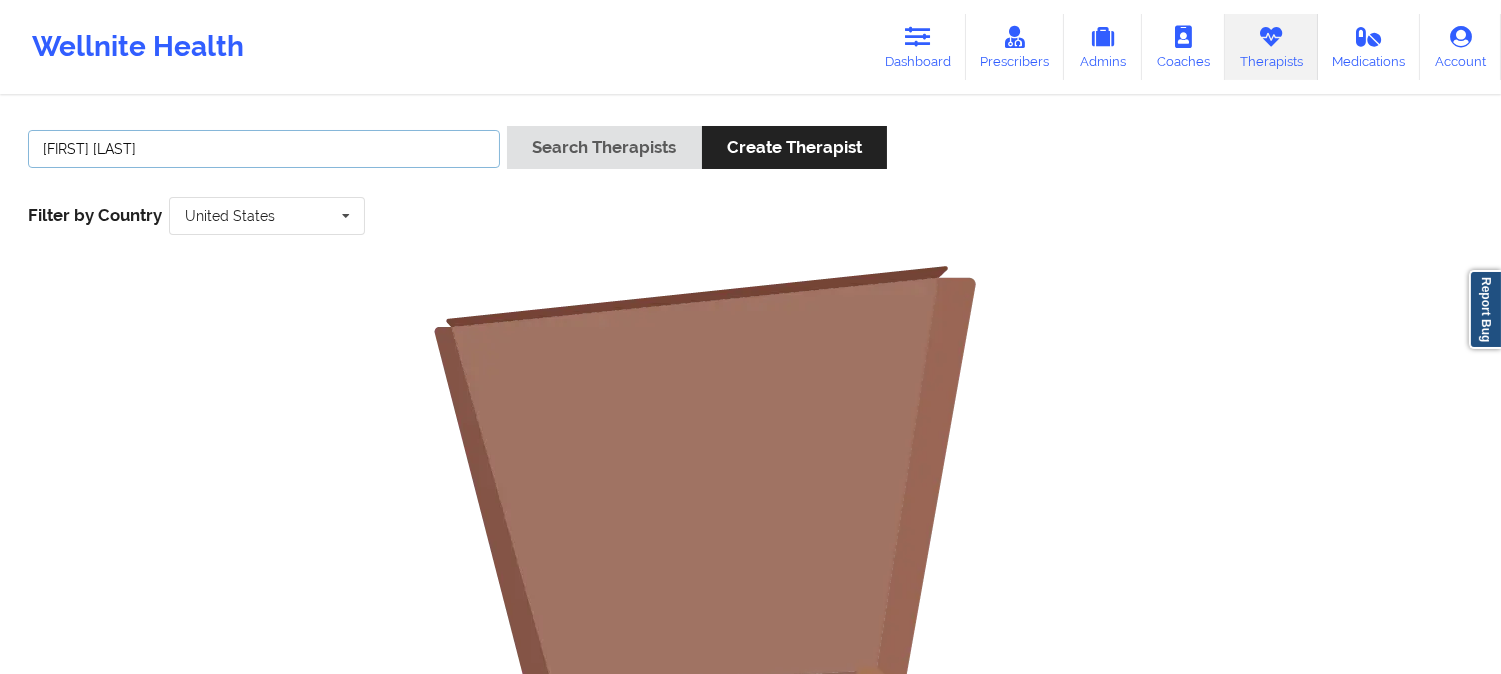 click on "[FIRST] [LAST]" at bounding box center (264, 149) 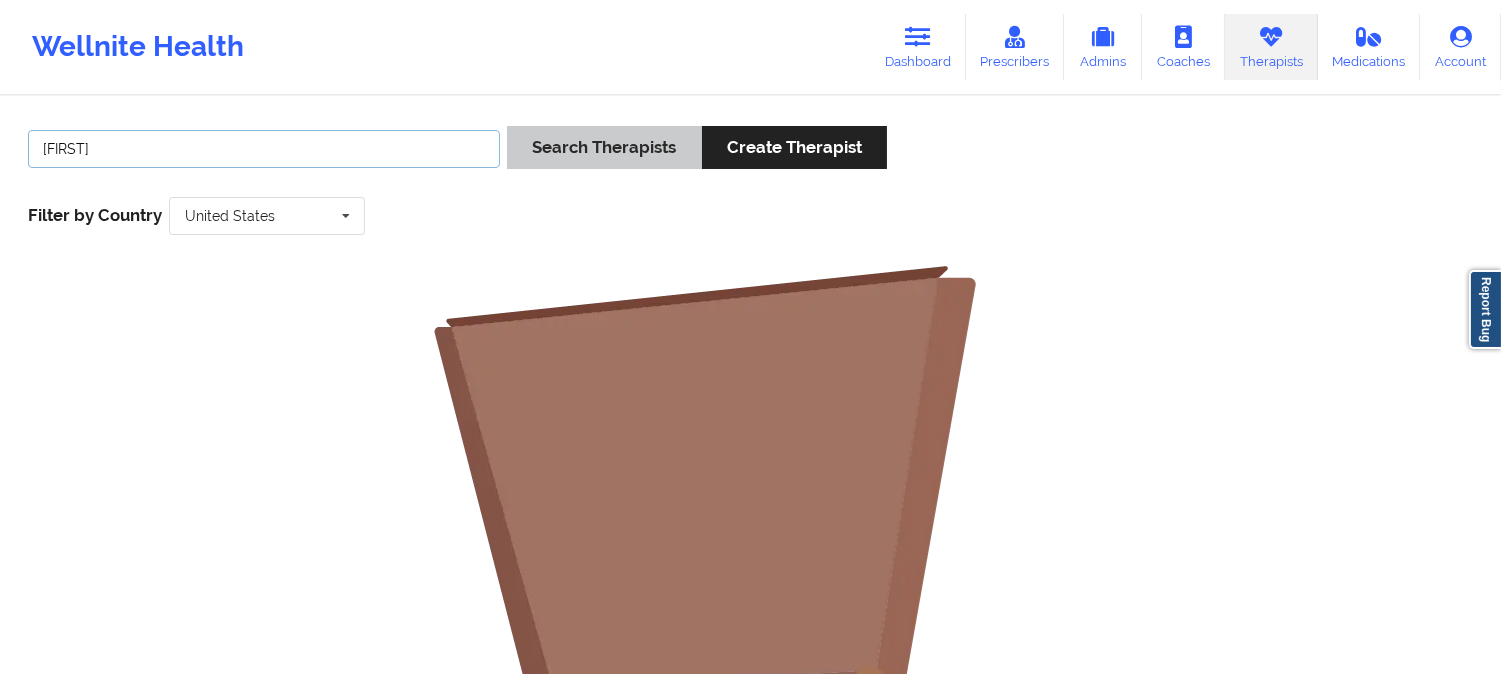 type on "[FIRST]" 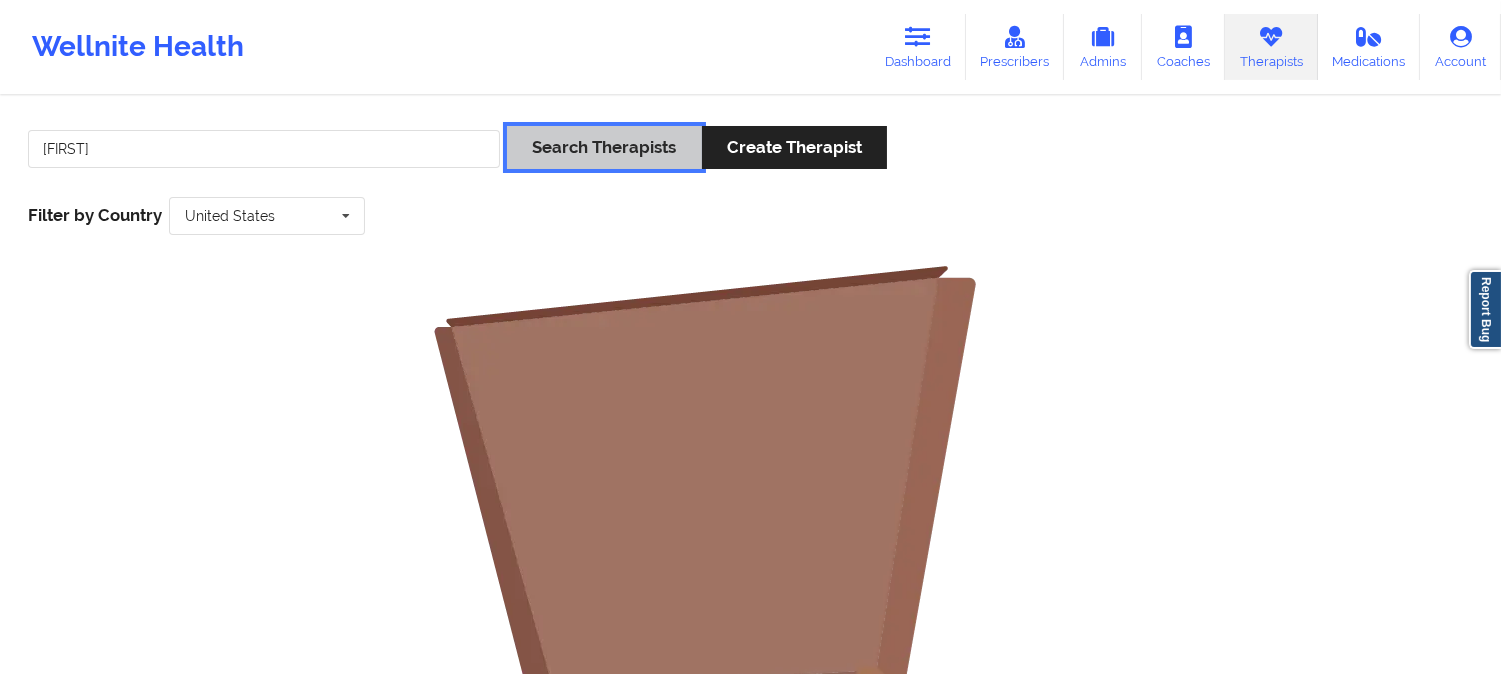 click on "Search Therapists" at bounding box center [604, 147] 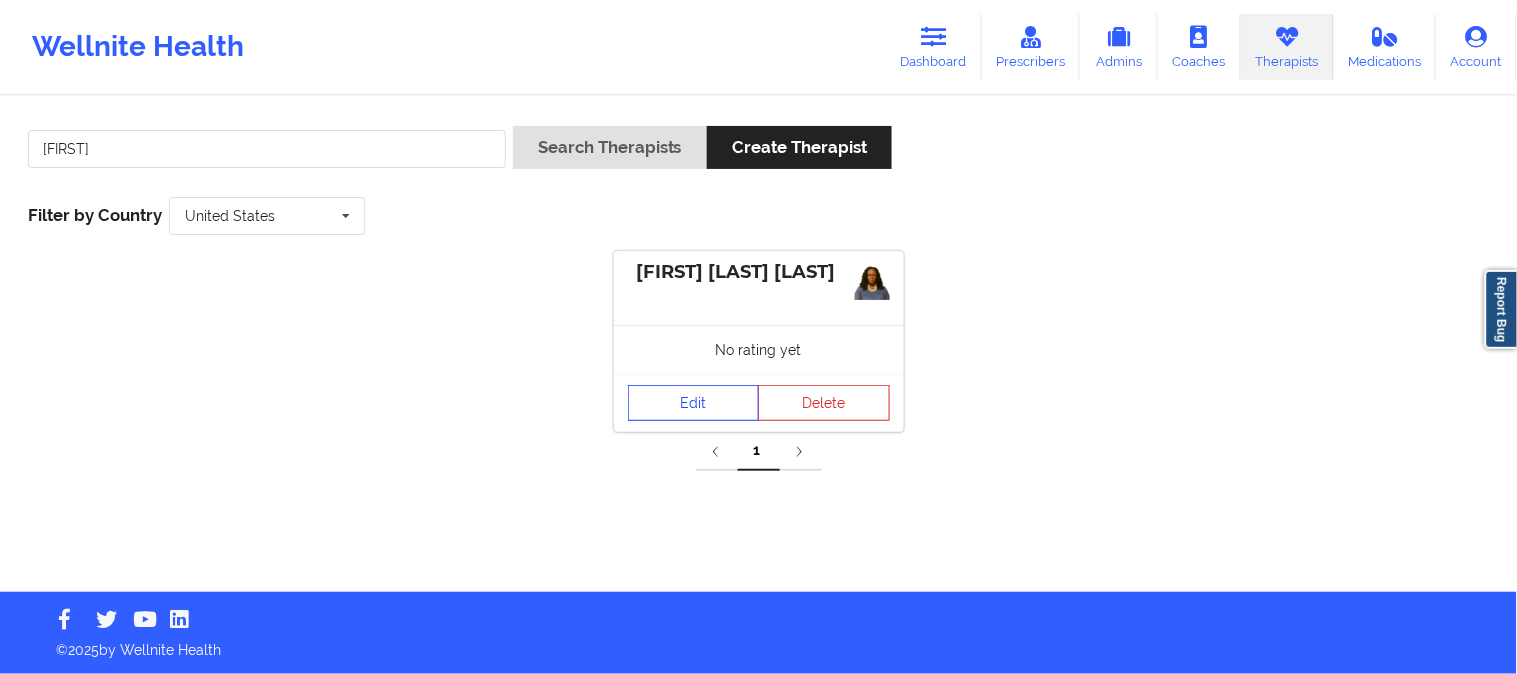 click on "Edit" at bounding box center (694, 403) 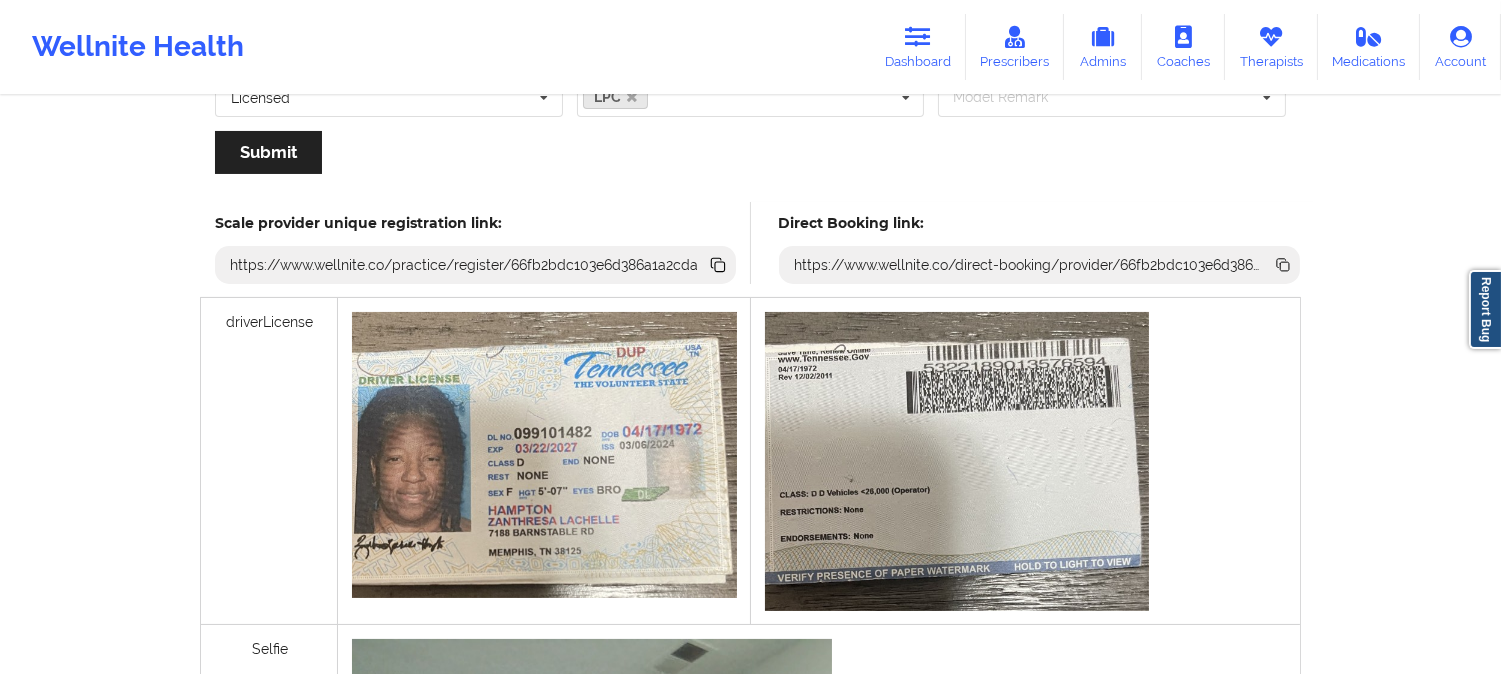 scroll, scrollTop: 444, scrollLeft: 0, axis: vertical 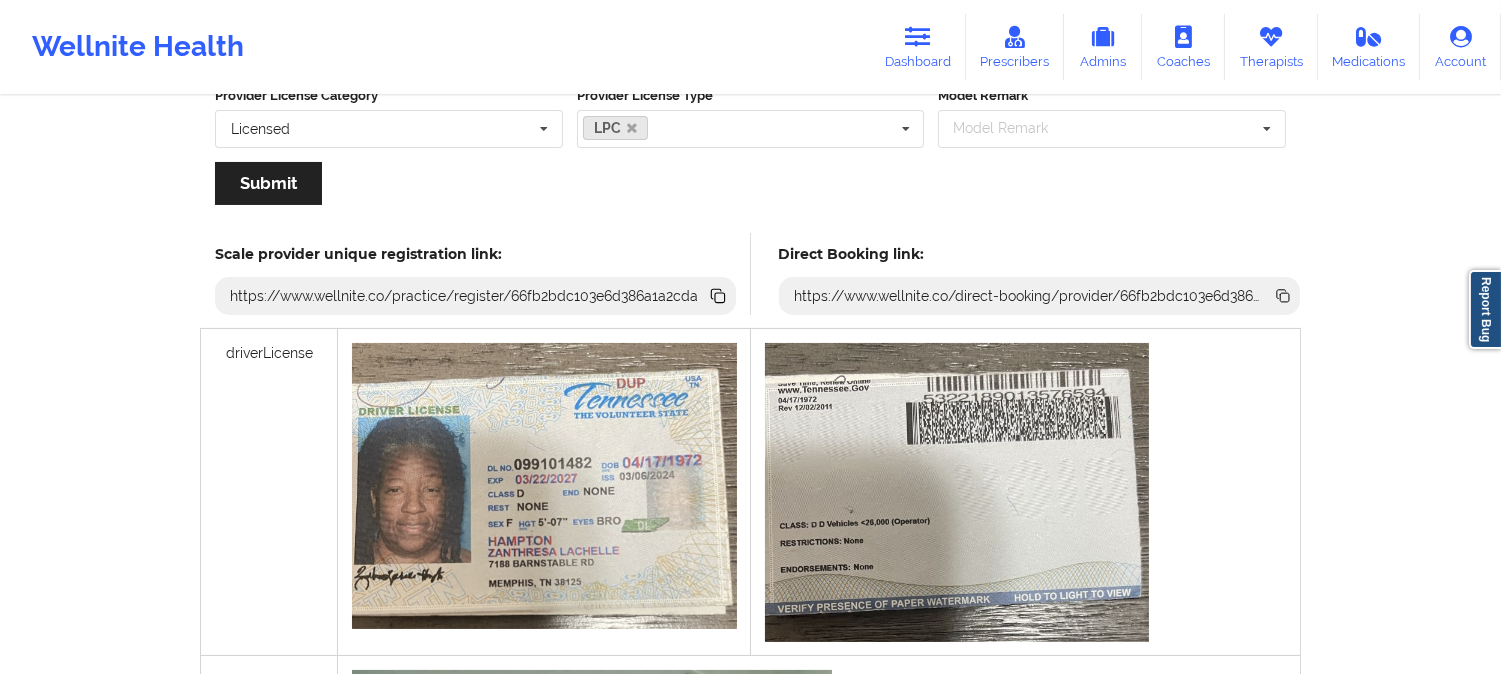 click 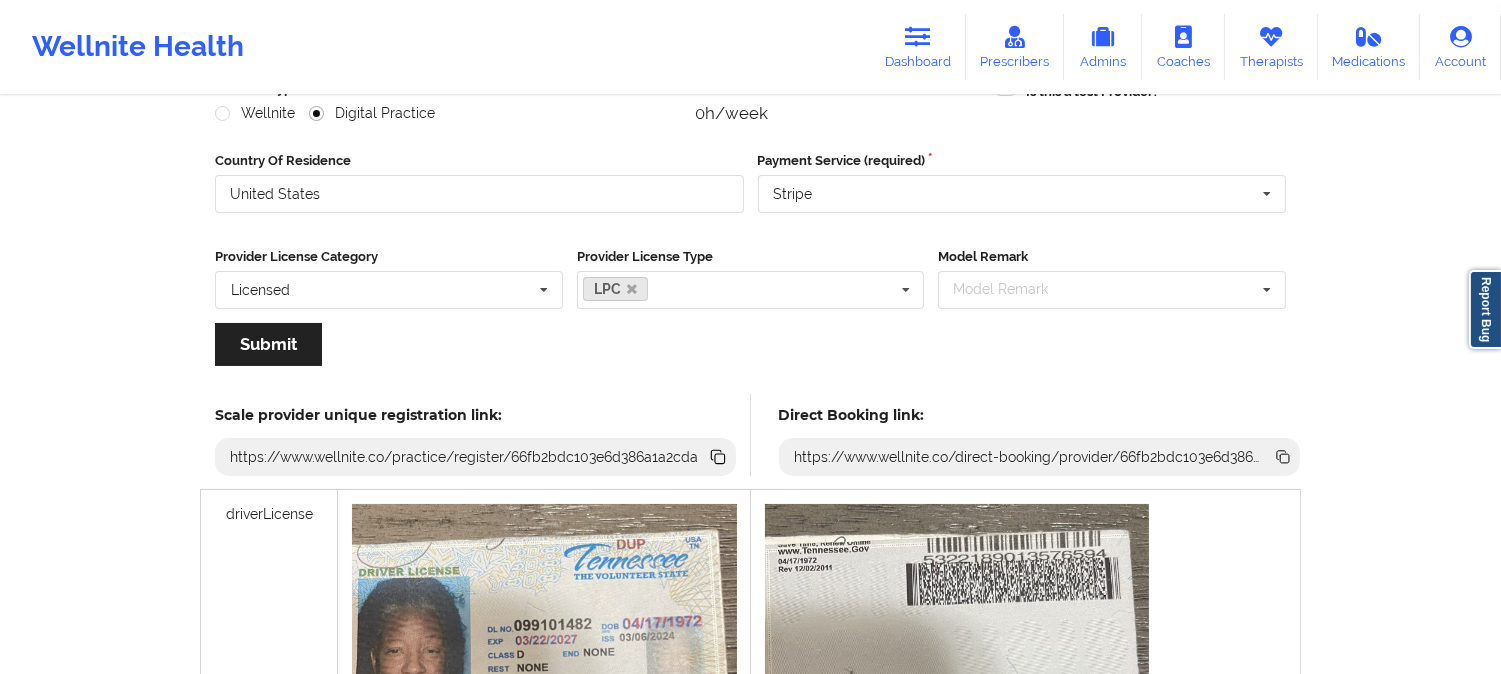 scroll, scrollTop: 333, scrollLeft: 0, axis: vertical 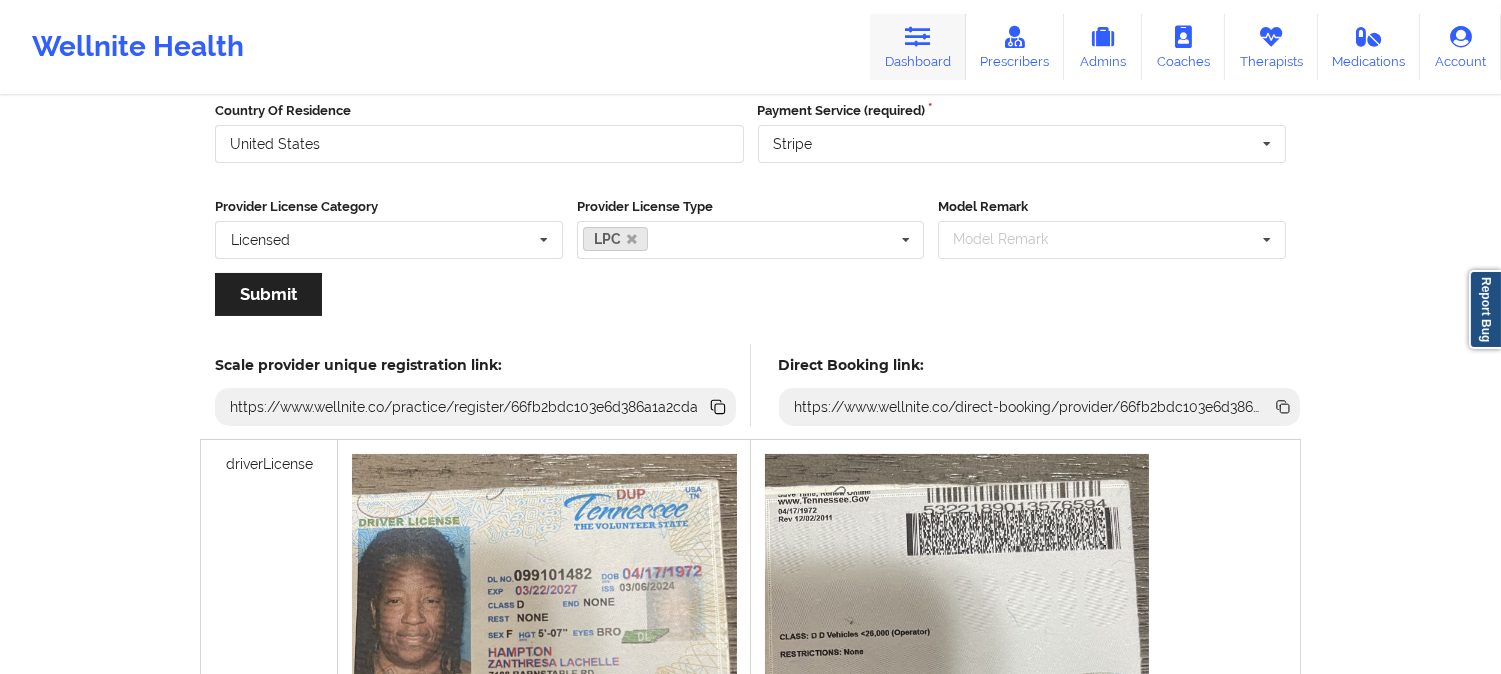 click on "Dashboard" at bounding box center [918, 47] 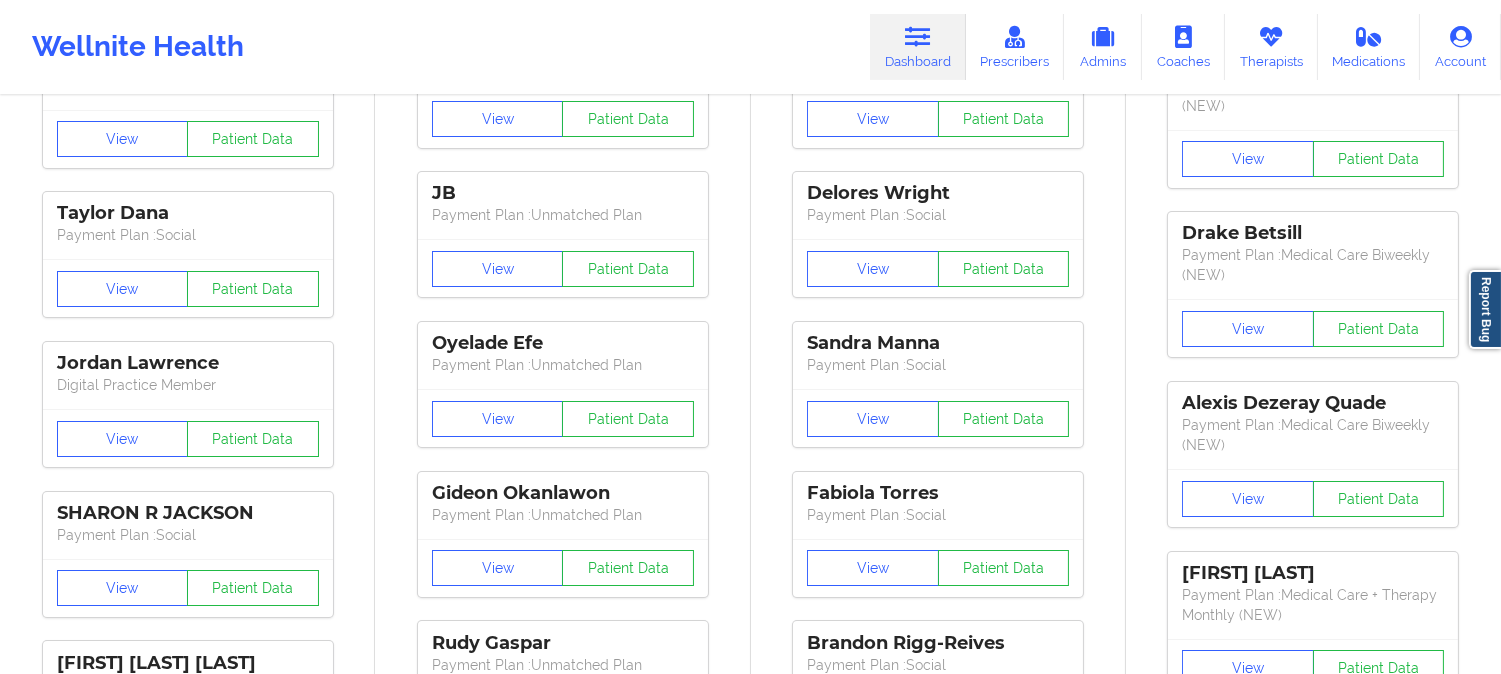 click at bounding box center [918, 37] 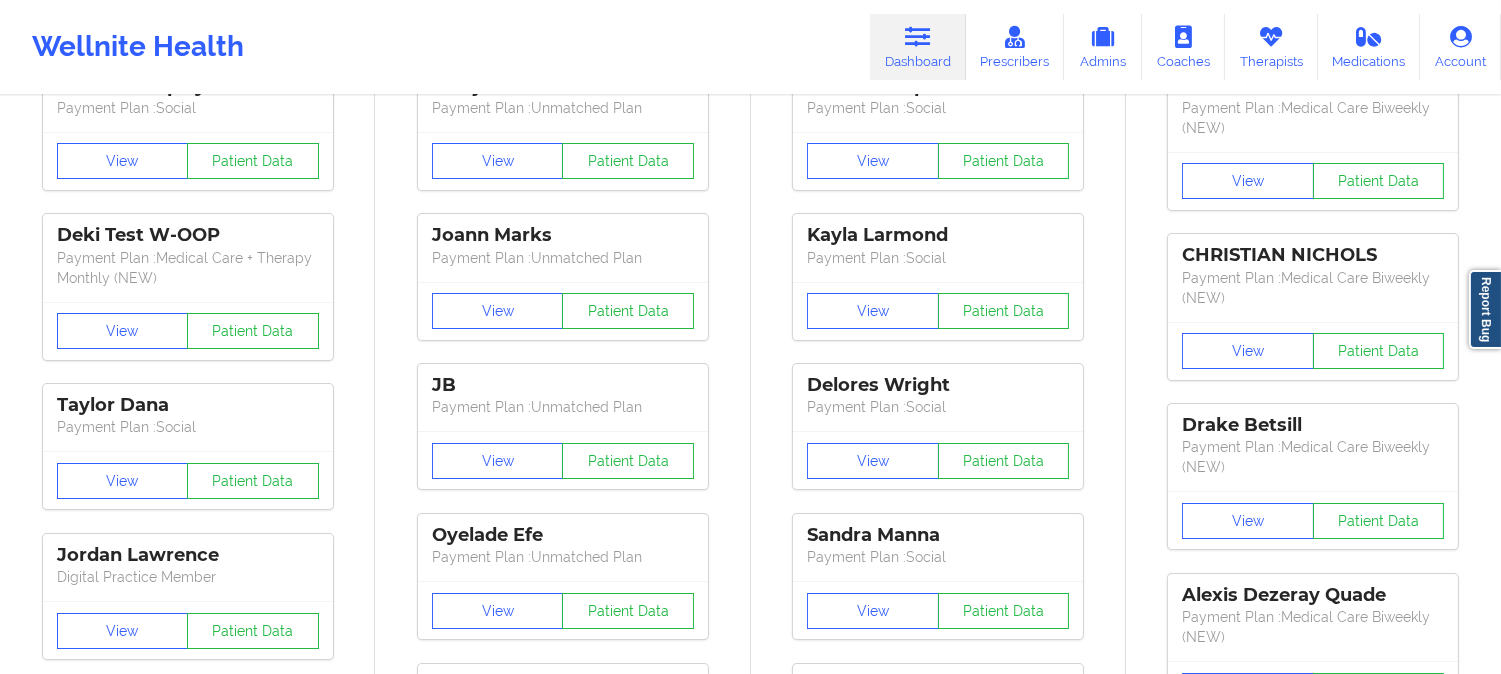 scroll, scrollTop: 0, scrollLeft: 0, axis: both 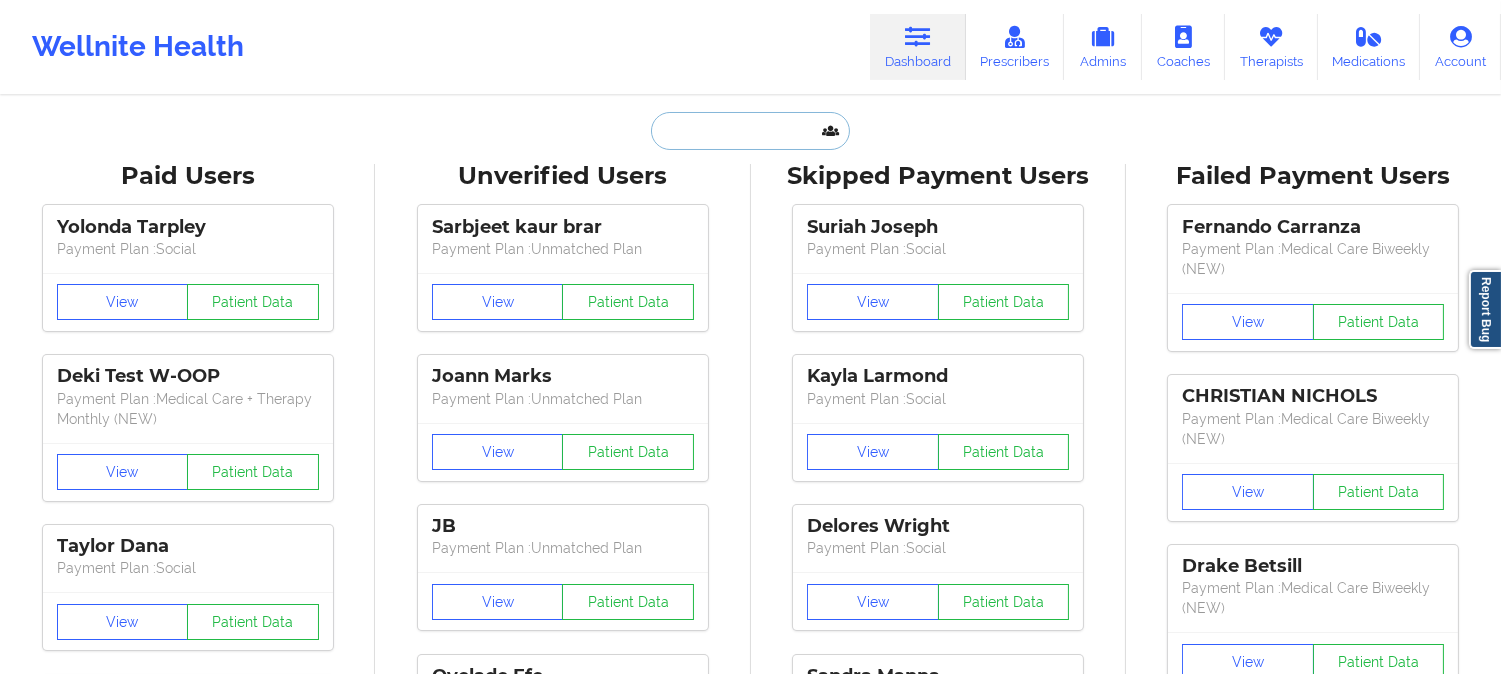 click at bounding box center [750, 131] 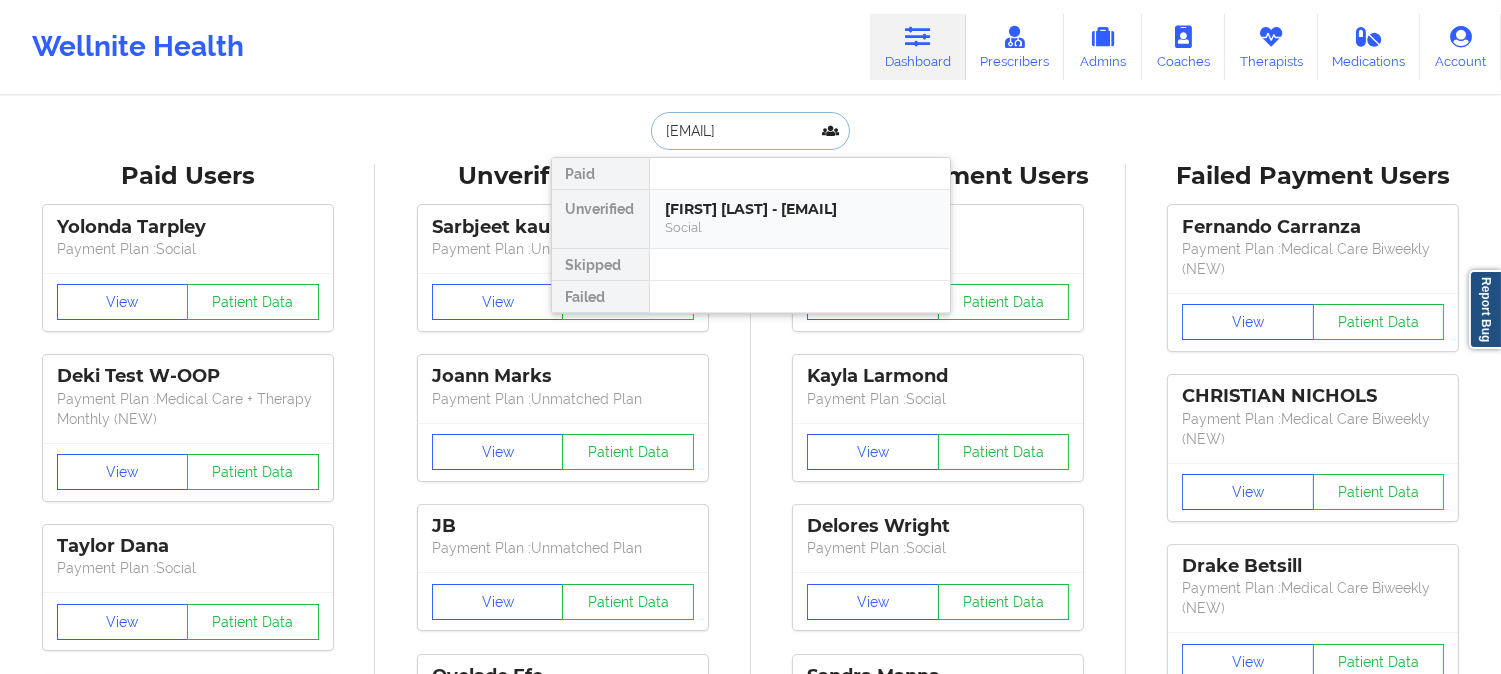 click on "[FIRST] [LAST] - [EMAIL]" at bounding box center [800, 209] 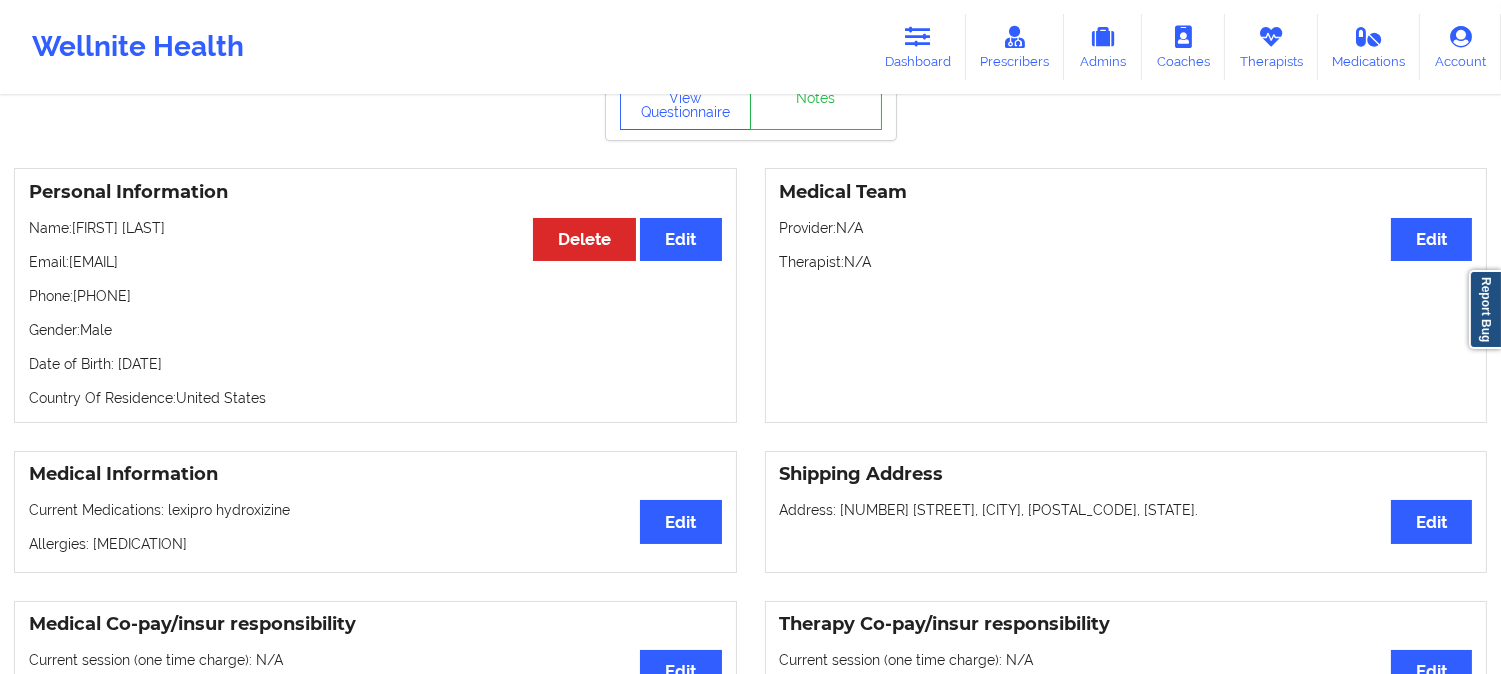 scroll, scrollTop: 0, scrollLeft: 0, axis: both 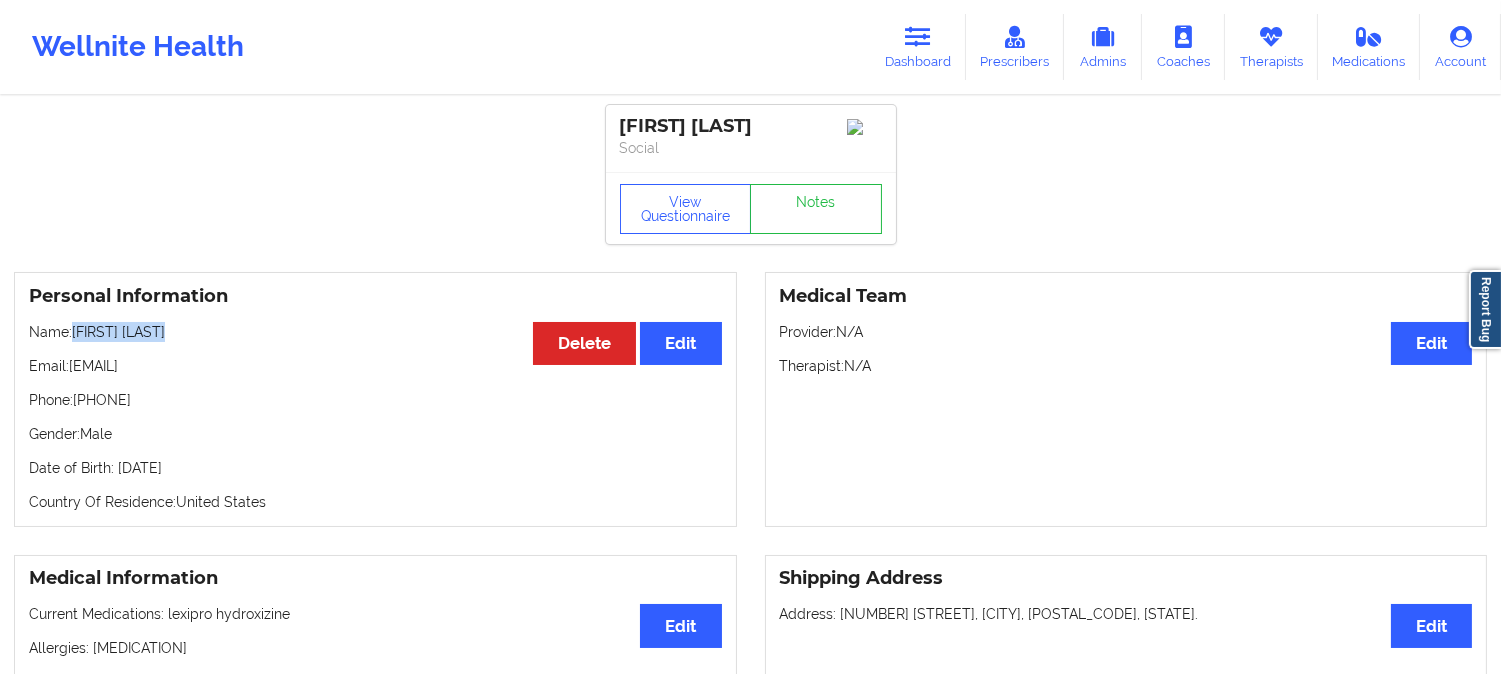 drag, startPoint x: 190, startPoint y: 334, endPoint x: 75, endPoint y: 342, distance: 115.27792 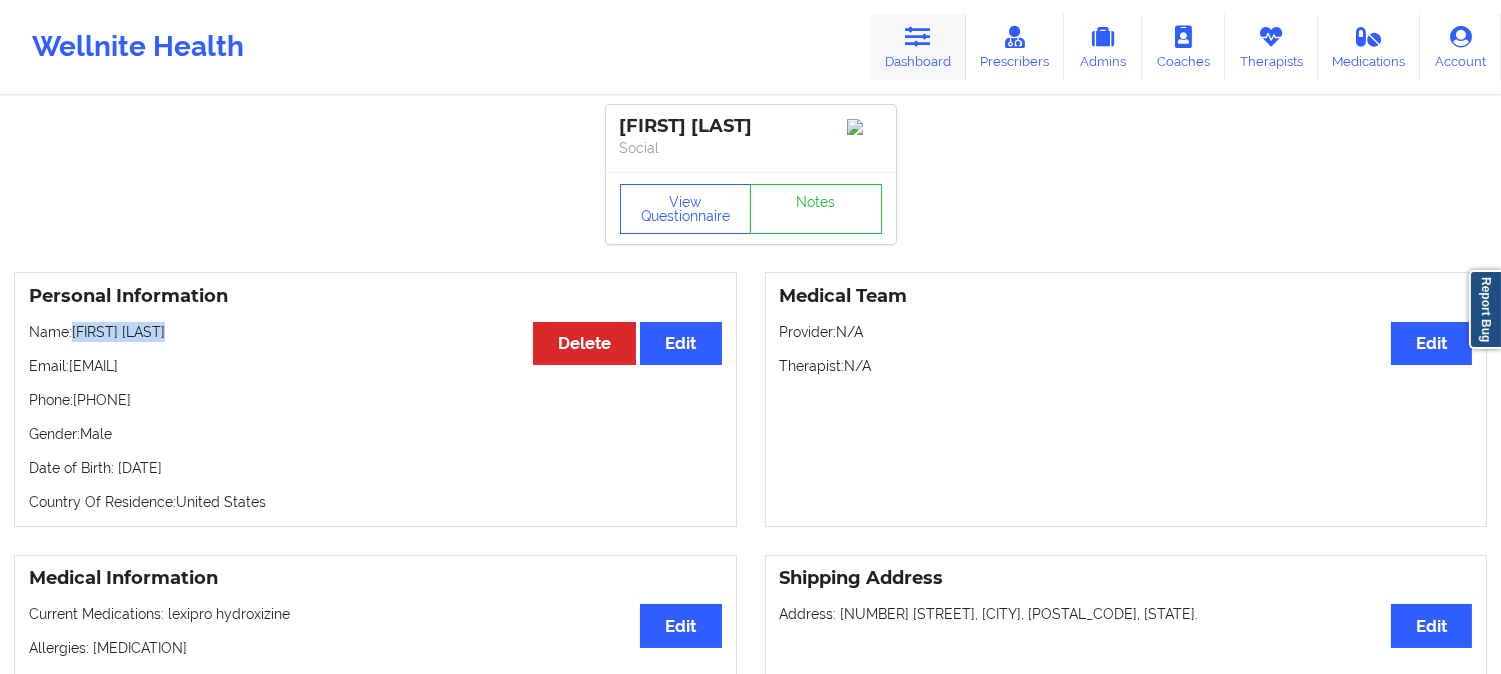 click at bounding box center (918, 37) 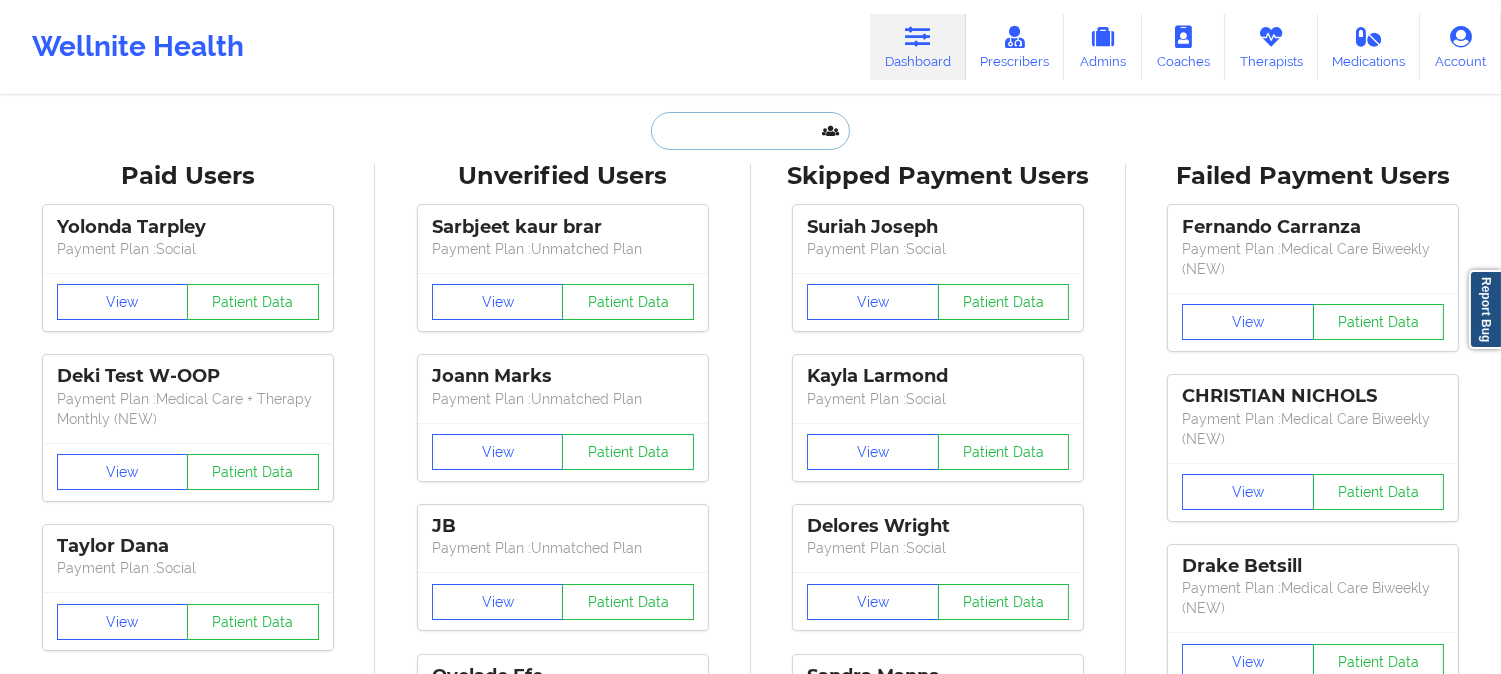 click at bounding box center (750, 131) 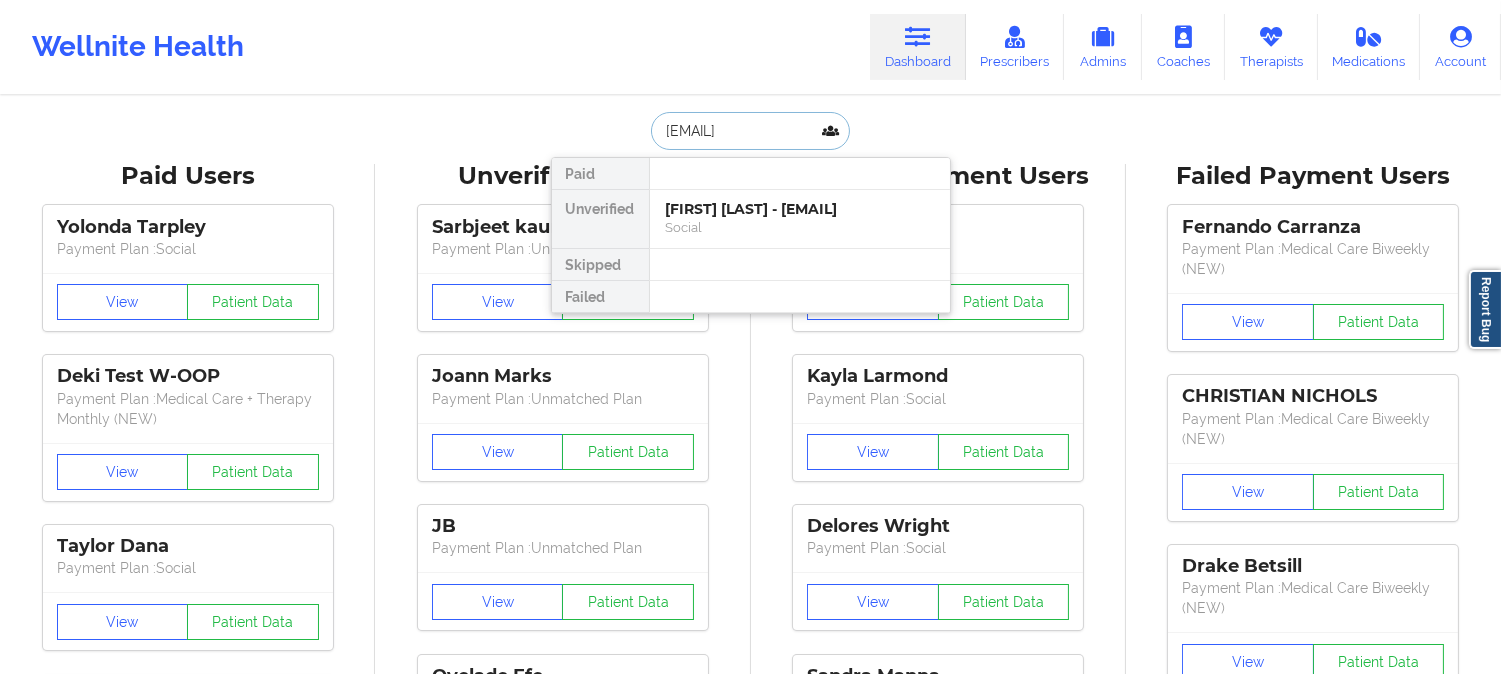 scroll, scrollTop: 0, scrollLeft: 22, axis: horizontal 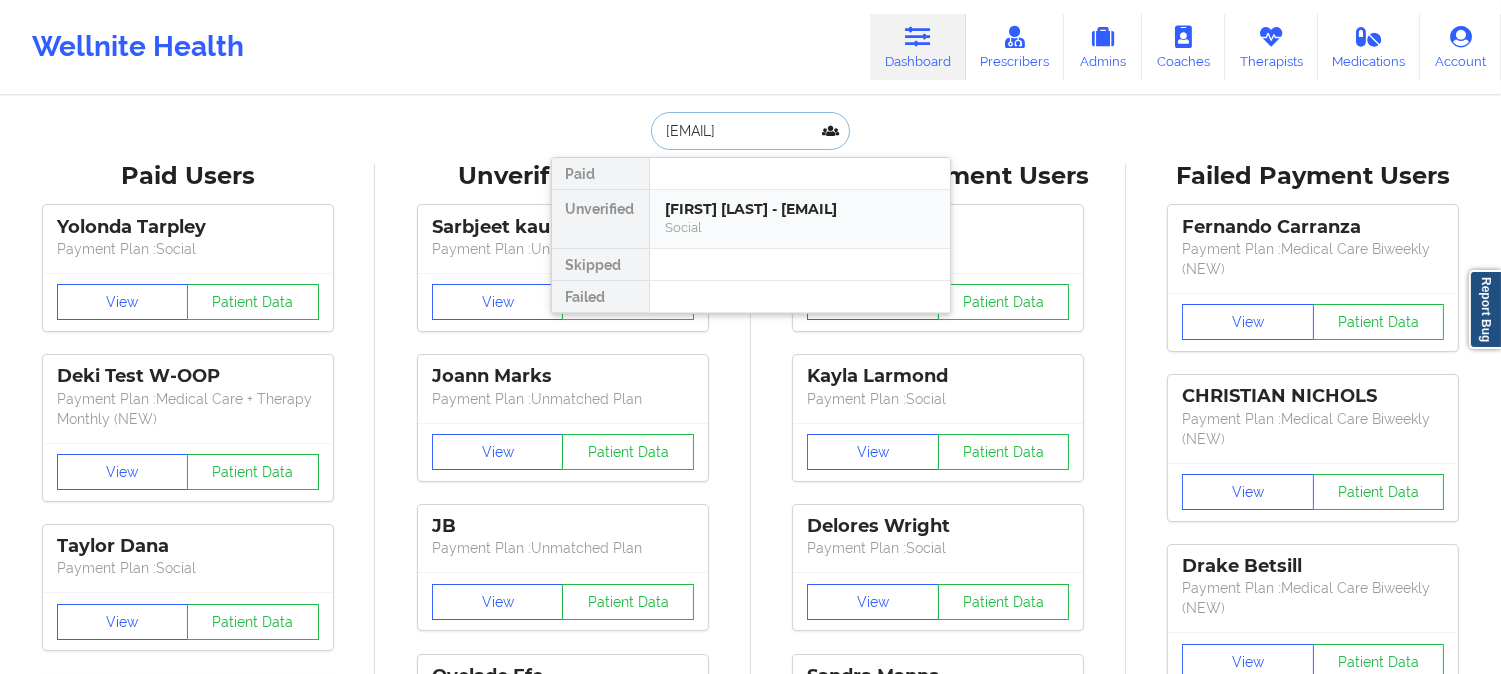 click on "[FIRST] [LAST] - [EMAIL]" at bounding box center (800, 209) 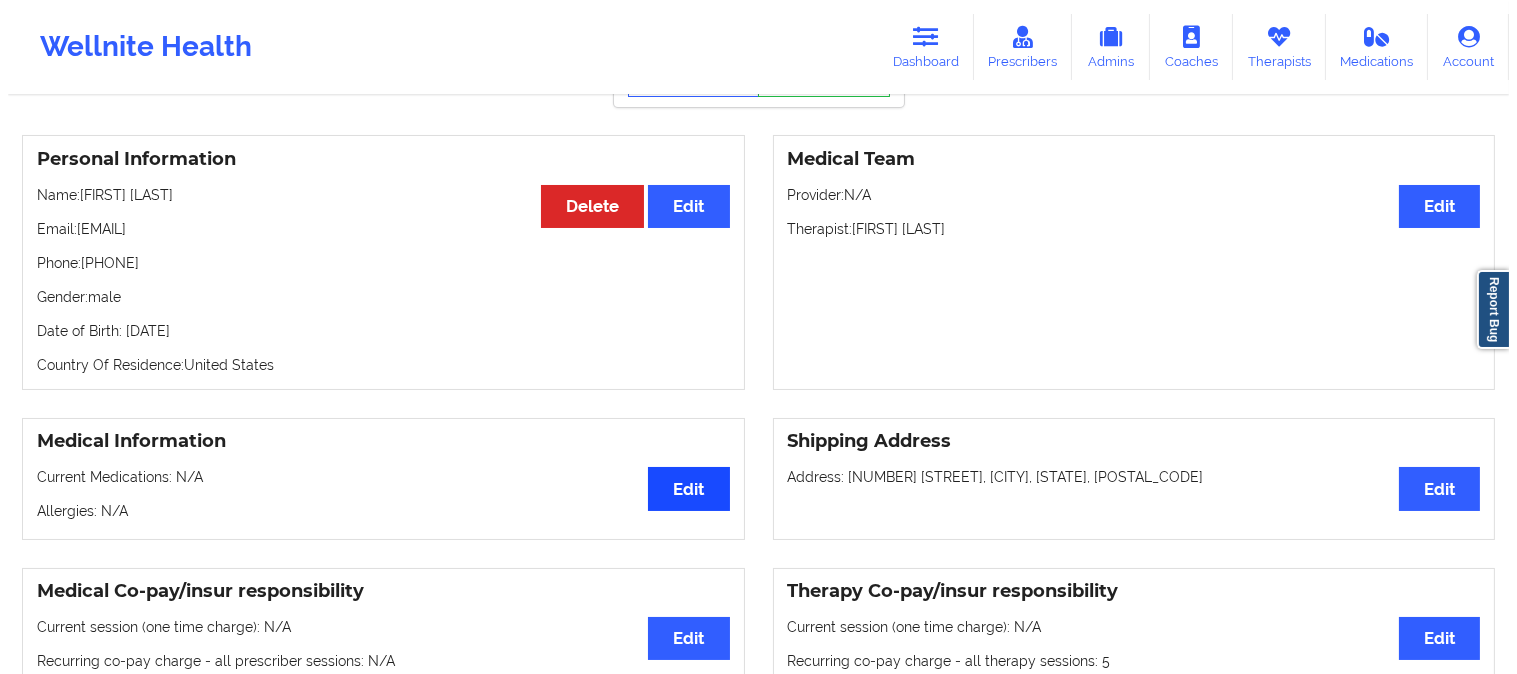 scroll, scrollTop: 0, scrollLeft: 0, axis: both 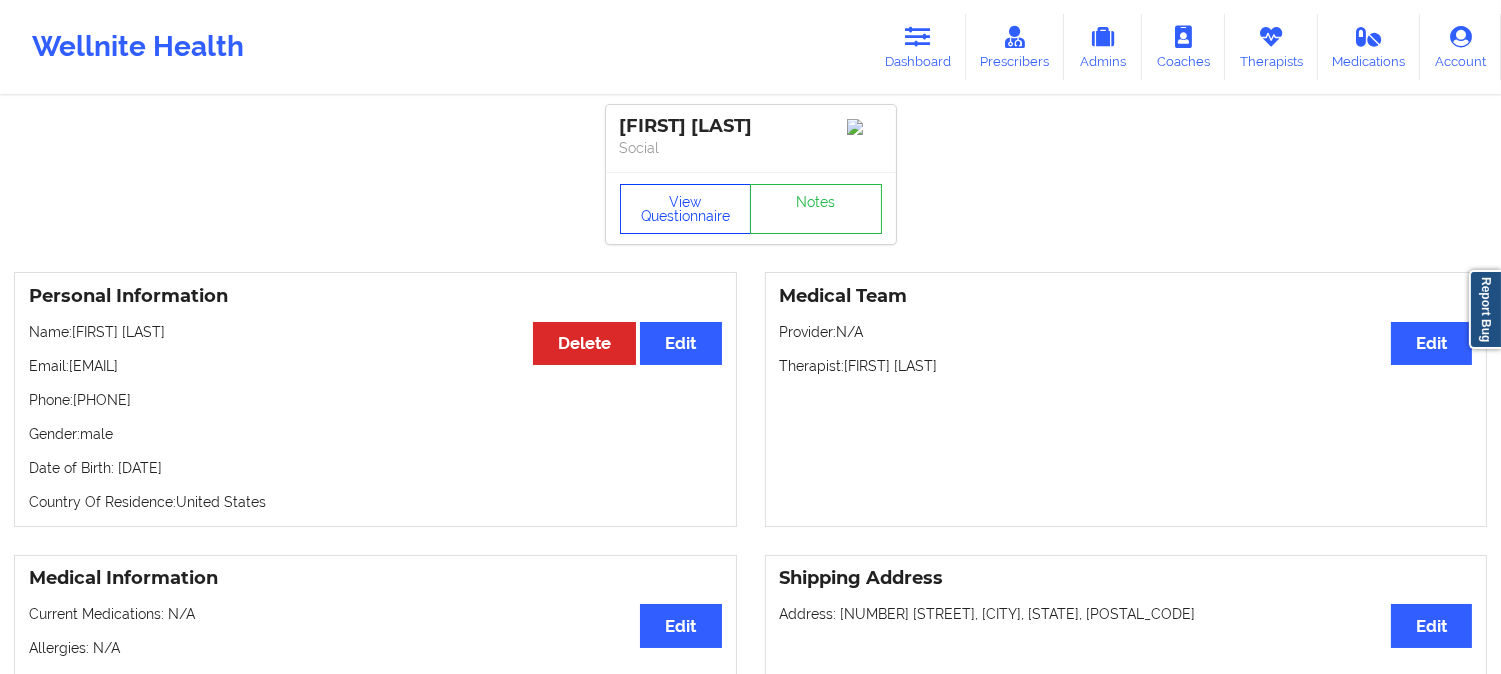 click on "View Questionnaire" at bounding box center (686, 209) 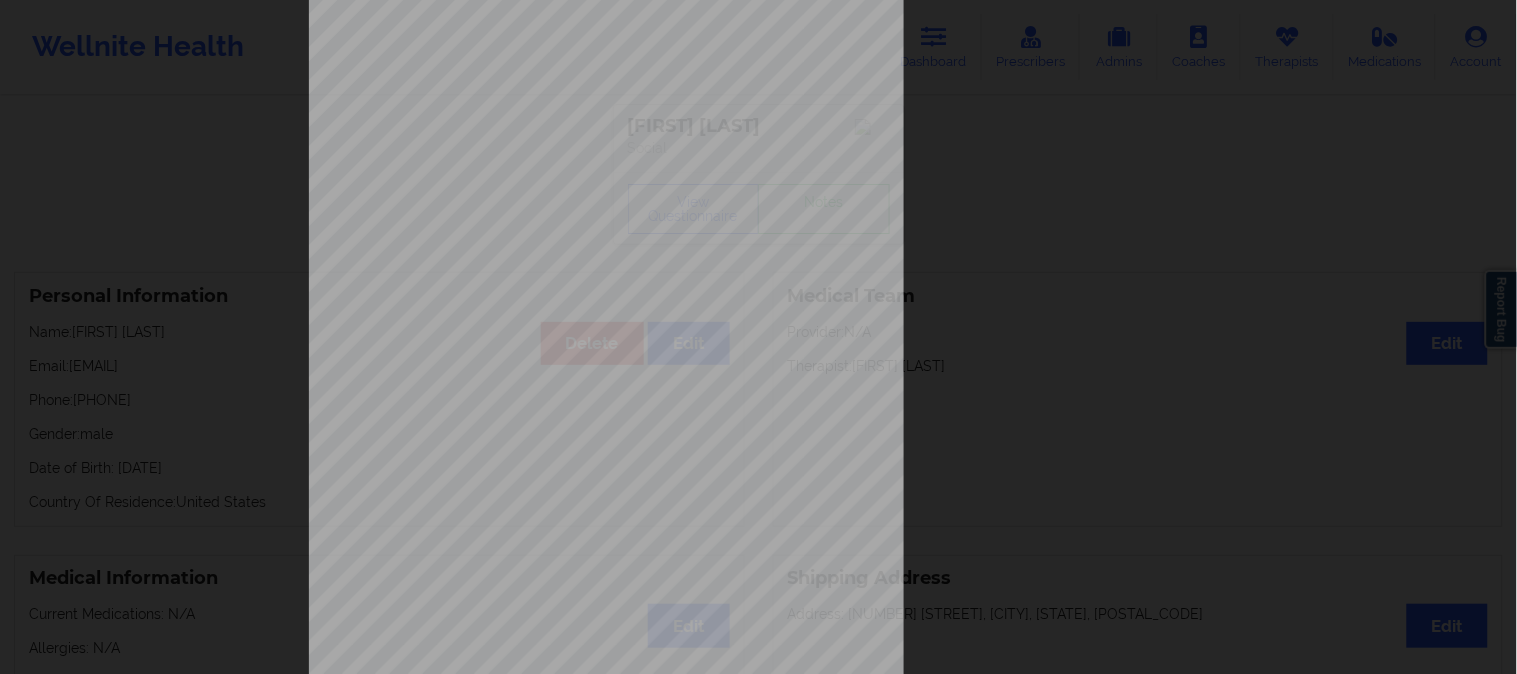 scroll, scrollTop: 280, scrollLeft: 0, axis: vertical 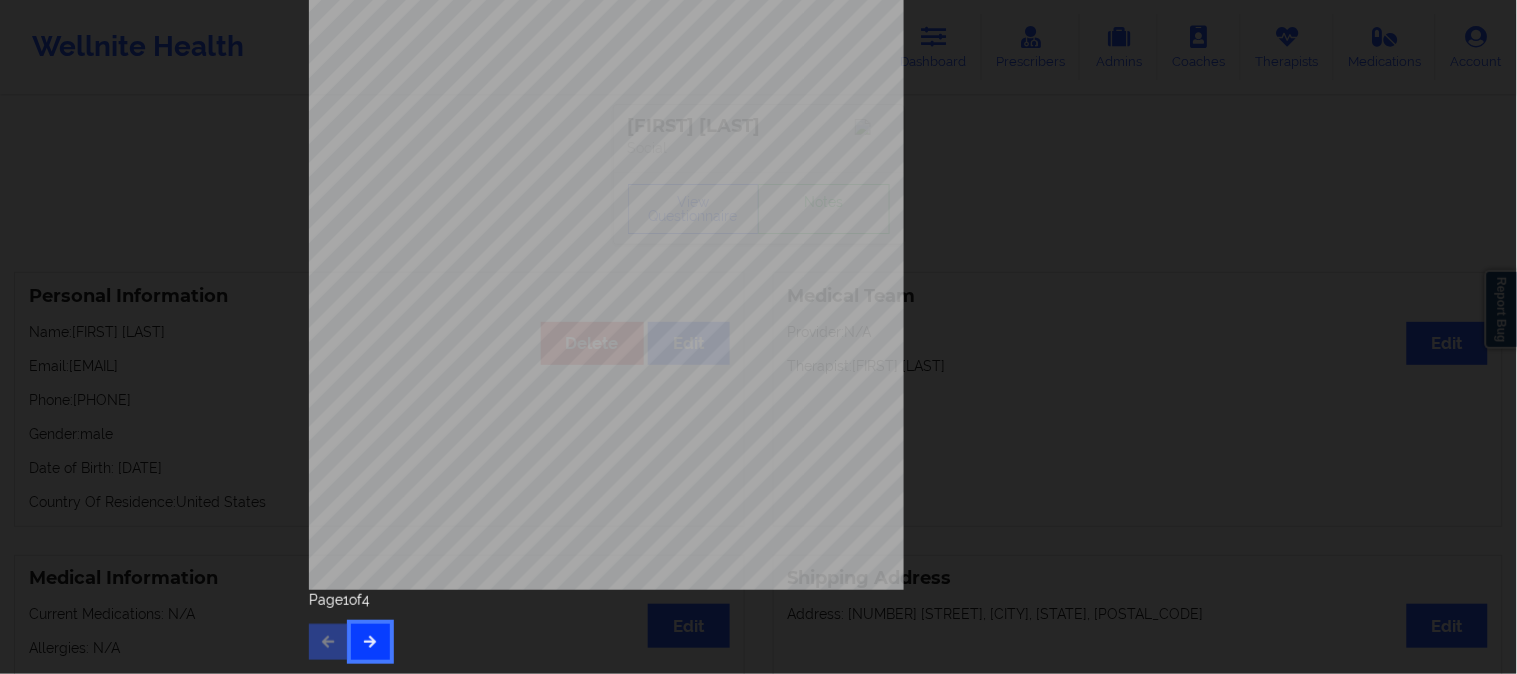 click at bounding box center [370, 641] 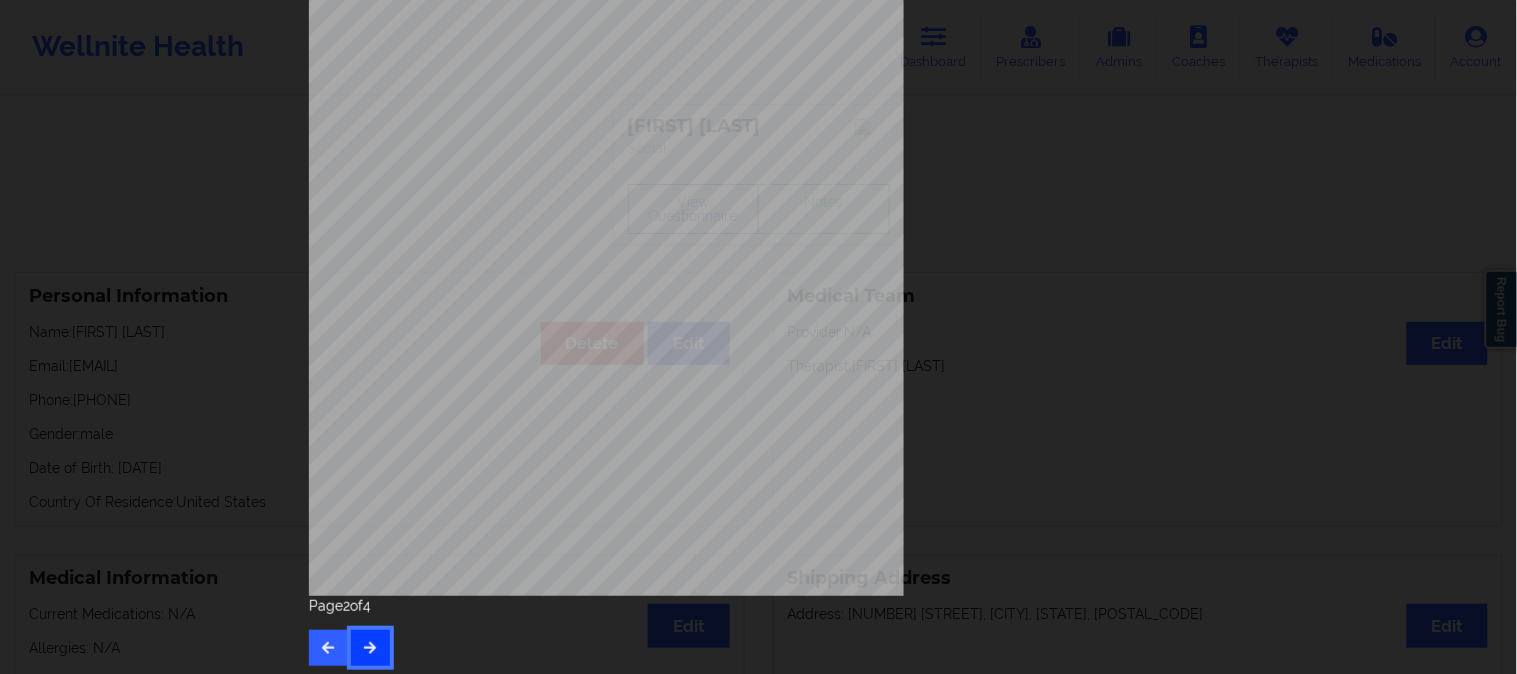 scroll, scrollTop: 280, scrollLeft: 0, axis: vertical 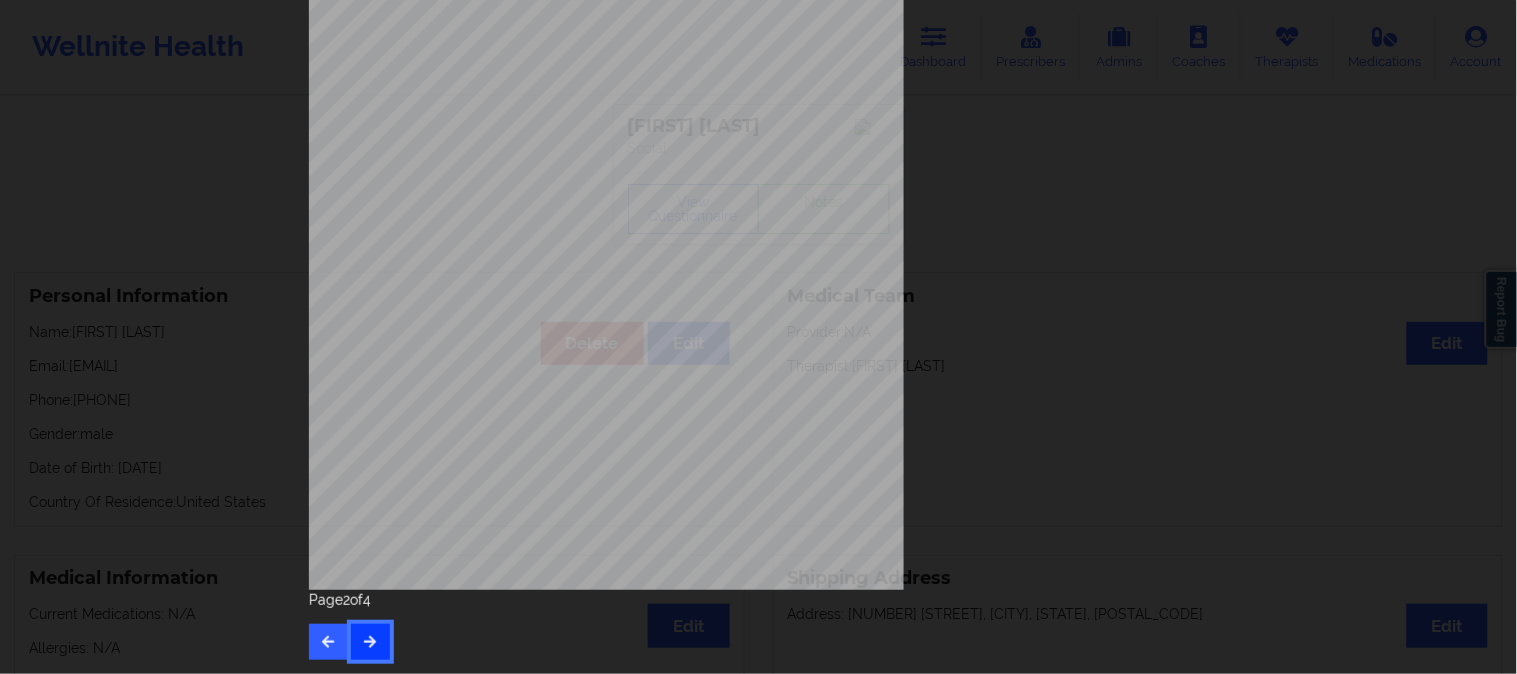 click at bounding box center (370, 642) 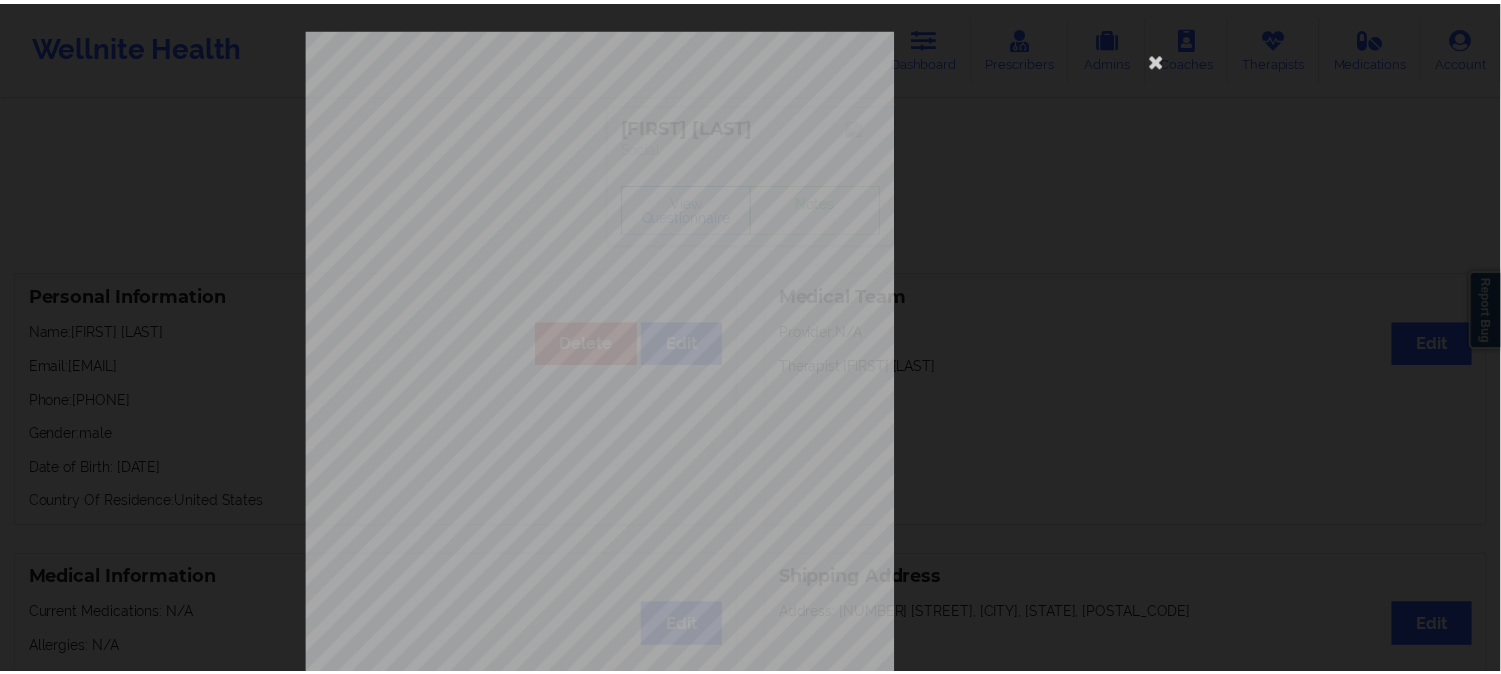 scroll, scrollTop: 280, scrollLeft: 0, axis: vertical 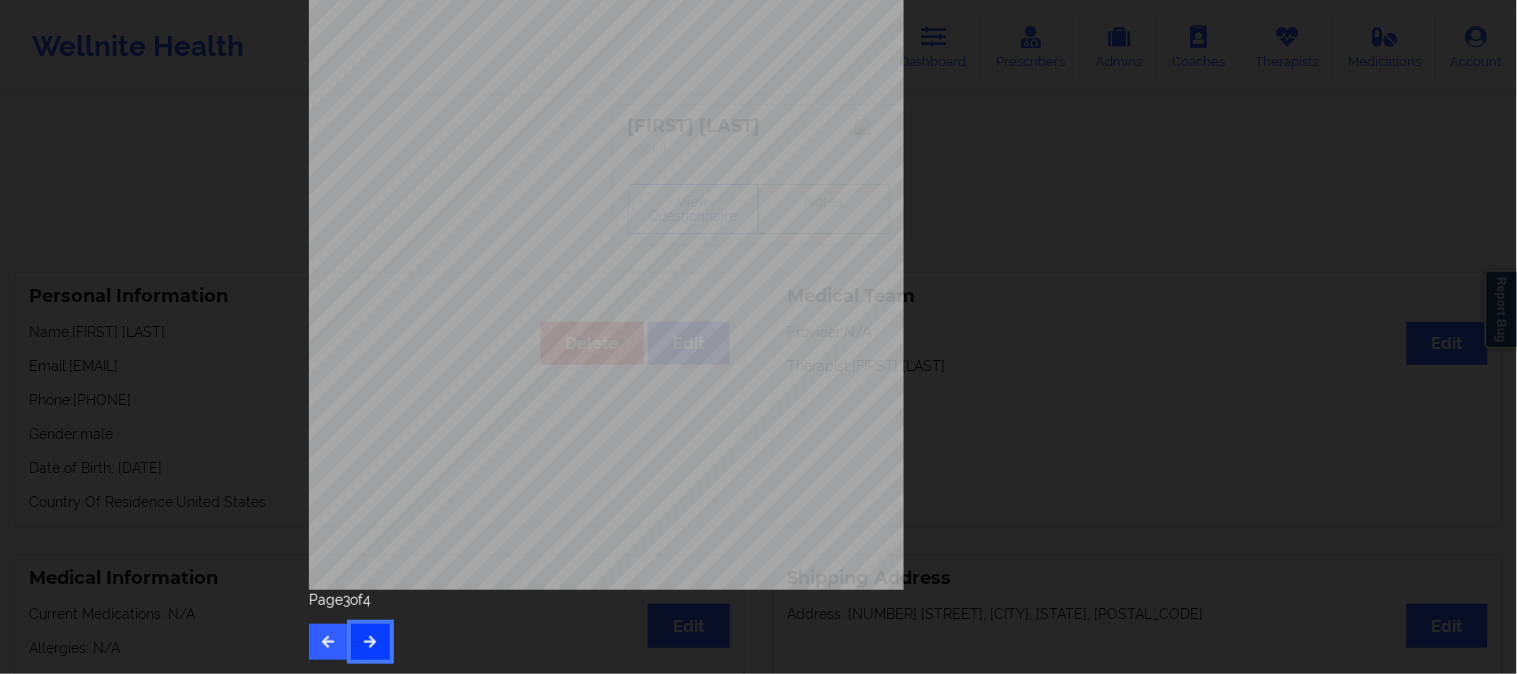 type 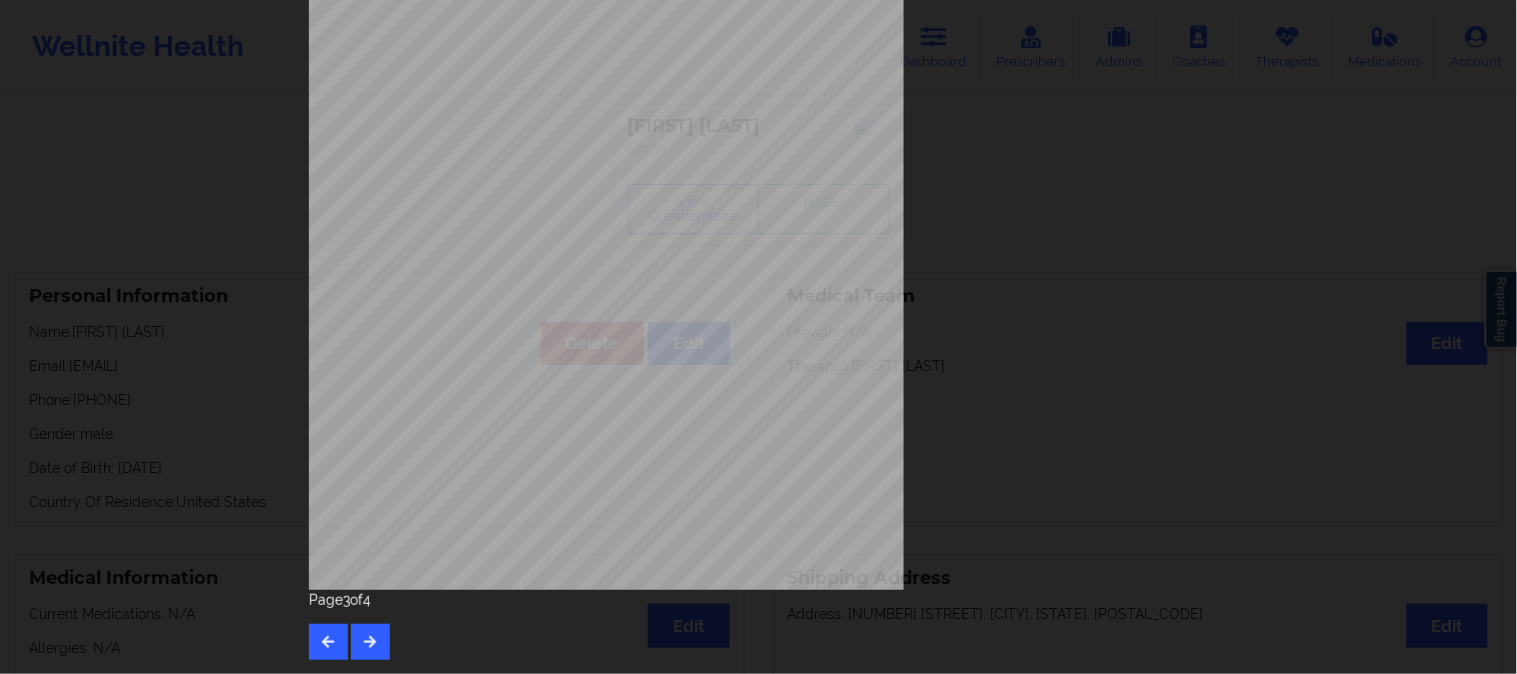 click on "Page  3  of  4" at bounding box center [758, 337] 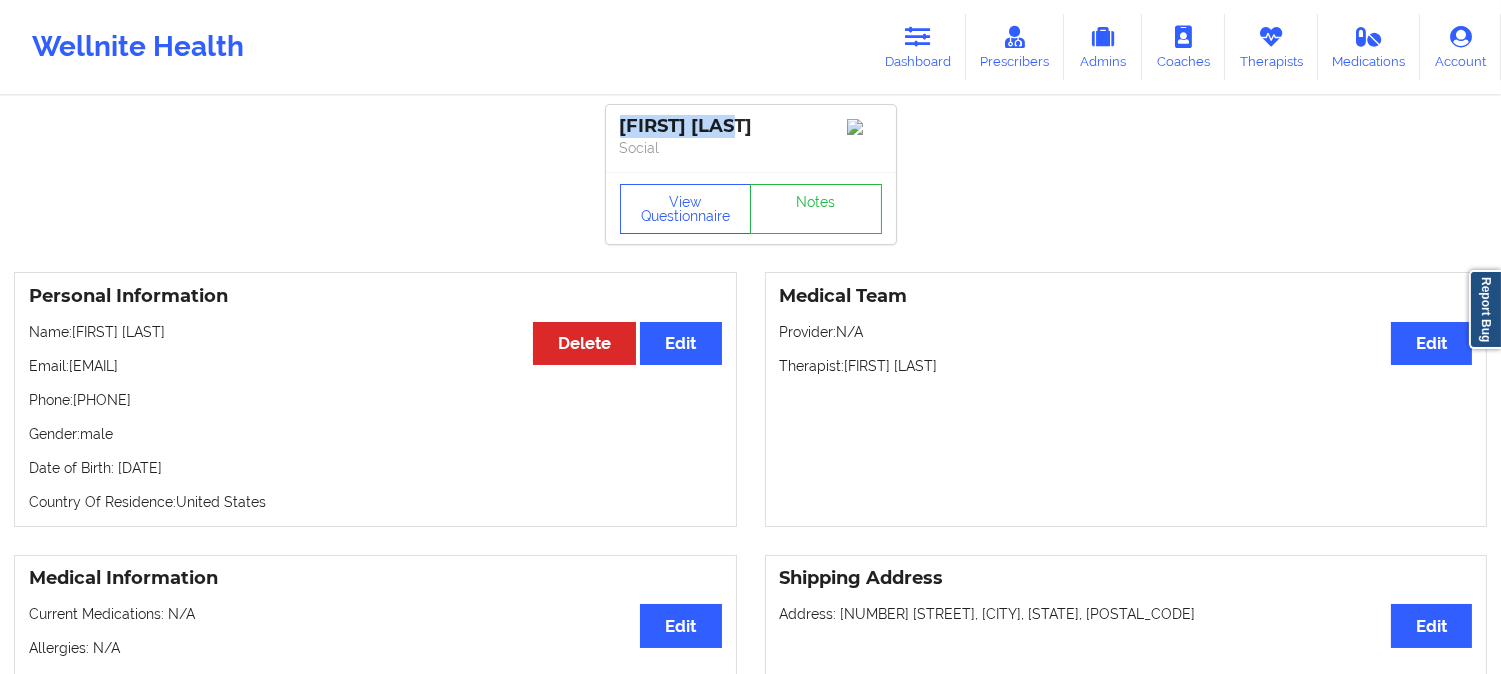 drag, startPoint x: 742, startPoint y: 123, endPoint x: 622, endPoint y: 123, distance: 120 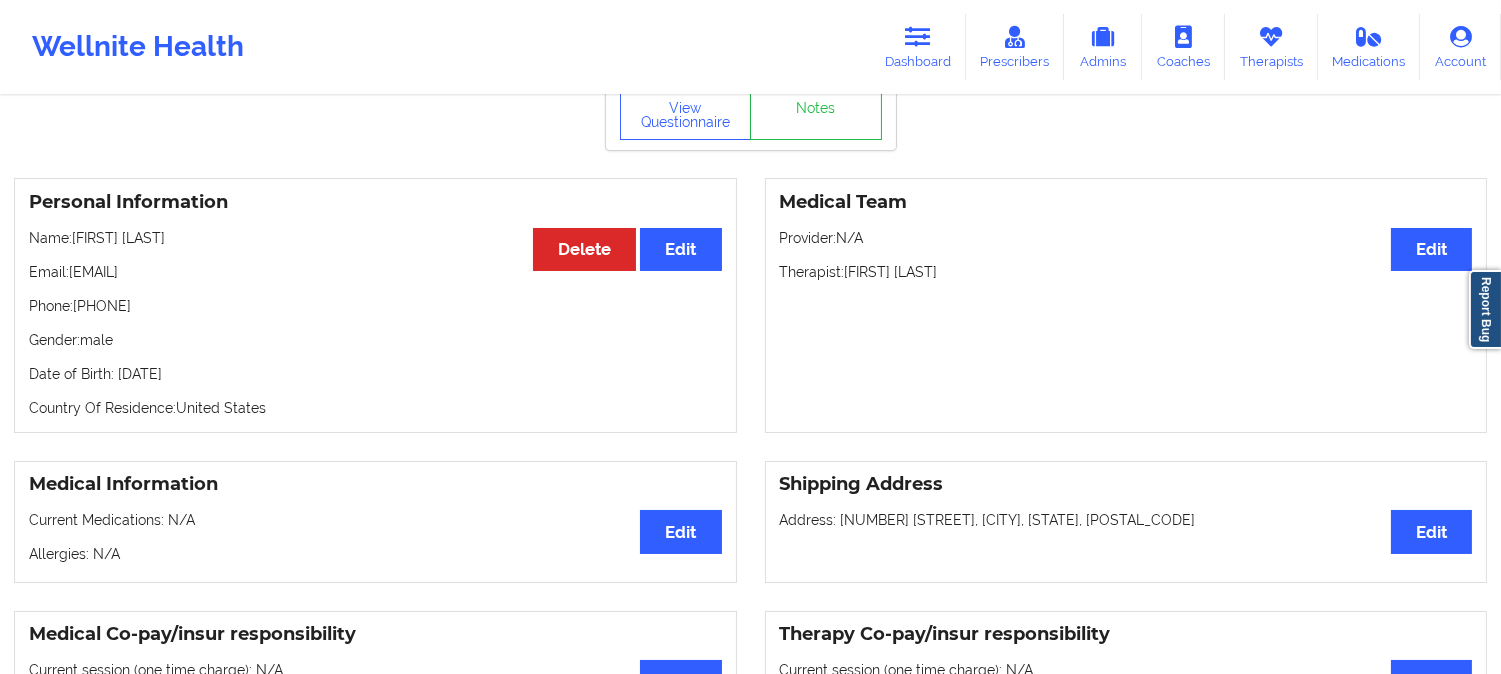 scroll, scrollTop: 0, scrollLeft: 0, axis: both 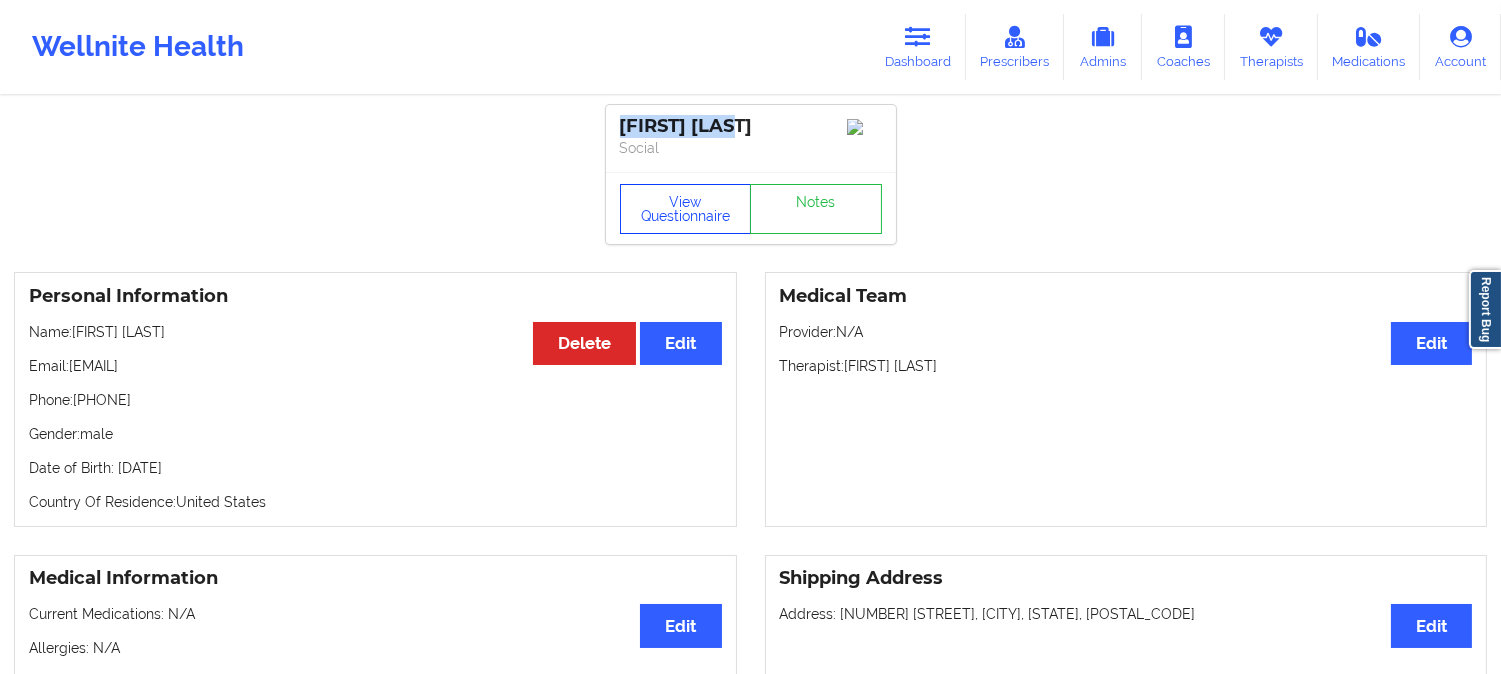 click on "View Questionnaire" at bounding box center [686, 209] 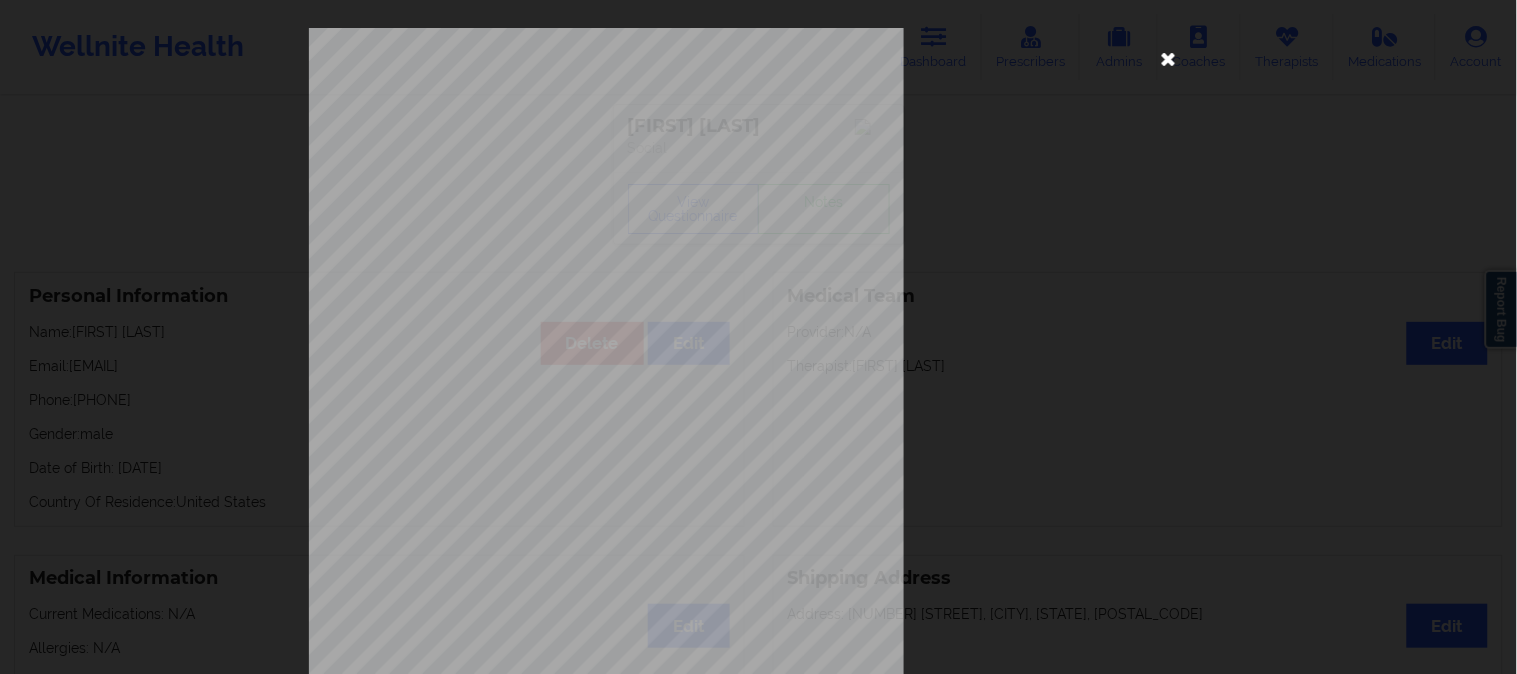 click at bounding box center (1169, 58) 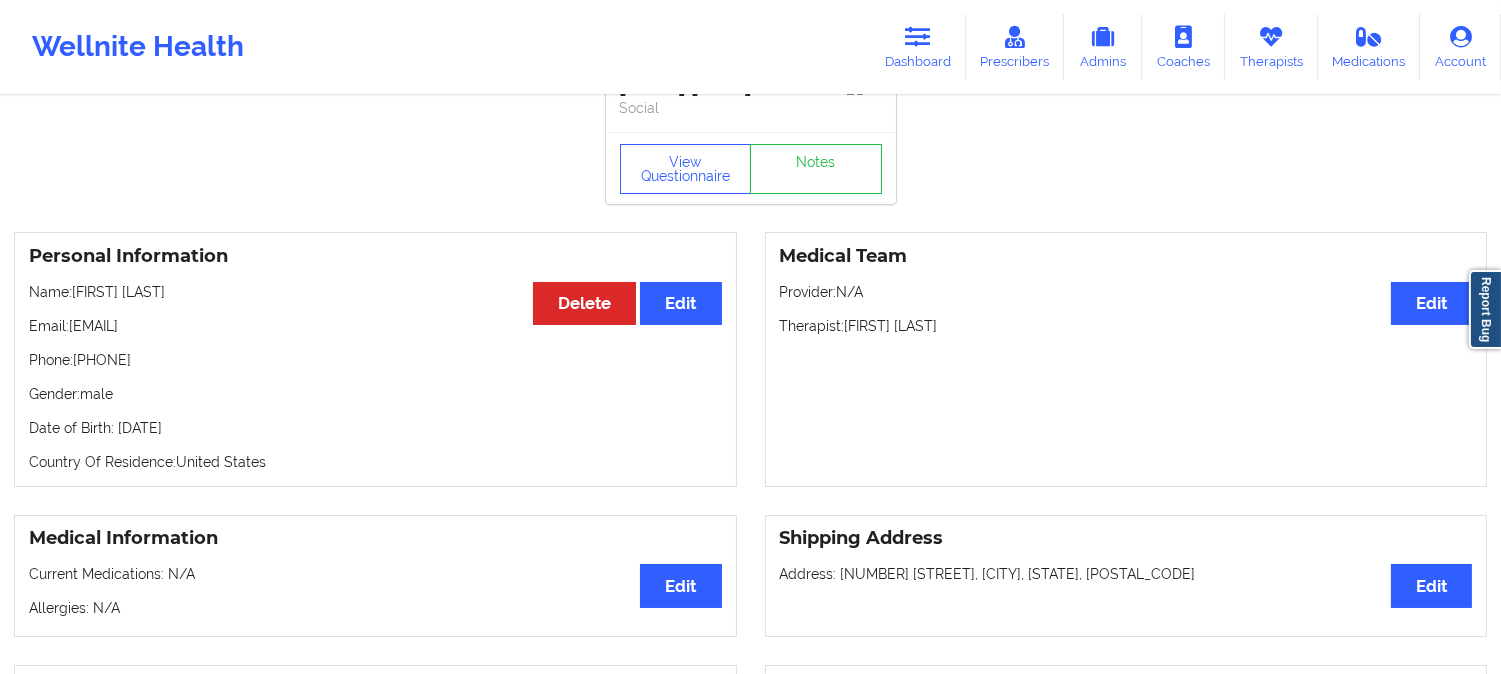scroll, scrollTop: 0, scrollLeft: 0, axis: both 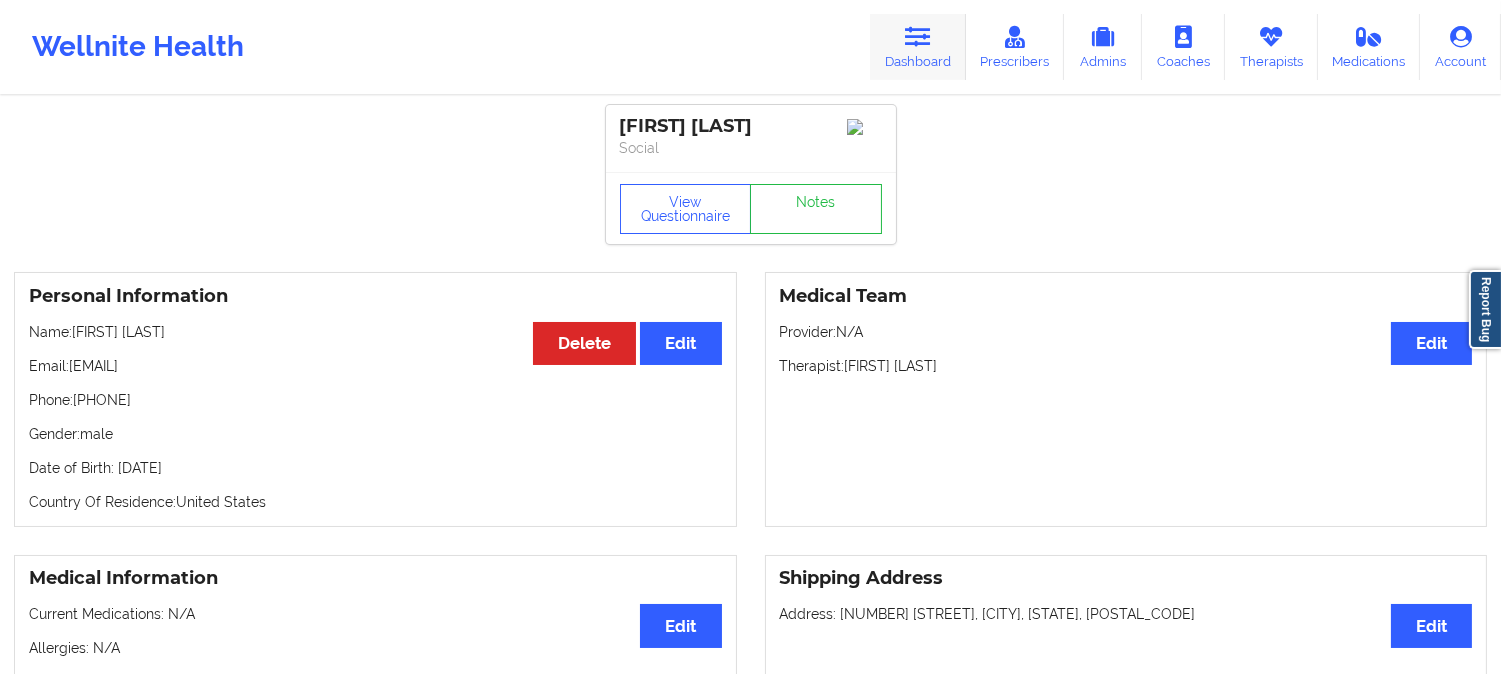 click at bounding box center [918, 37] 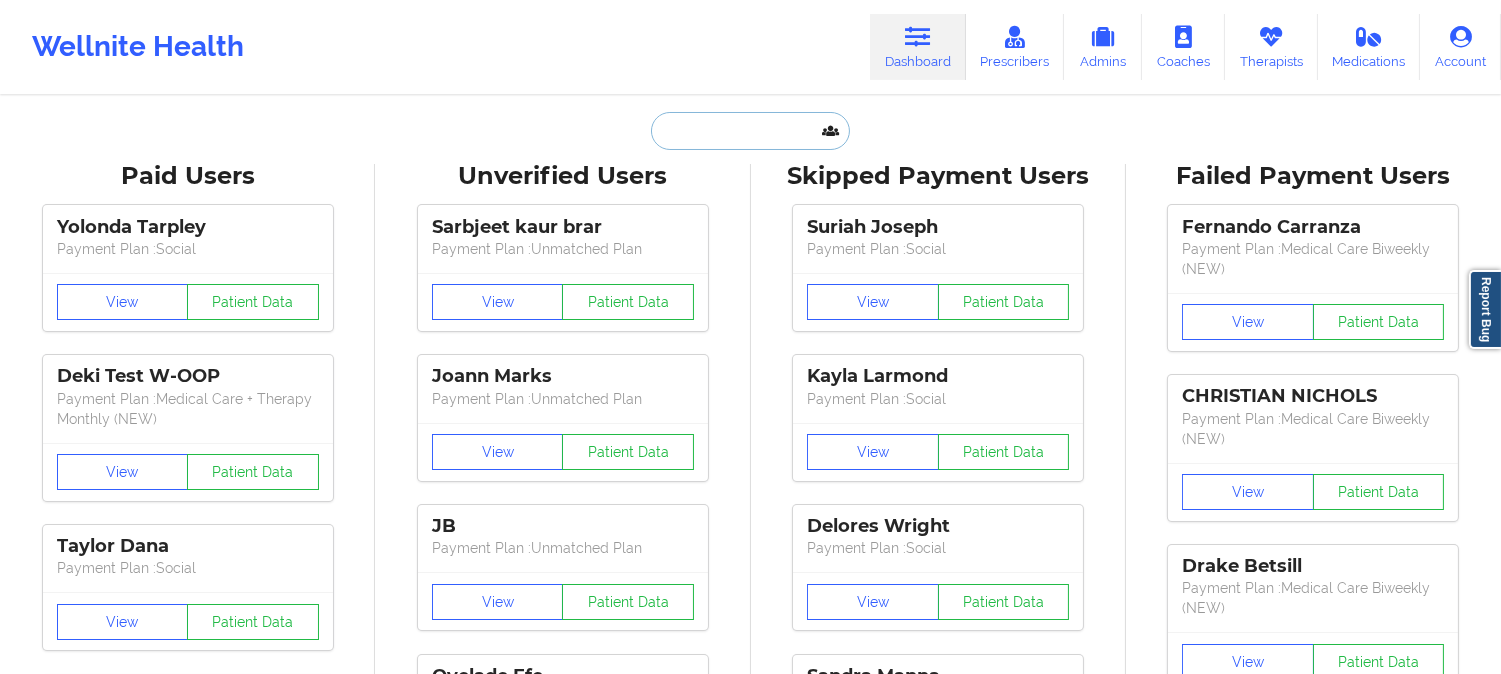 click at bounding box center [750, 131] 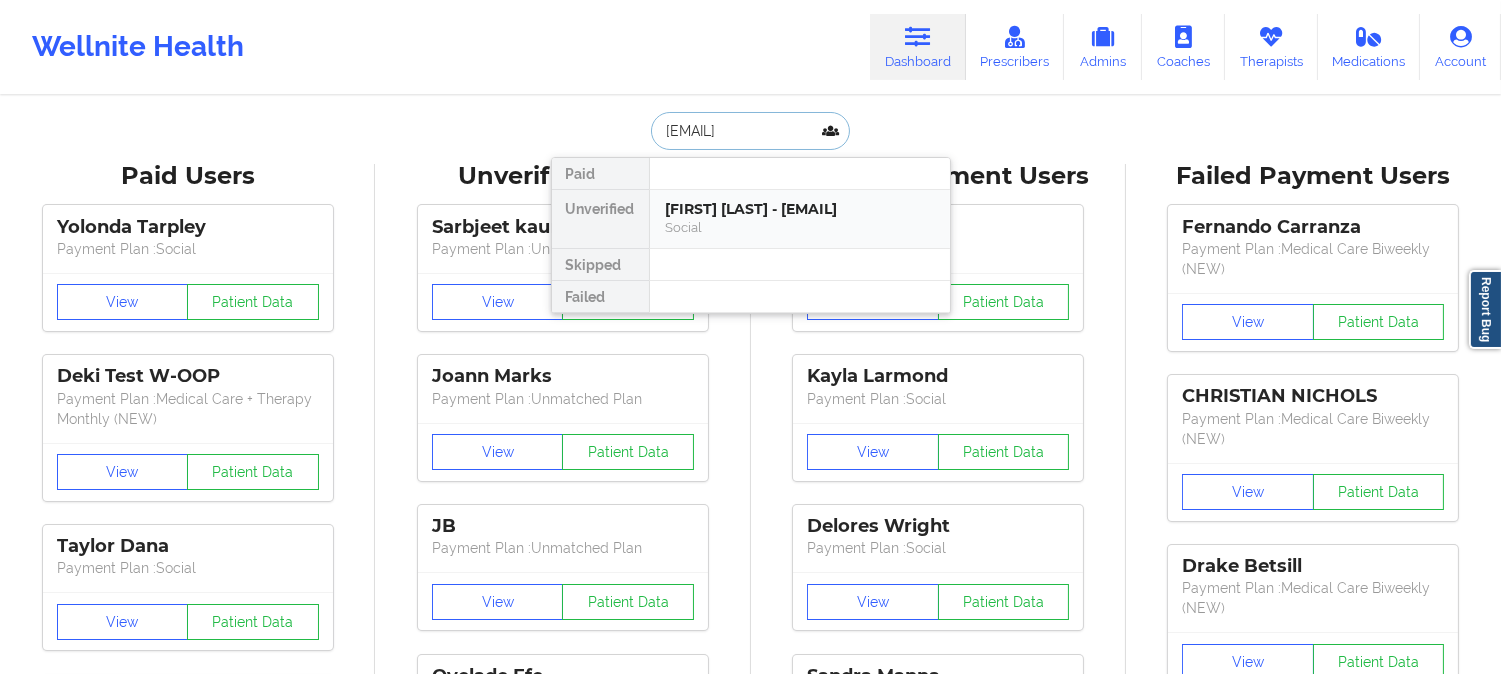 click on "[FIRST] [LAST]  - [EMAIL]" at bounding box center [800, 209] 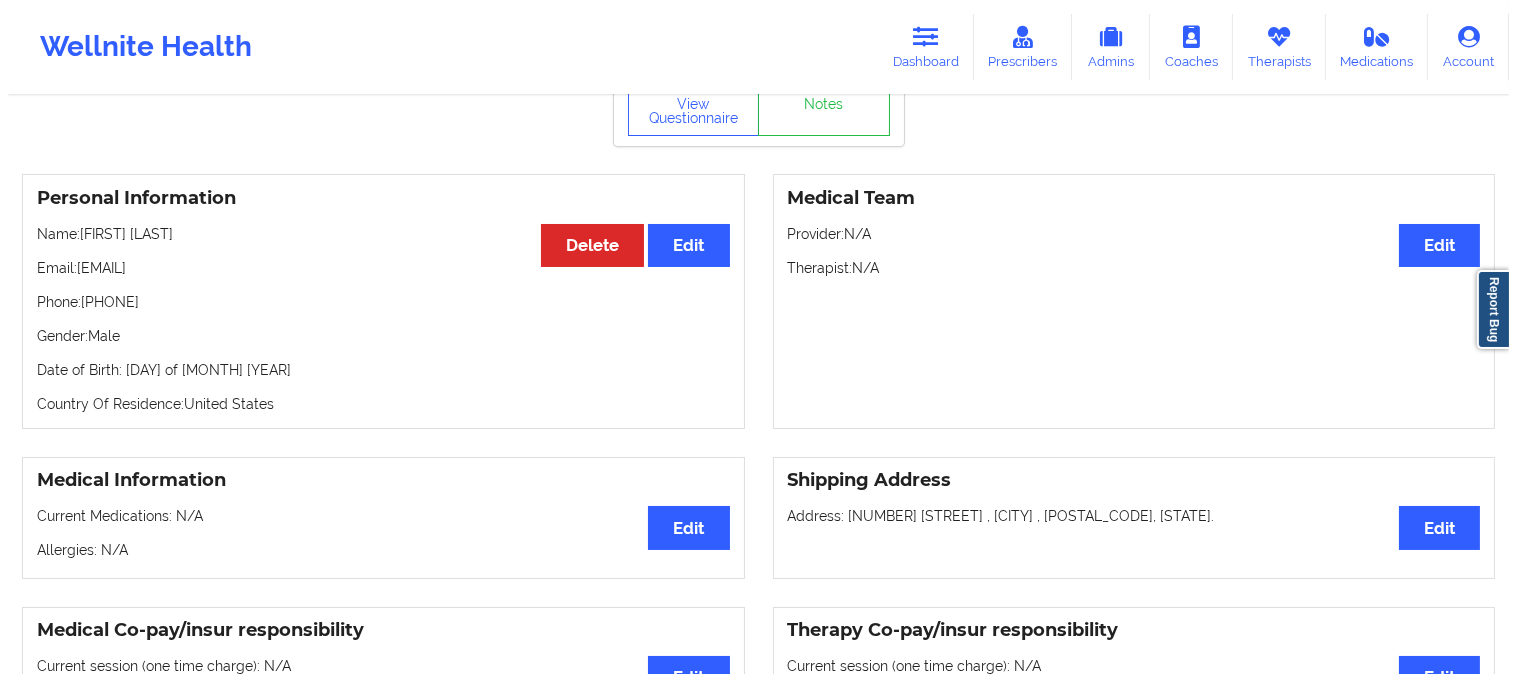 scroll, scrollTop: 0, scrollLeft: 0, axis: both 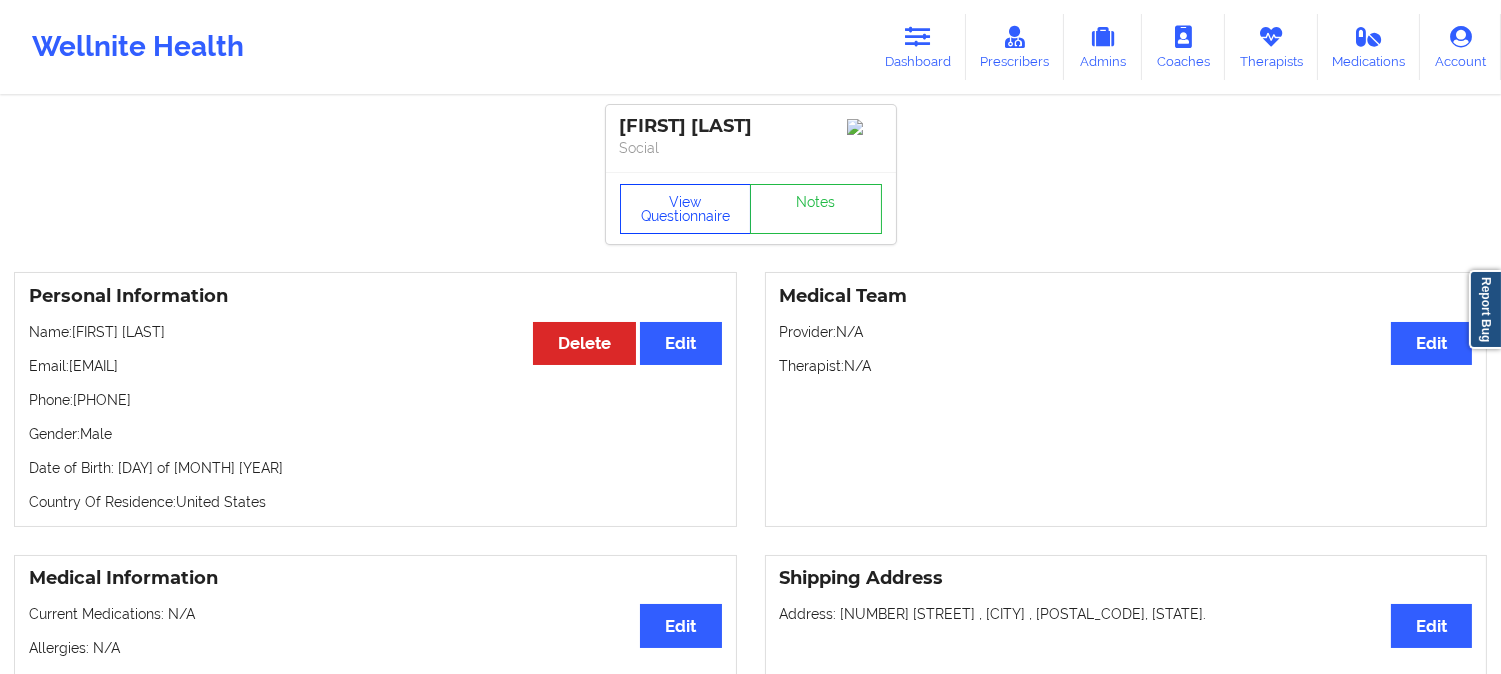 click on "View Questionnaire" at bounding box center [686, 209] 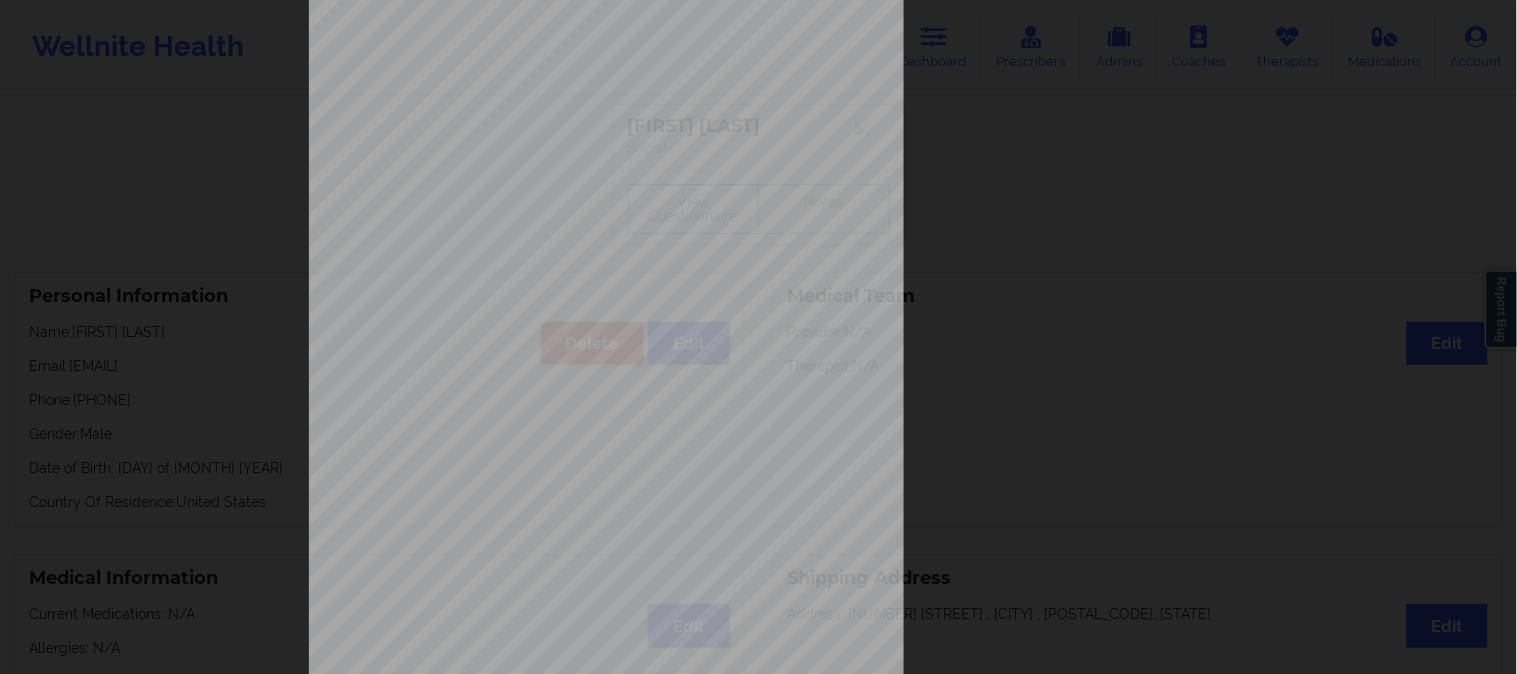 scroll, scrollTop: 280, scrollLeft: 0, axis: vertical 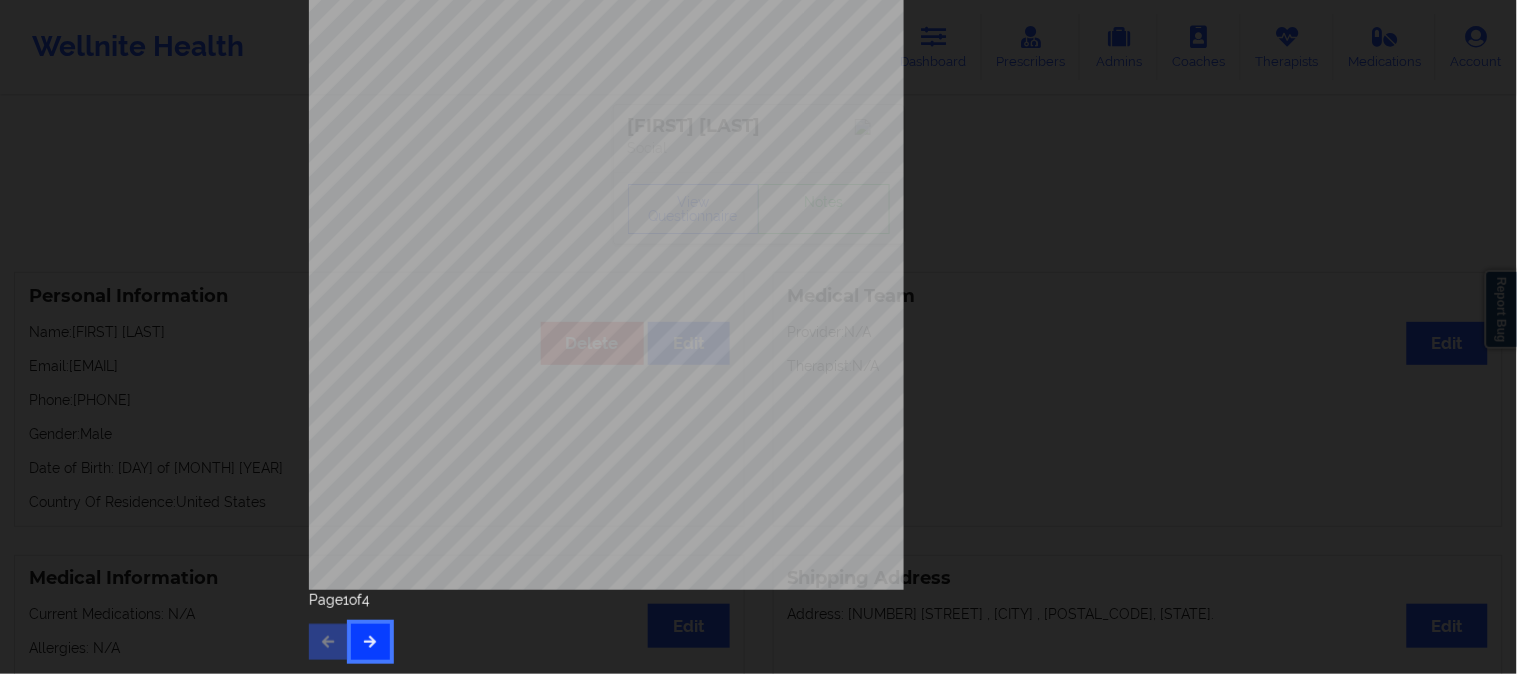 click at bounding box center [370, 642] 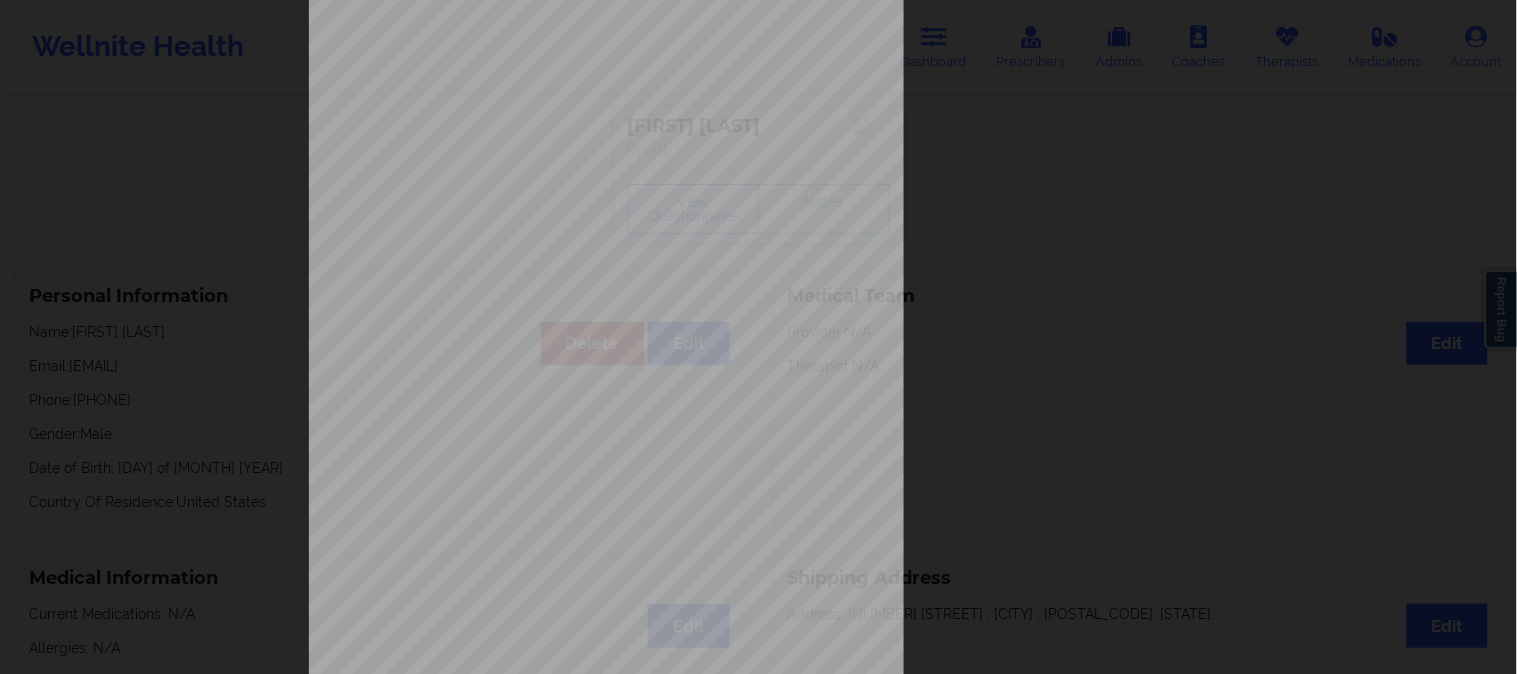 scroll, scrollTop: 280, scrollLeft: 0, axis: vertical 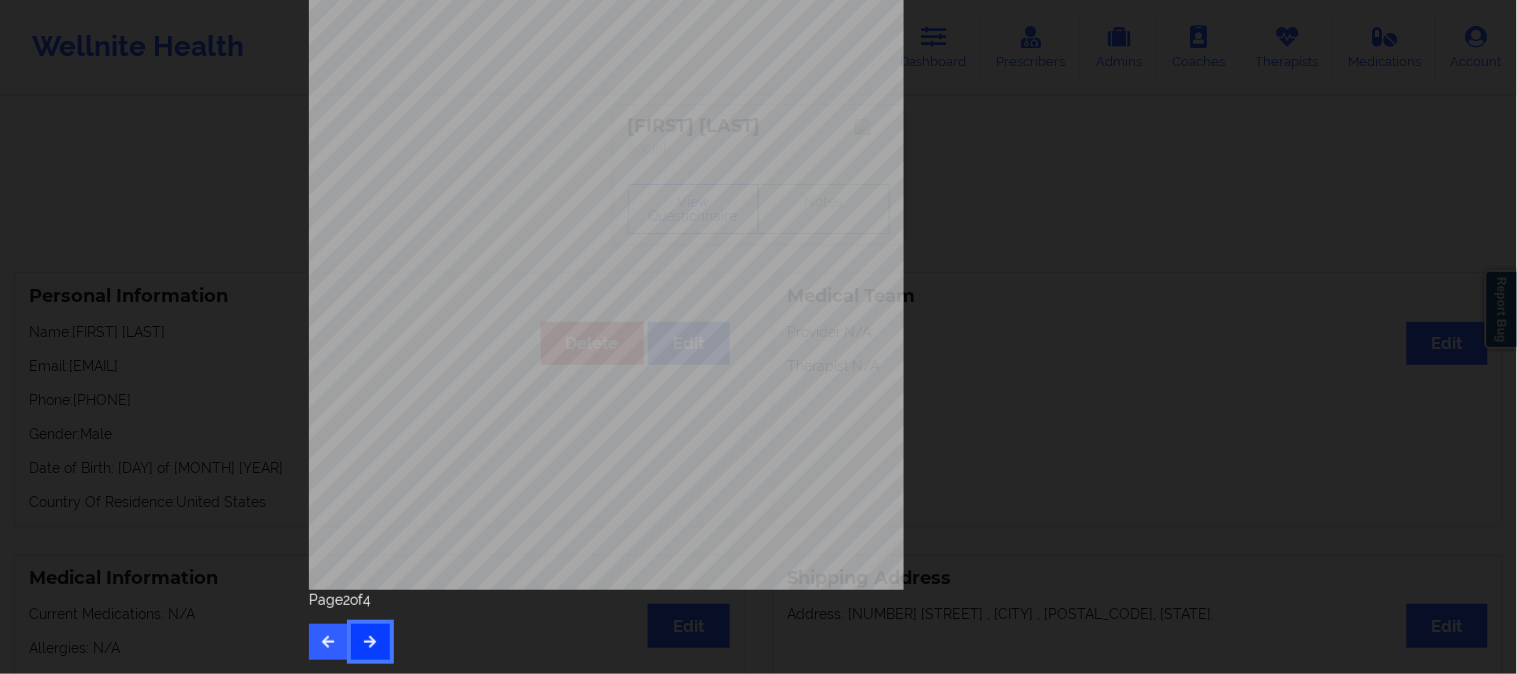 click at bounding box center (370, 641) 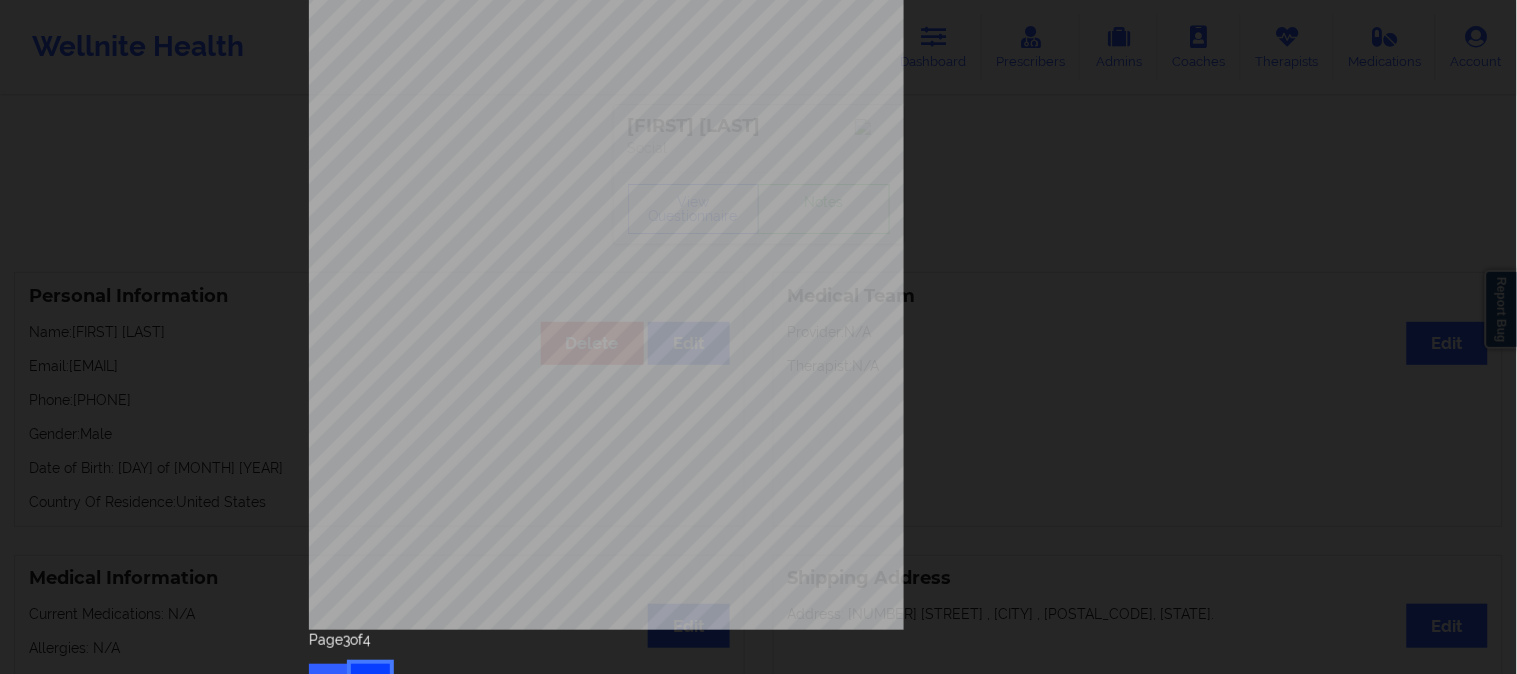 scroll, scrollTop: 280, scrollLeft: 0, axis: vertical 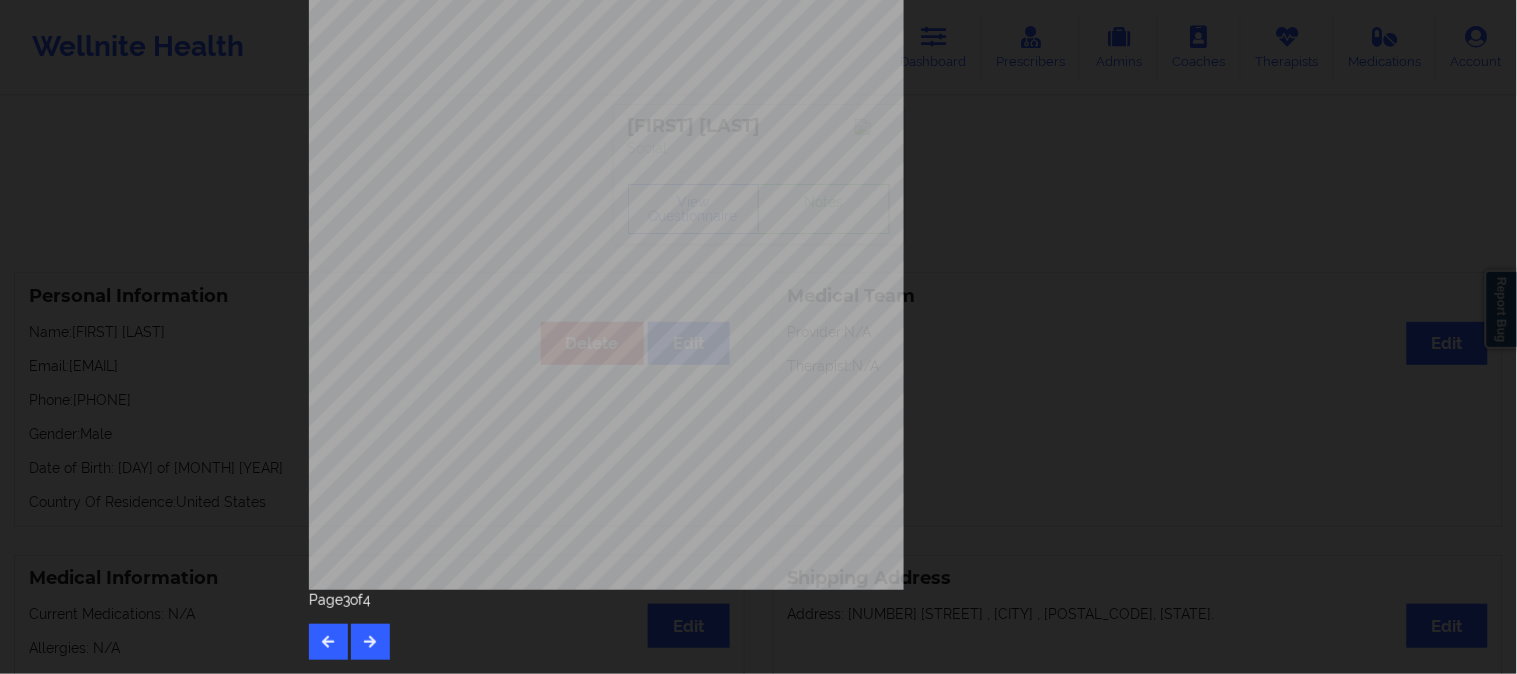click on "Insurance company type details by patient commercial Insurance Member ID for patient [NUMBER]
OptumHealth Behavioral Solution" at bounding box center (759, 169) 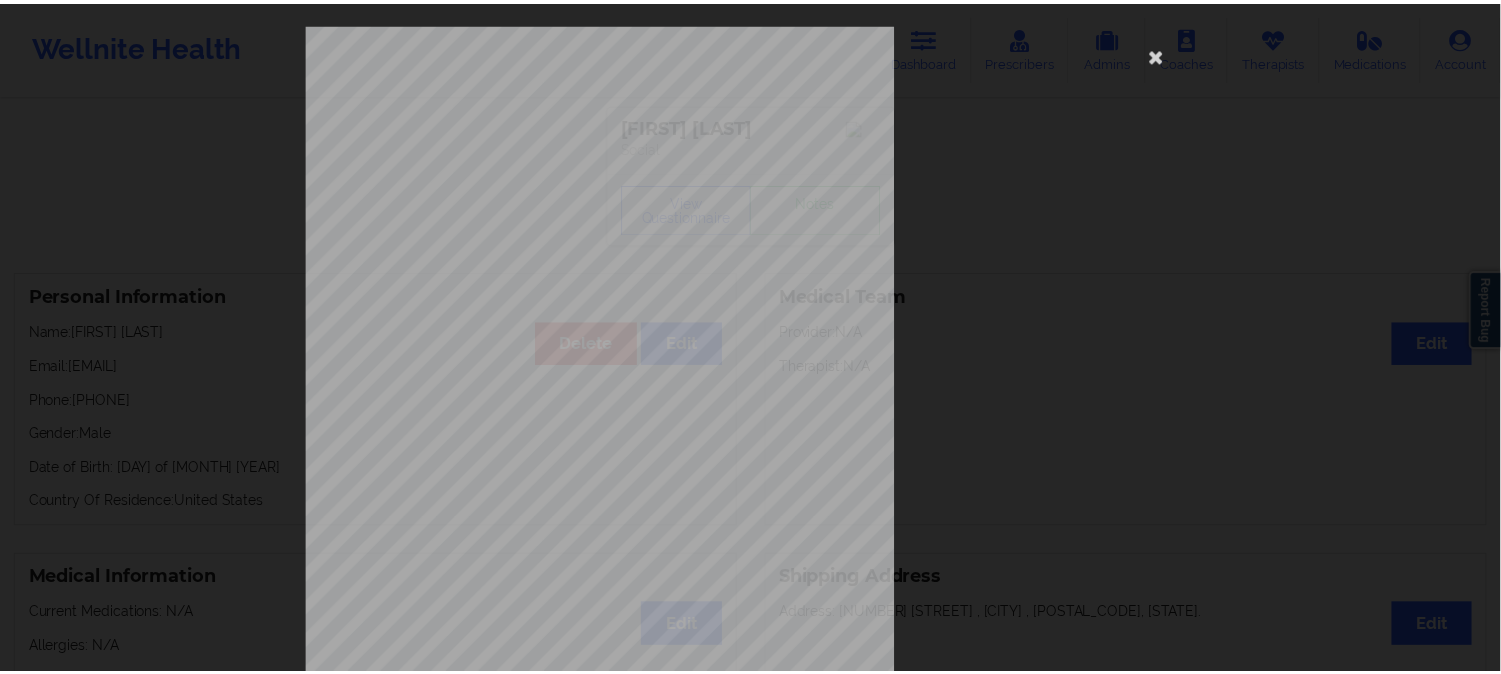 scroll, scrollTop: 0, scrollLeft: 0, axis: both 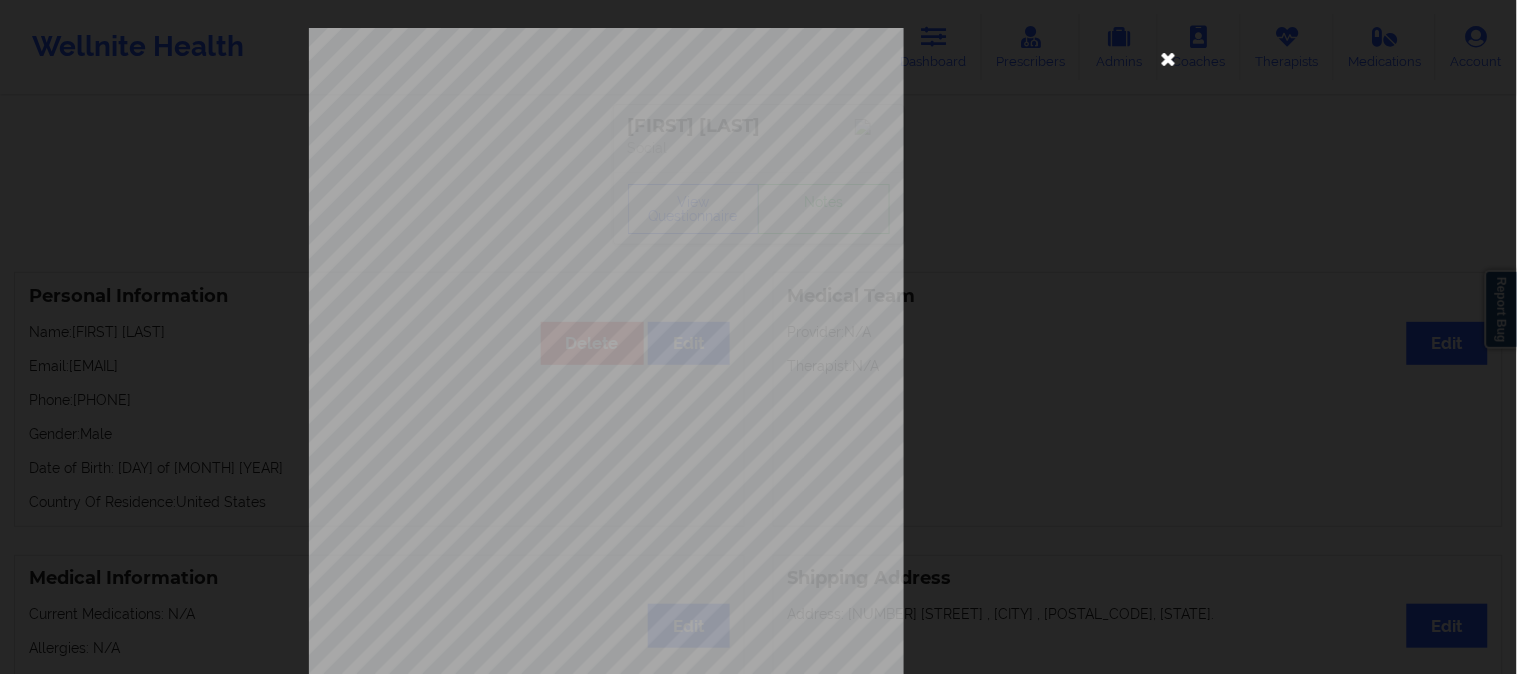 click at bounding box center [1169, 58] 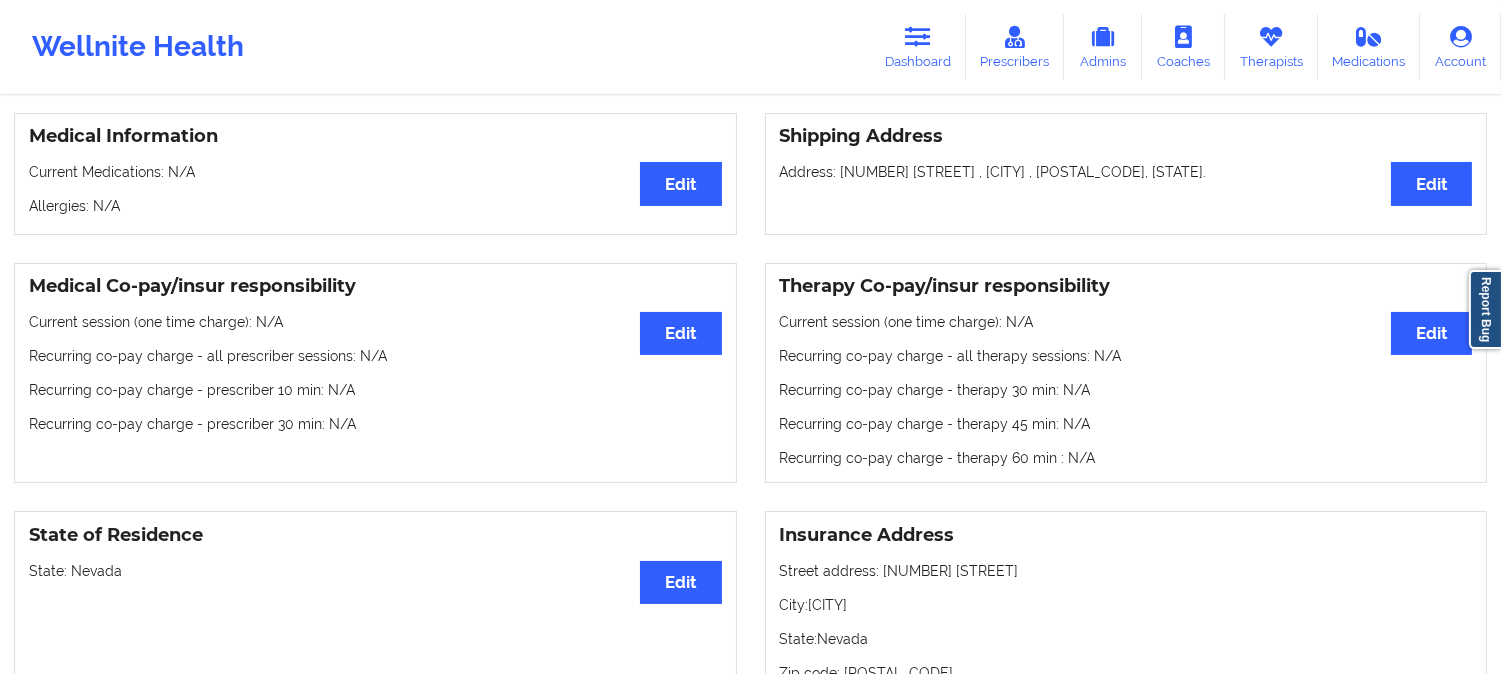 scroll, scrollTop: 0, scrollLeft: 0, axis: both 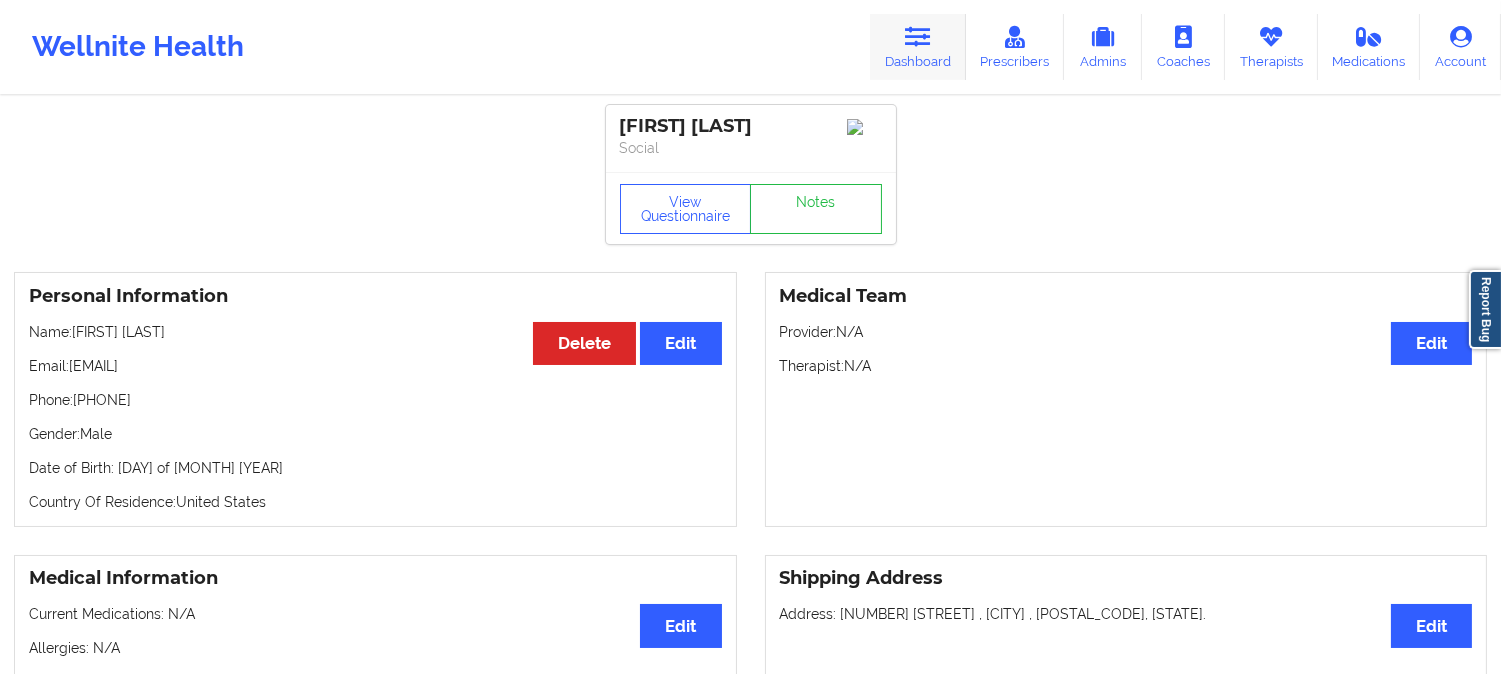 click at bounding box center (918, 37) 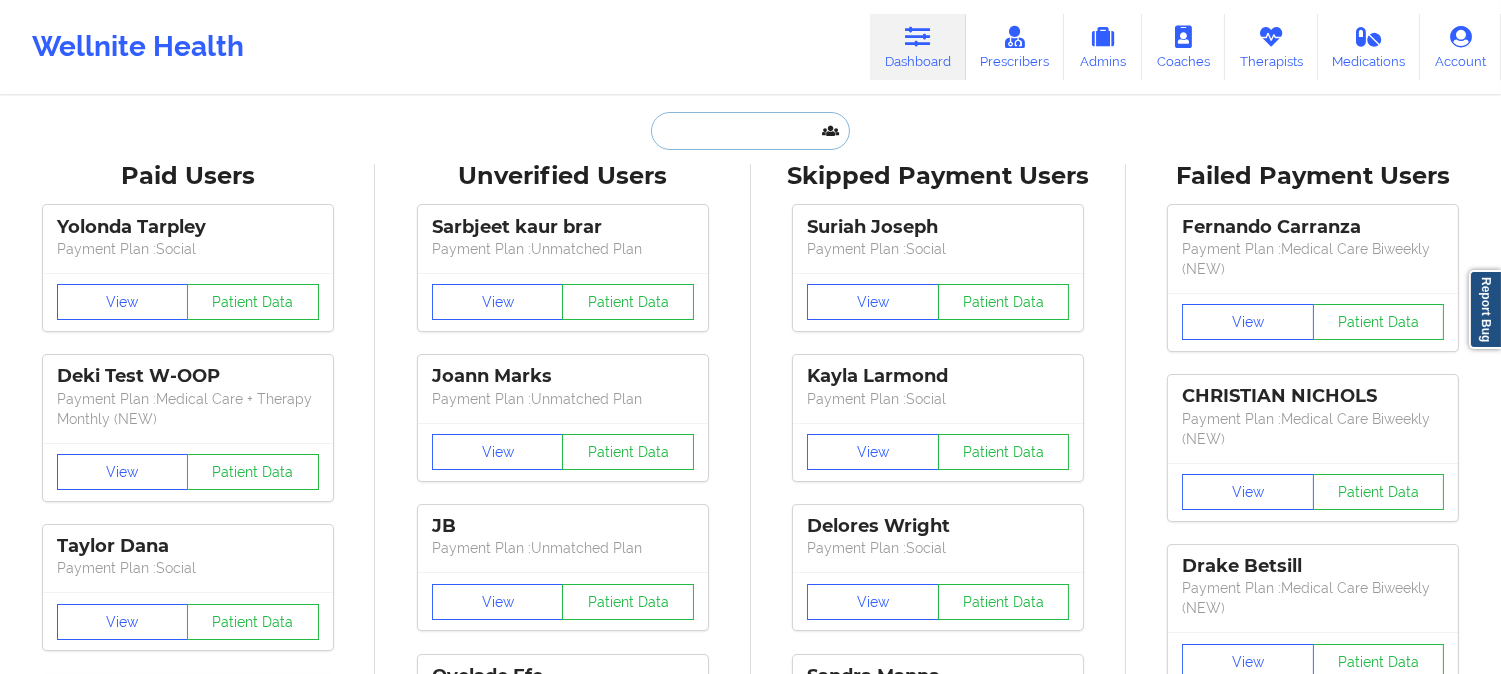 click at bounding box center (750, 131) 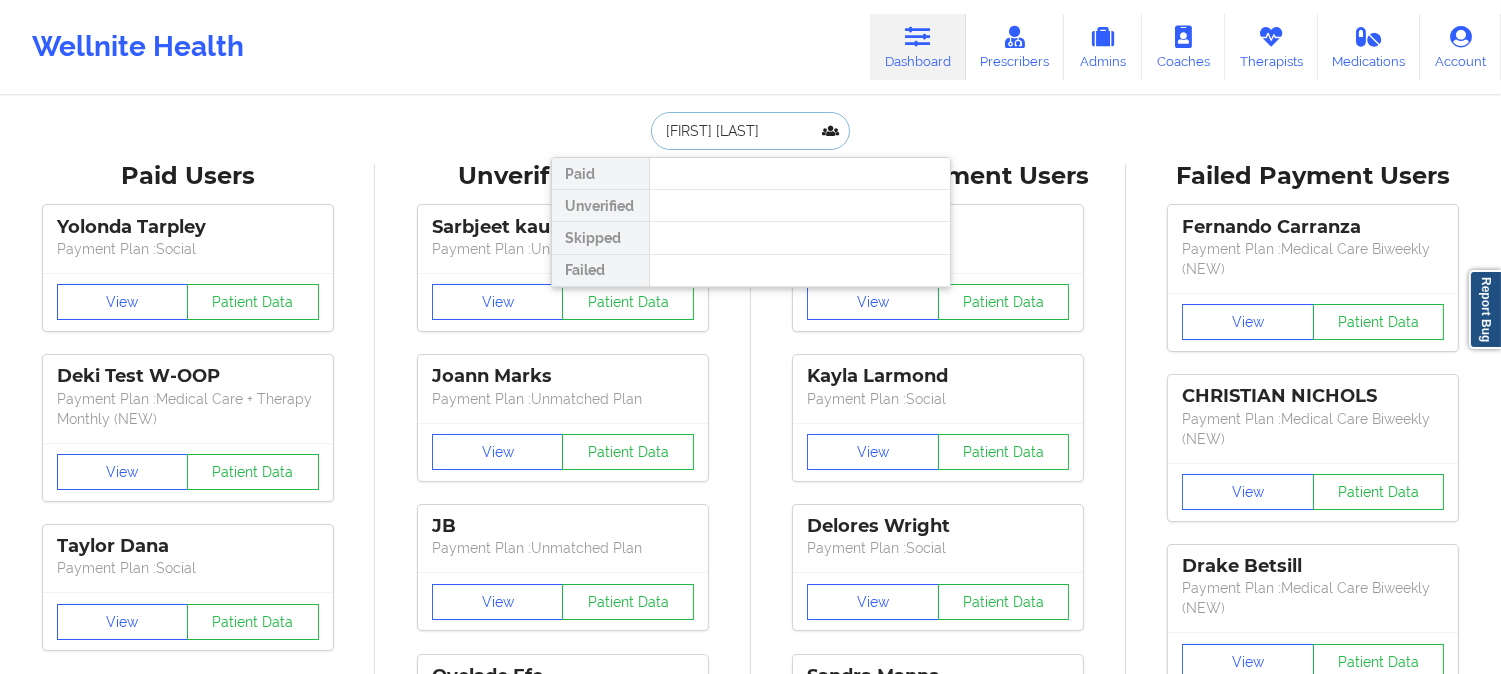 type on "[FIRST] [LAST]" 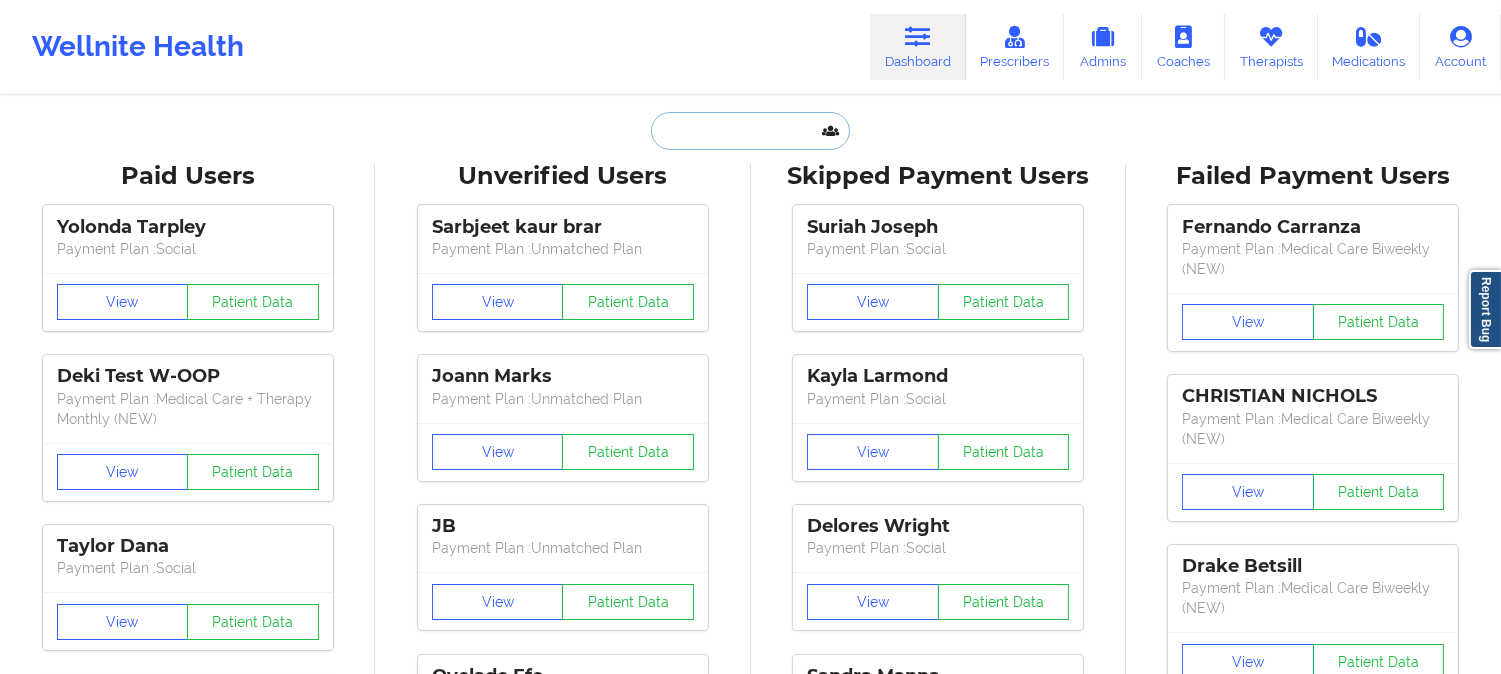 paste on "[NUMBER].	[FIRST] [LAST]" 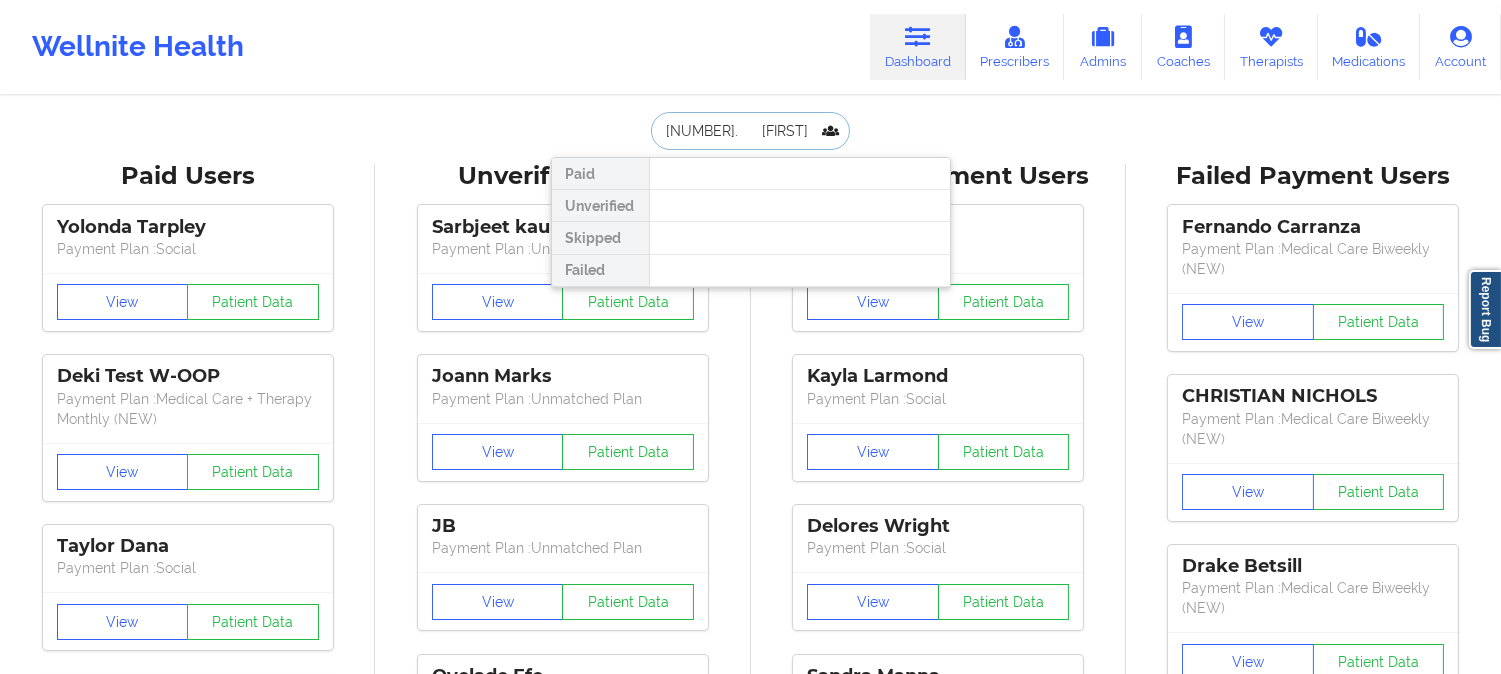 click on "[NUMBER].	[FIRST] [LAST]" at bounding box center (750, 131) 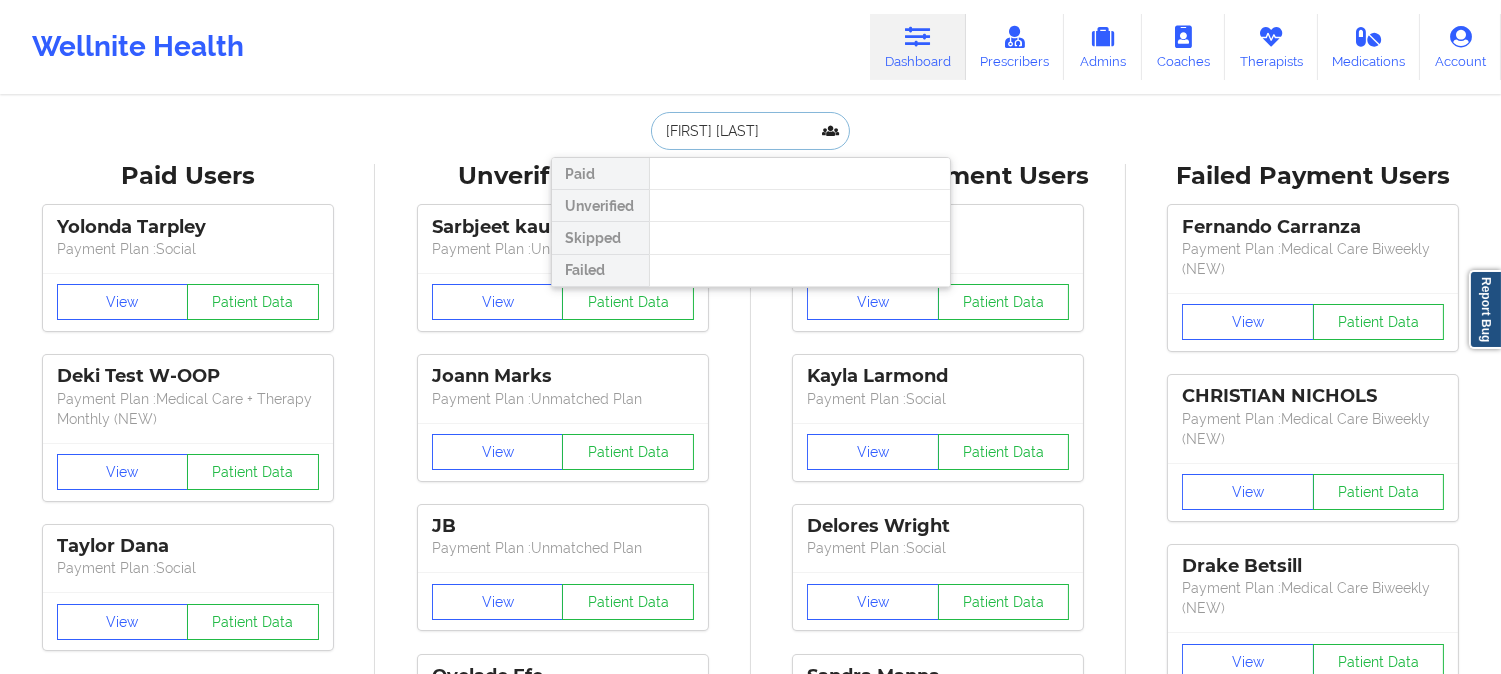 click on "[FIRST] [LAST]" at bounding box center [750, 131] 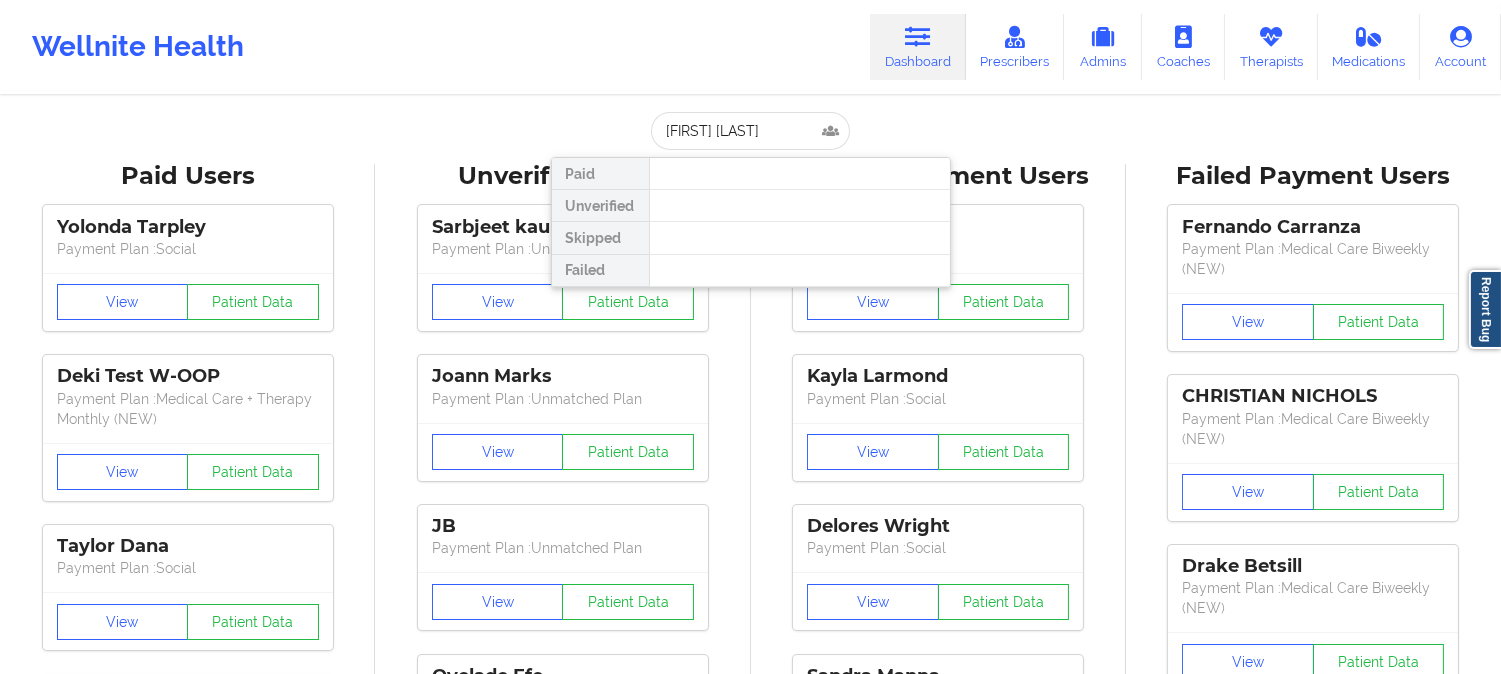 click at bounding box center (799, 206) 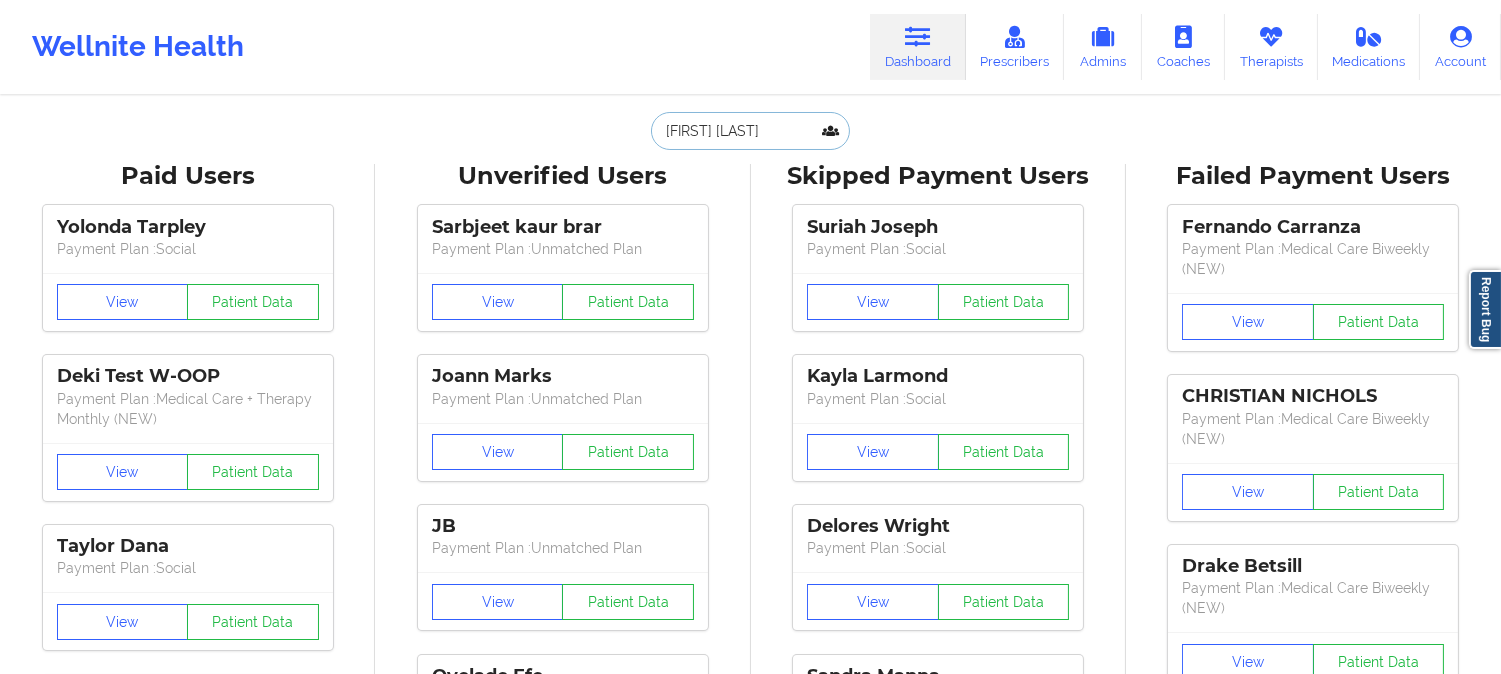 click on "[FIRST] [LAST]" at bounding box center [750, 131] 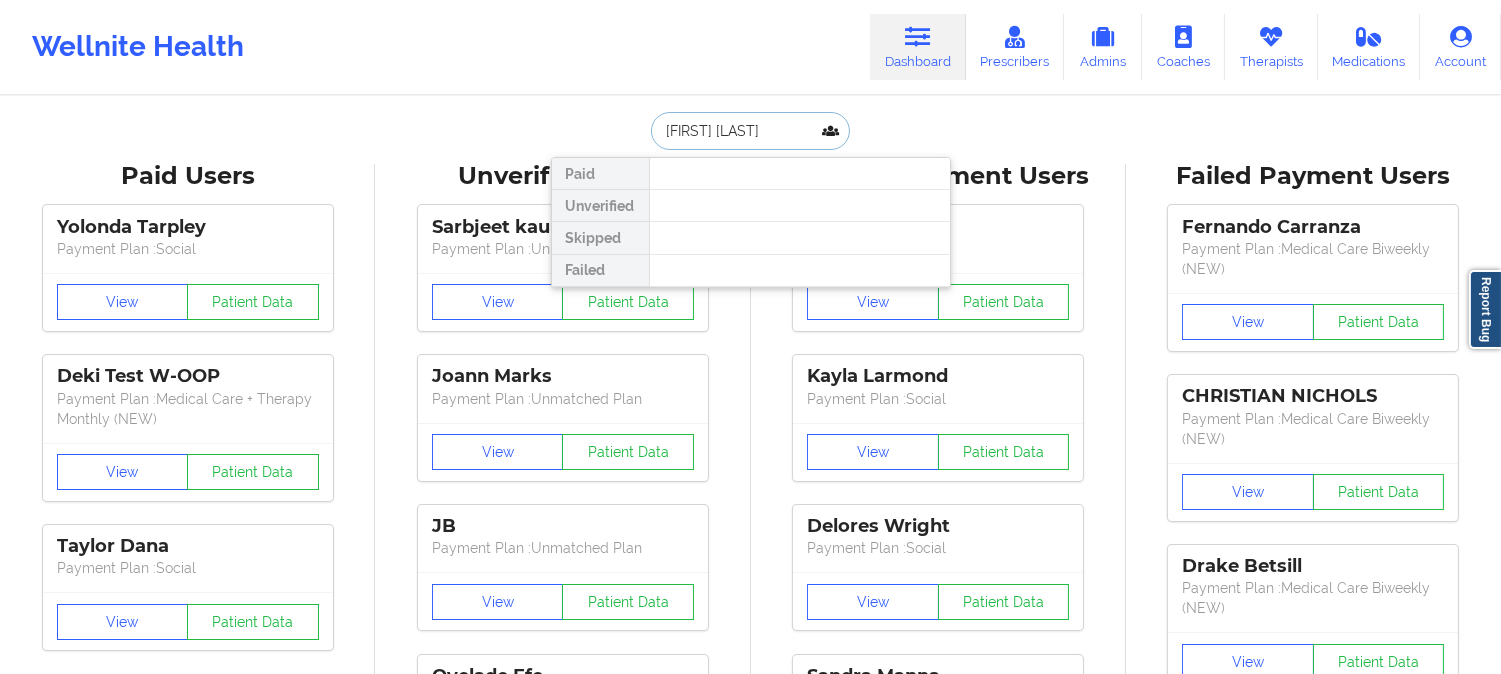 click on "[FIRST] [LAST]" at bounding box center (750, 131) 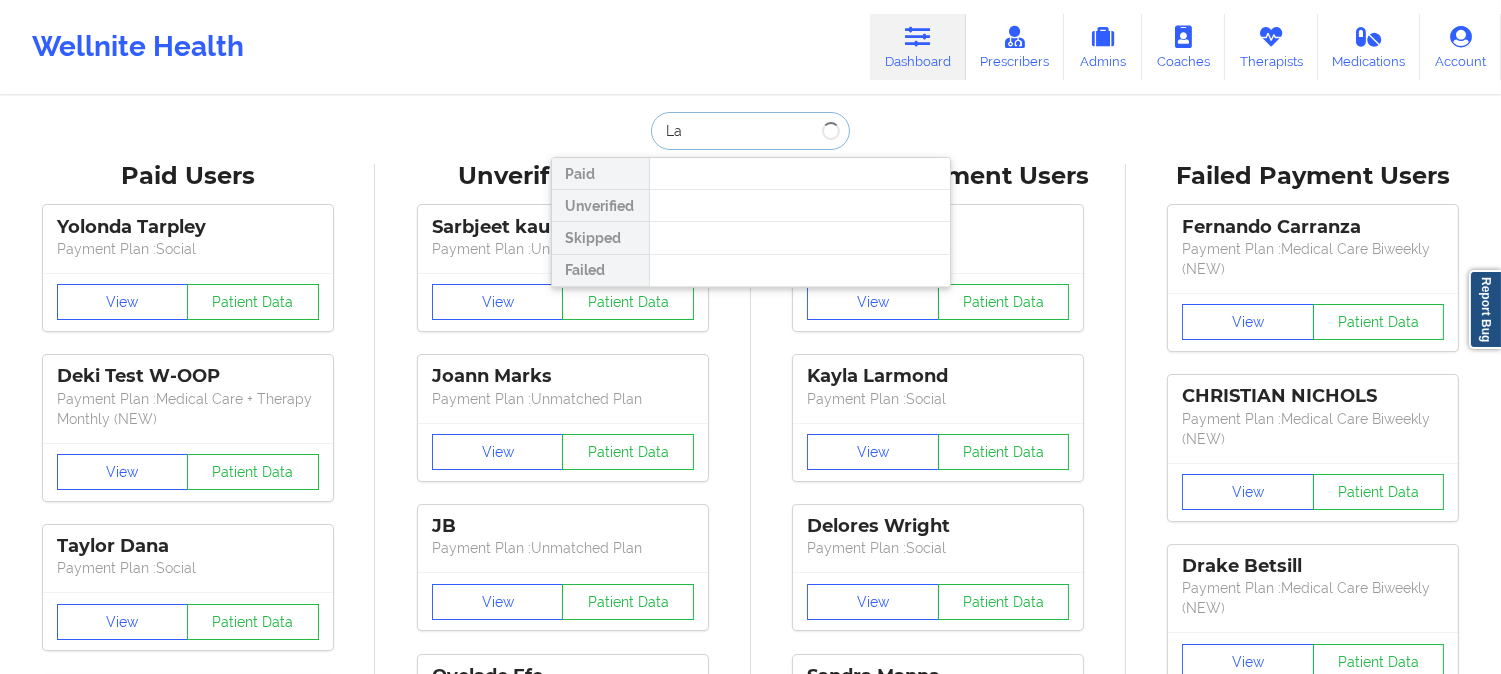 type on "L" 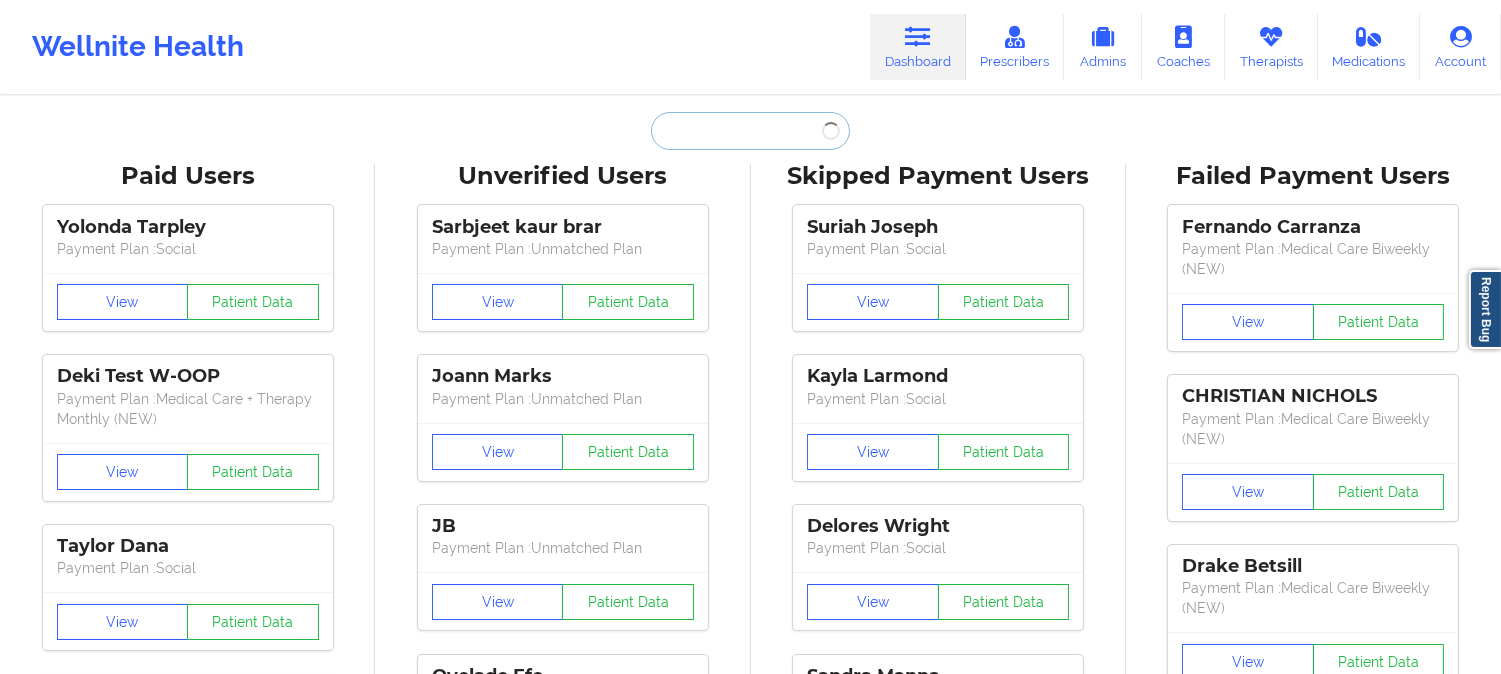 paste on "[EMAIL]" 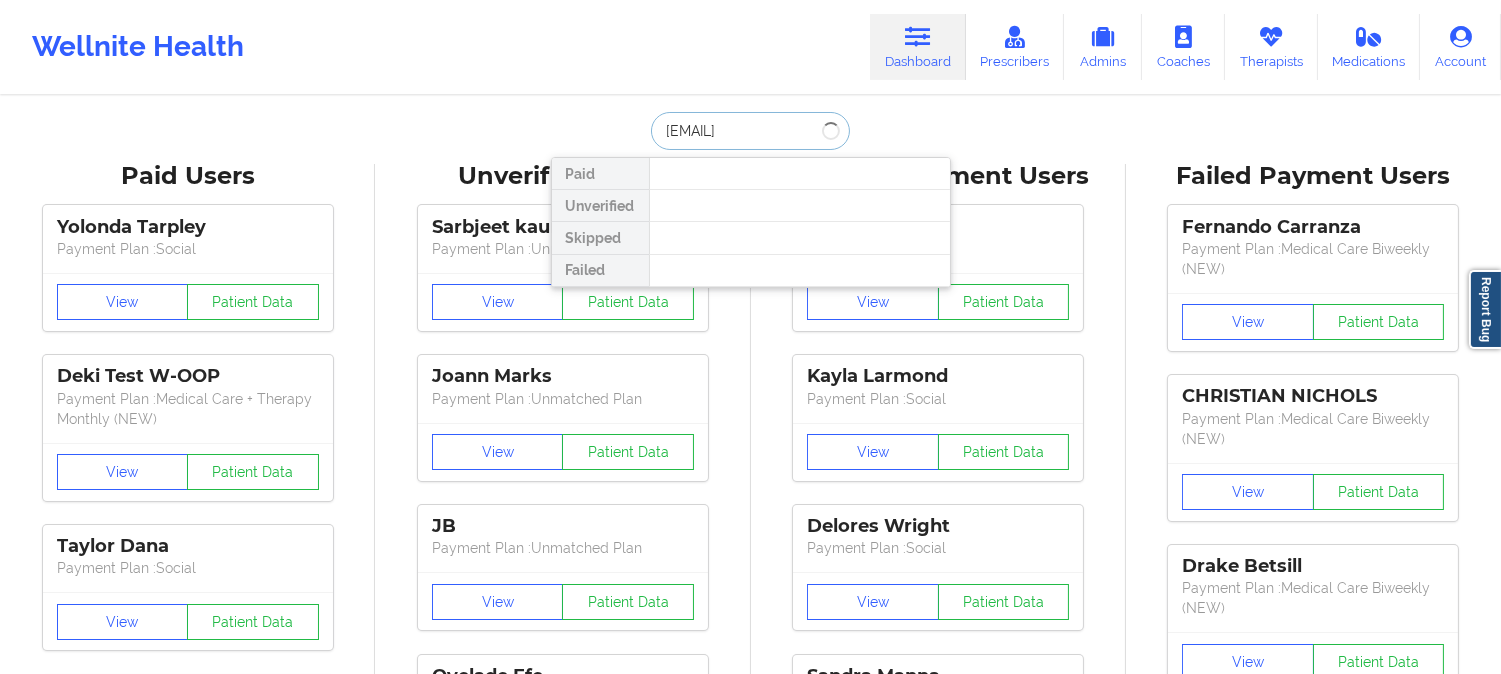 scroll, scrollTop: 0, scrollLeft: 34, axis: horizontal 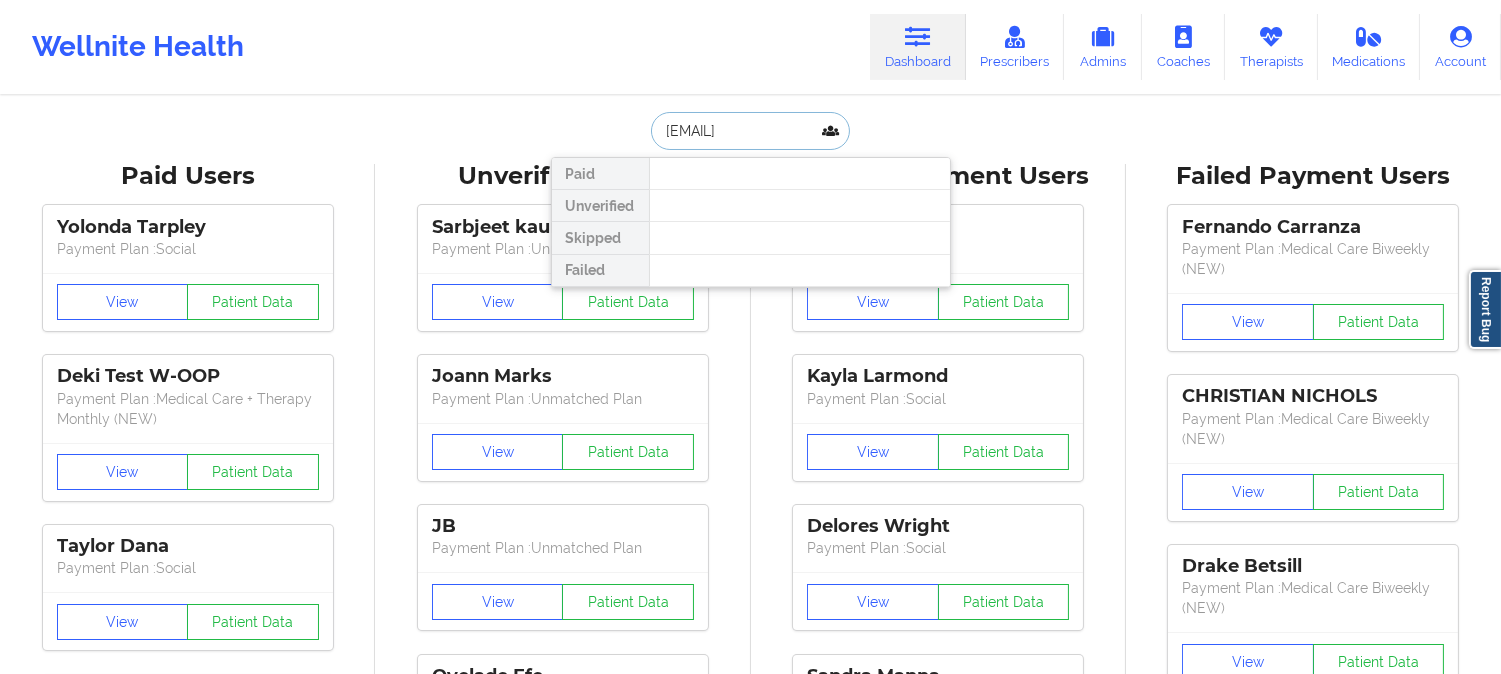 type on "[EMAIL]" 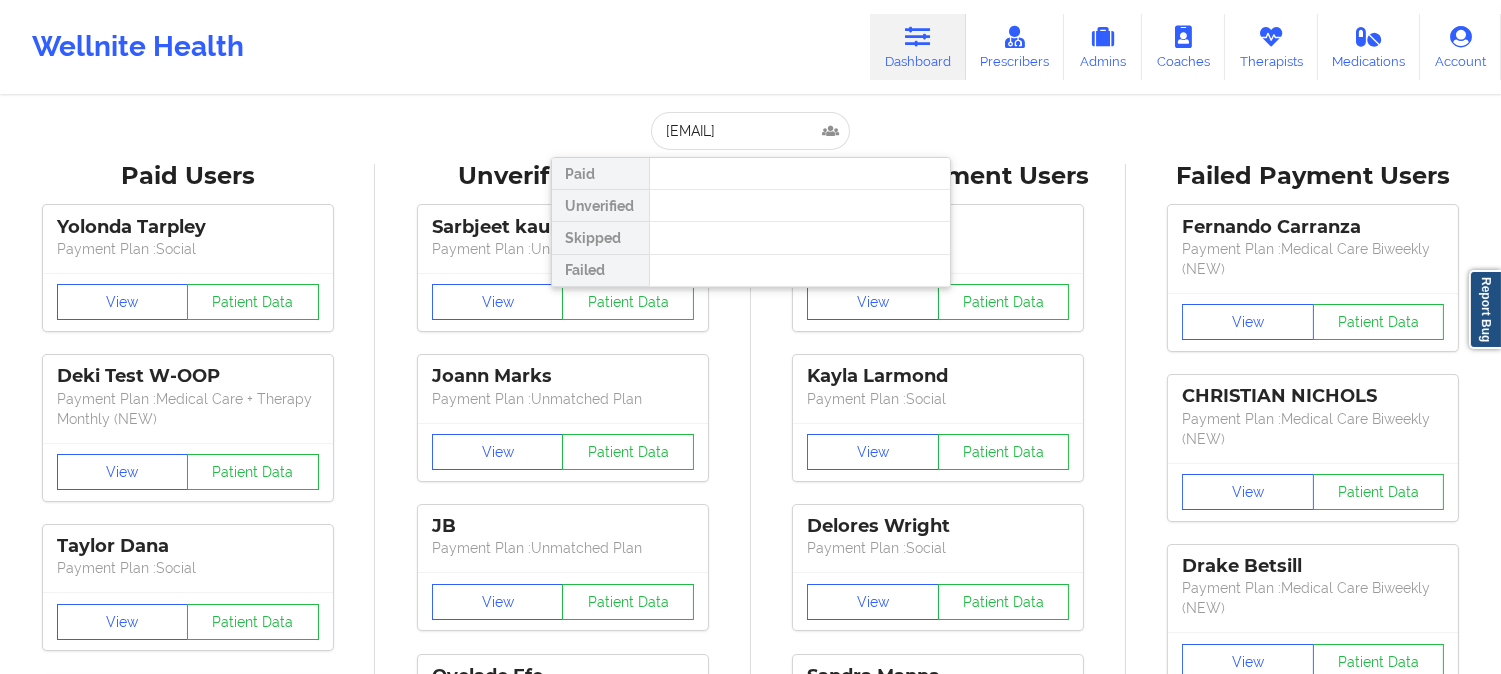 click at bounding box center (799, 174) 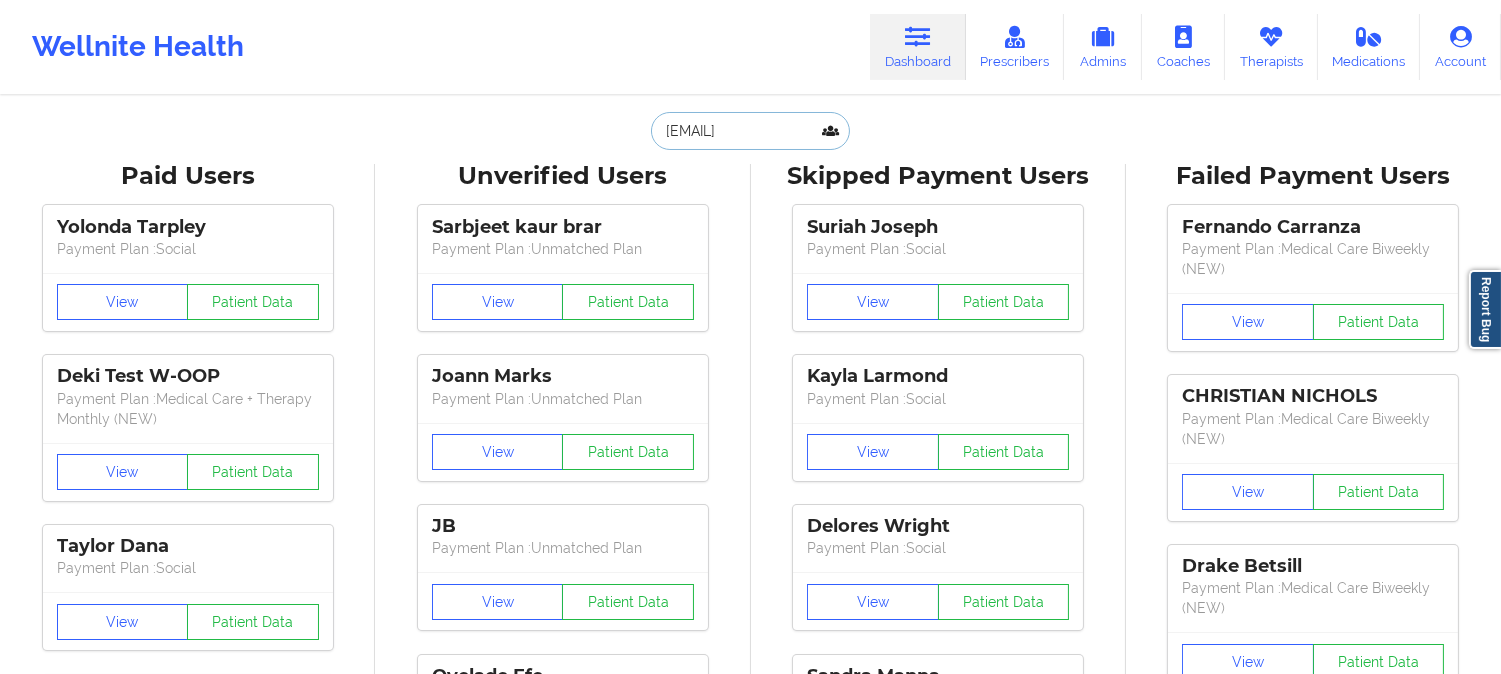 click on "[EMAIL]" at bounding box center [750, 131] 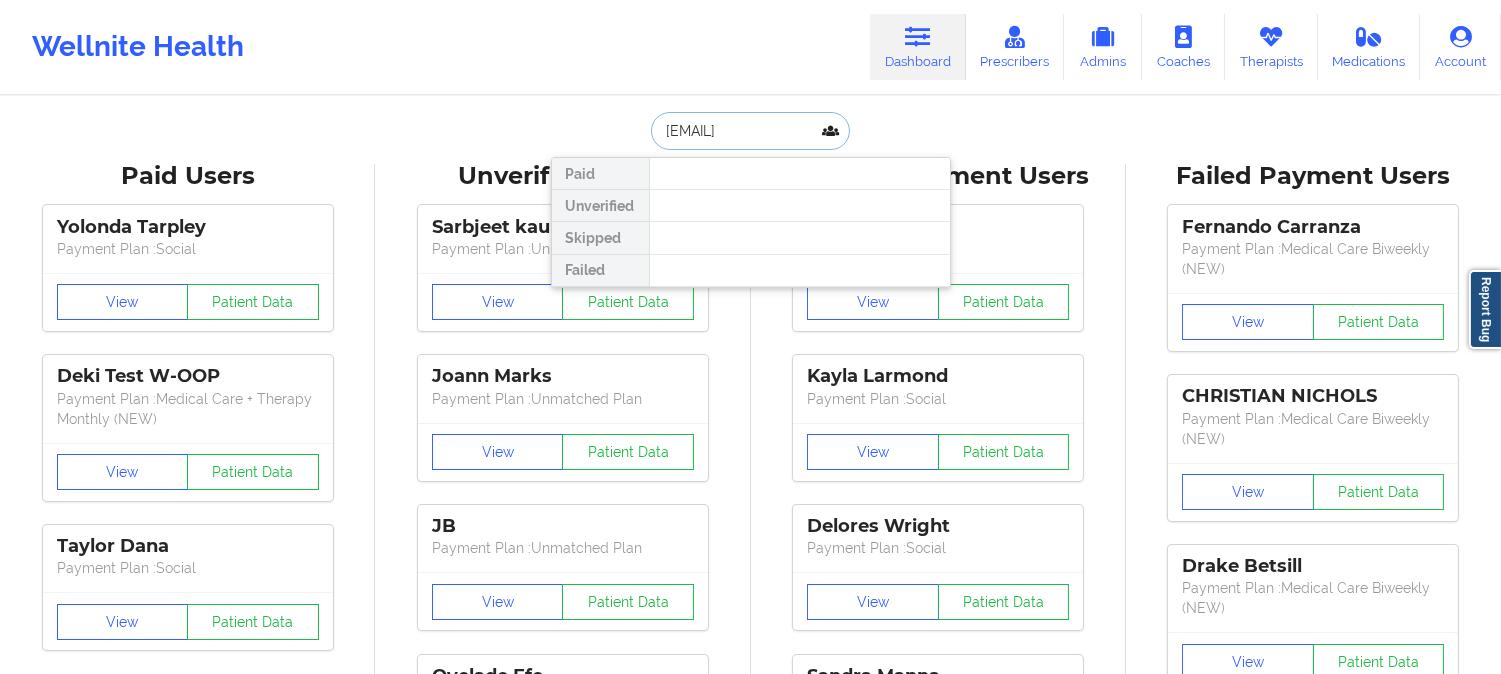 click on "[EMAIL]" at bounding box center [750, 131] 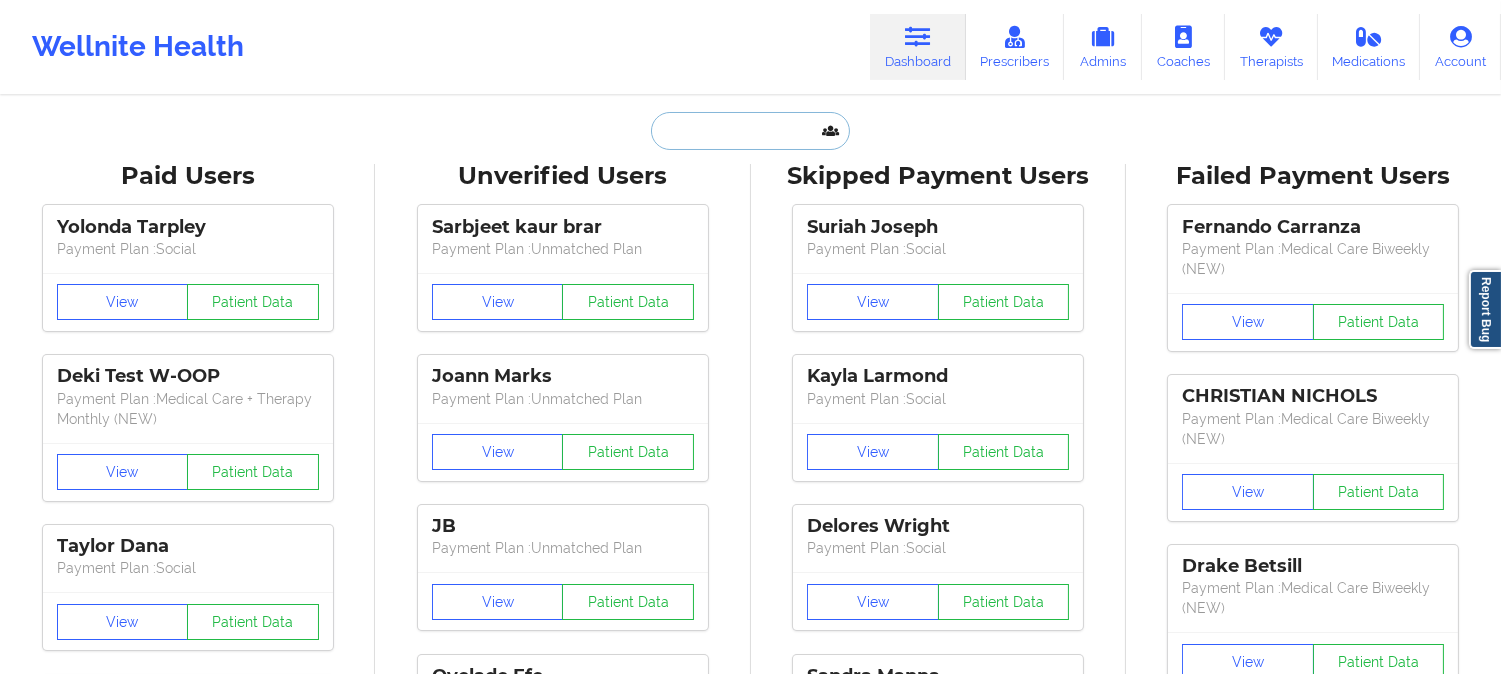 paste on "[EMAIL]" 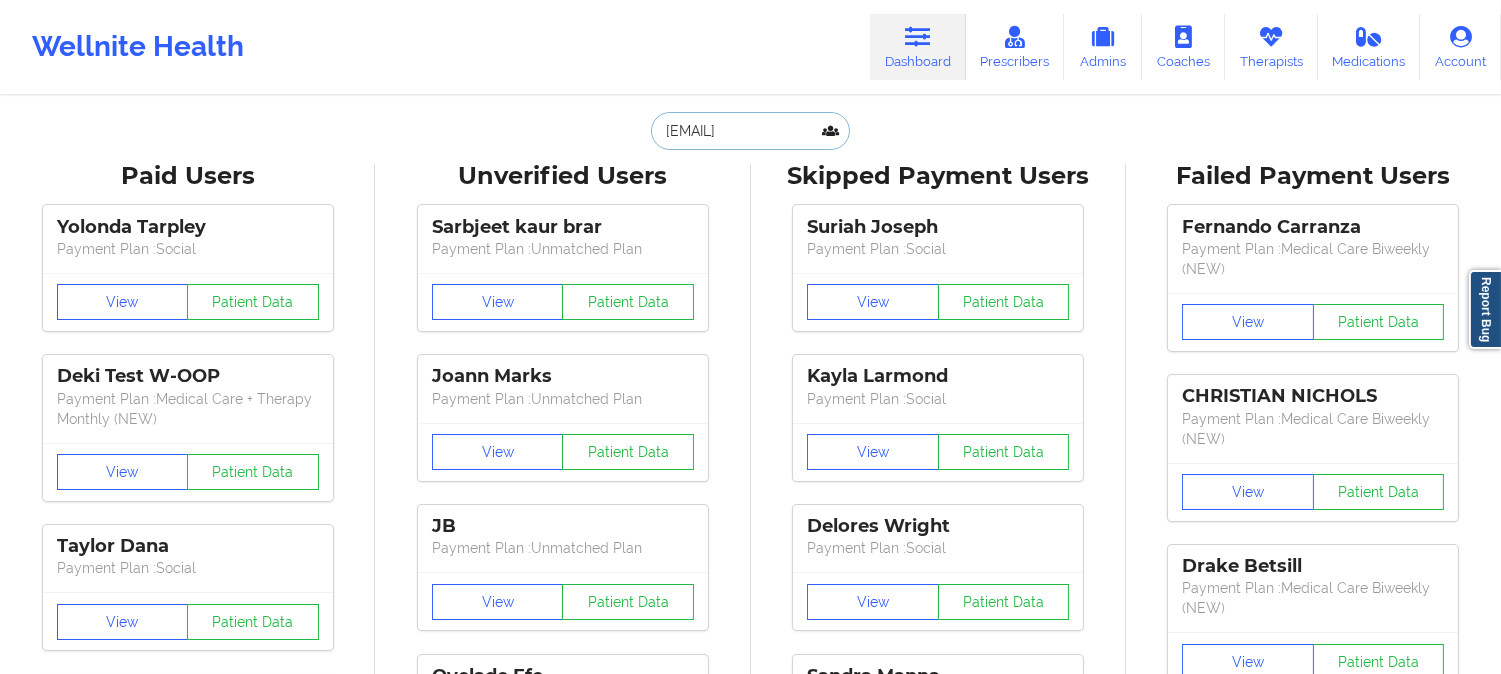 scroll, scrollTop: 0, scrollLeft: 6, axis: horizontal 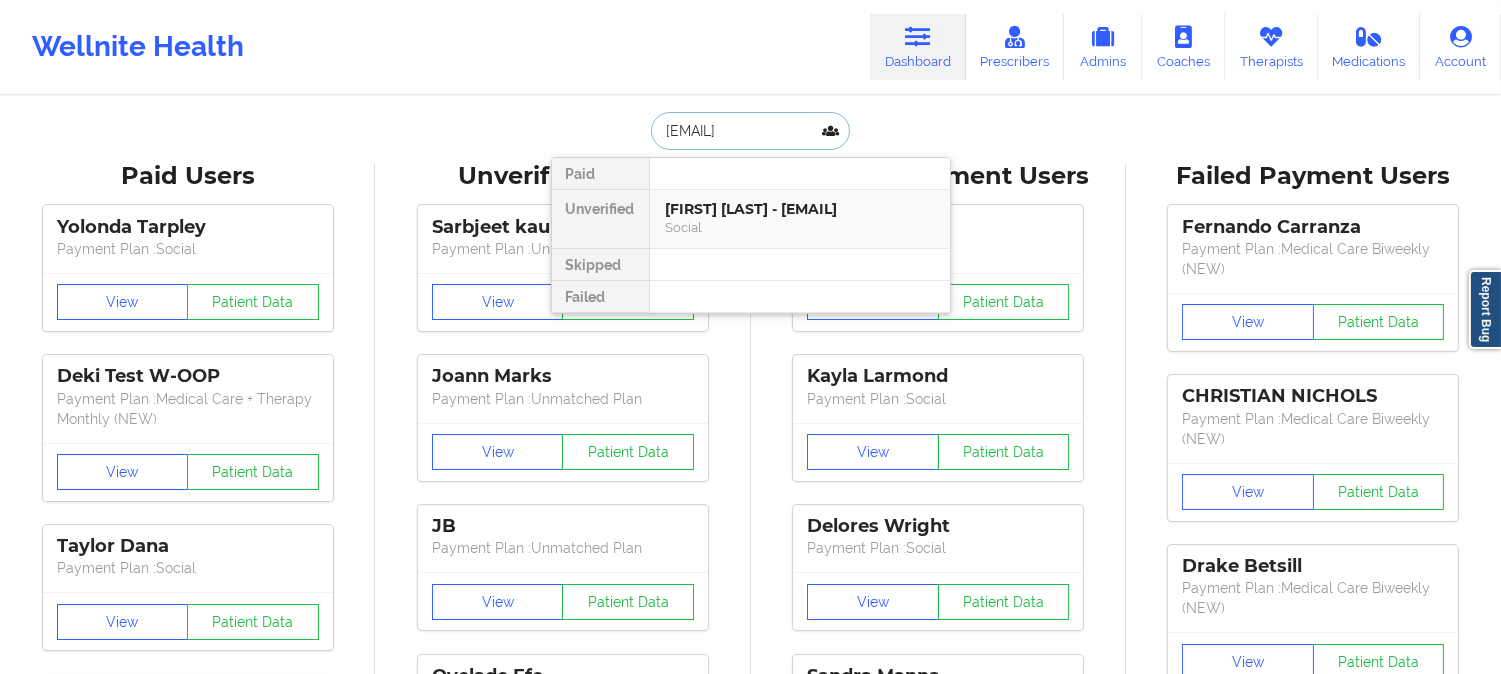 click on "[FIRST] [LAST] - [EMAIL]" at bounding box center (800, 209) 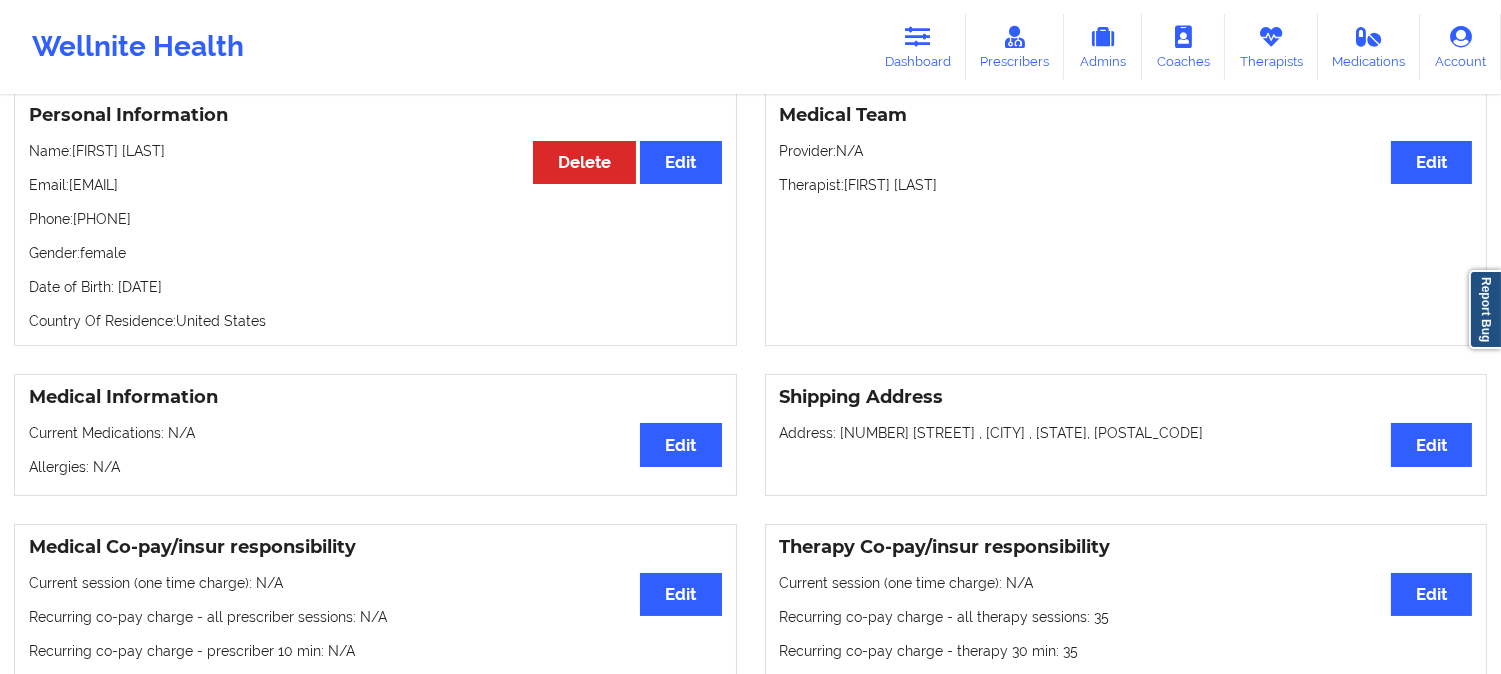 scroll, scrollTop: 0, scrollLeft: 0, axis: both 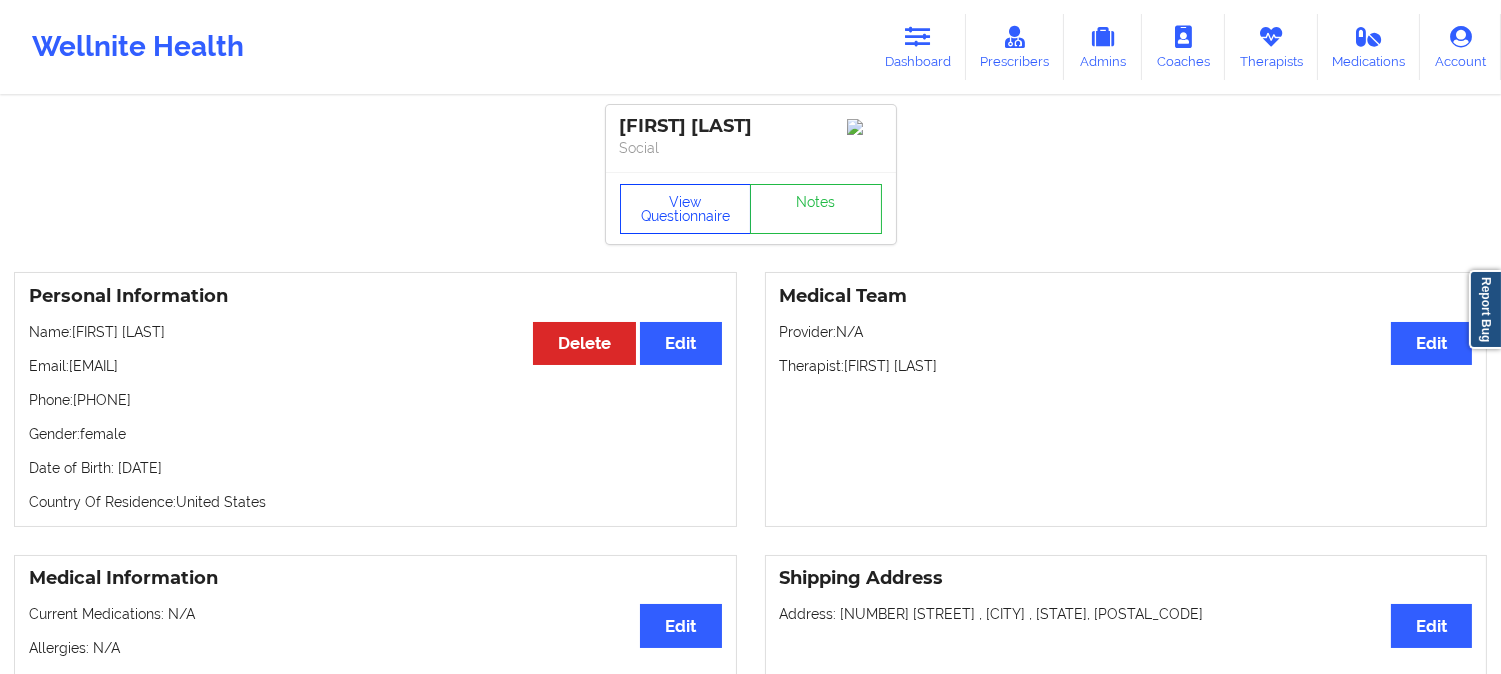 click on "View Questionnaire" at bounding box center (686, 209) 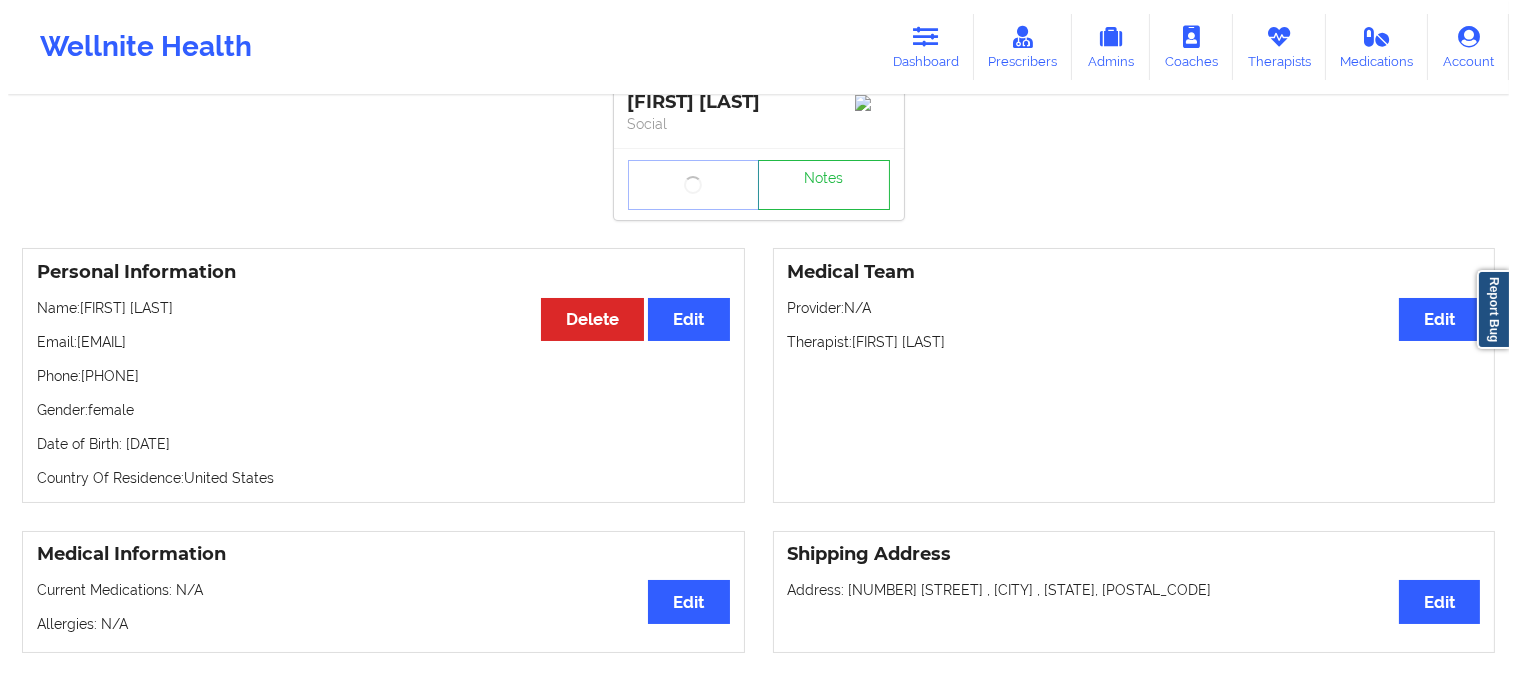 scroll, scrollTop: 0, scrollLeft: 0, axis: both 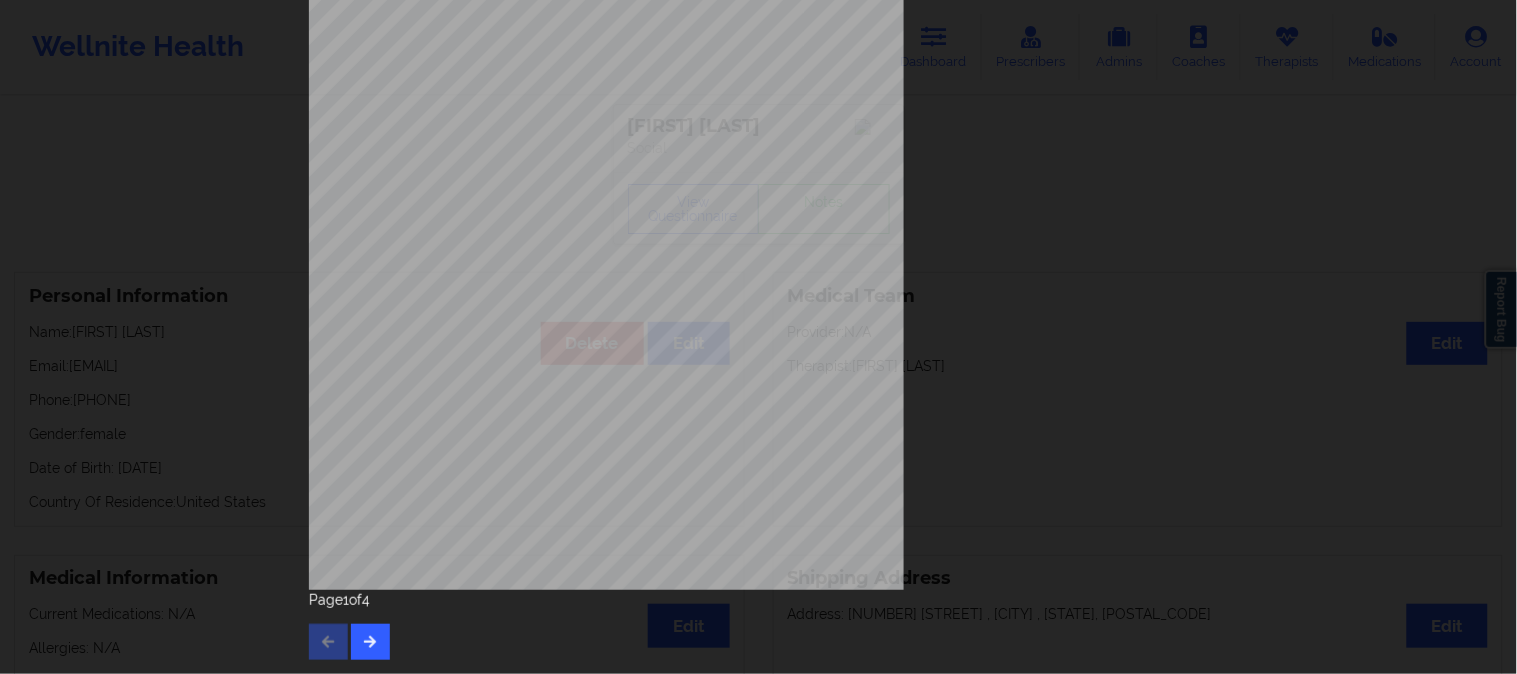 click on "Page  1  of  4" at bounding box center [759, 625] 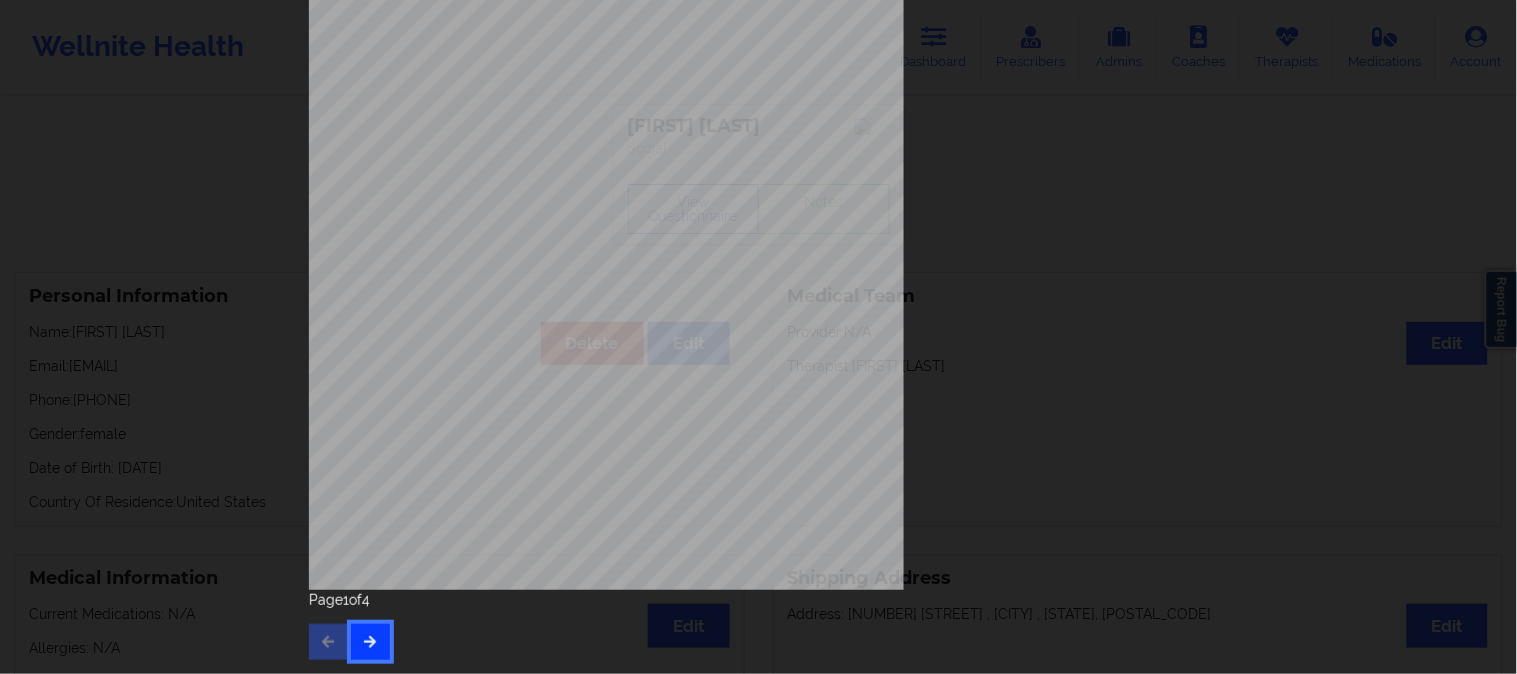 click at bounding box center (370, 642) 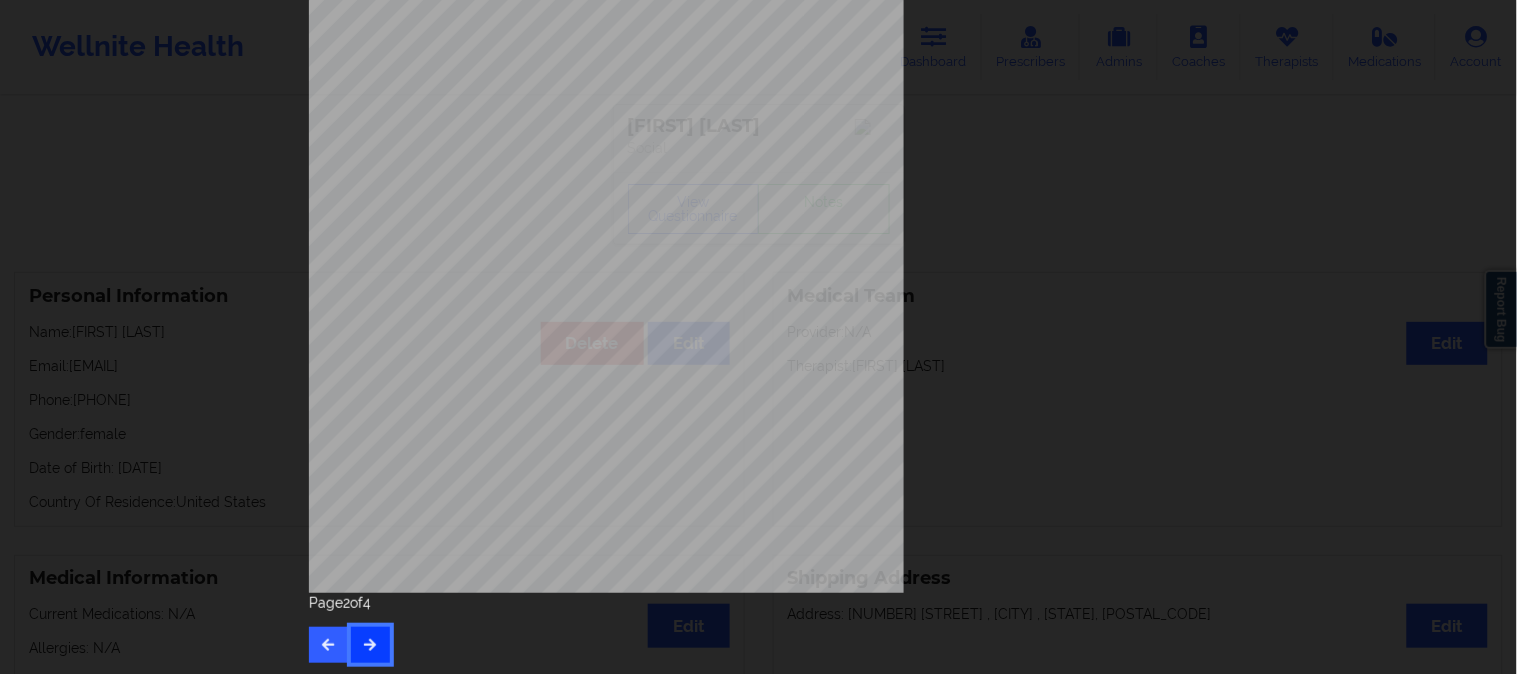 scroll, scrollTop: 280, scrollLeft: 0, axis: vertical 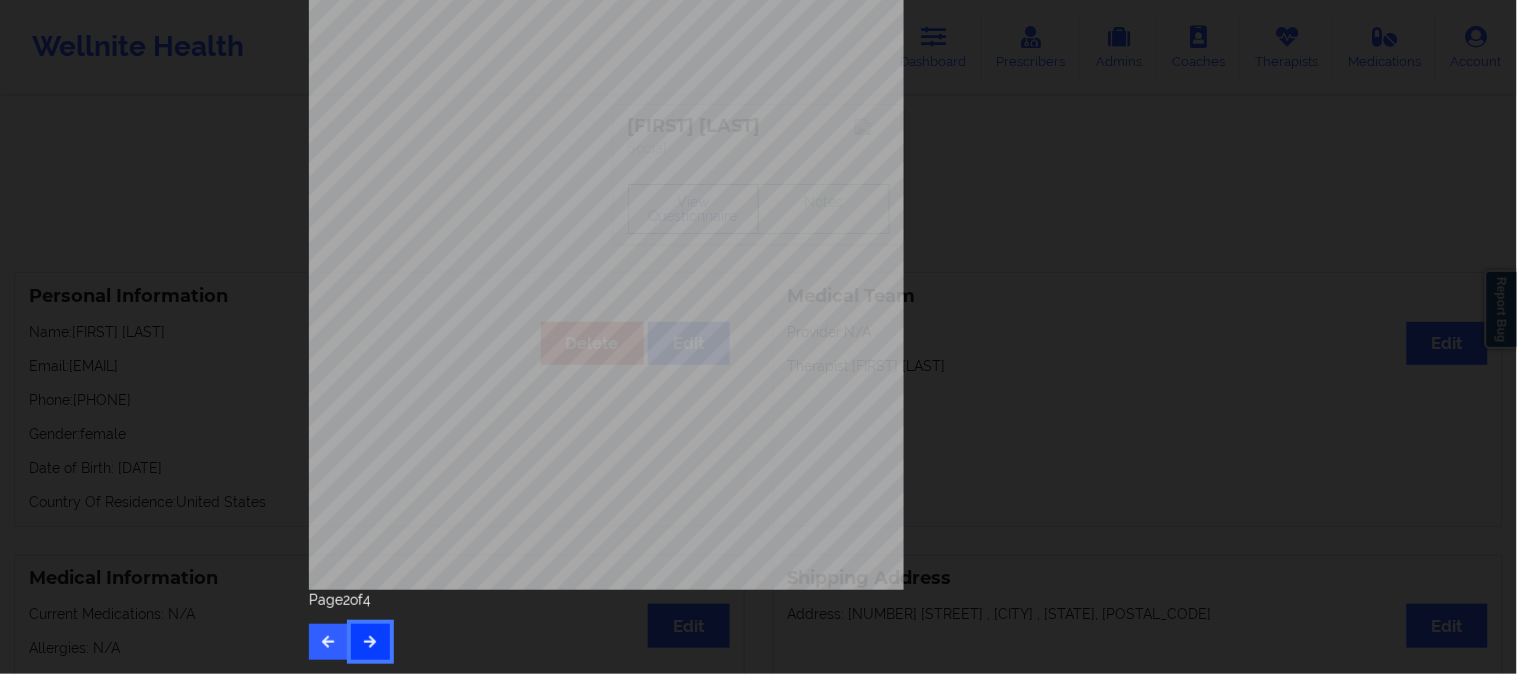 click at bounding box center (370, 641) 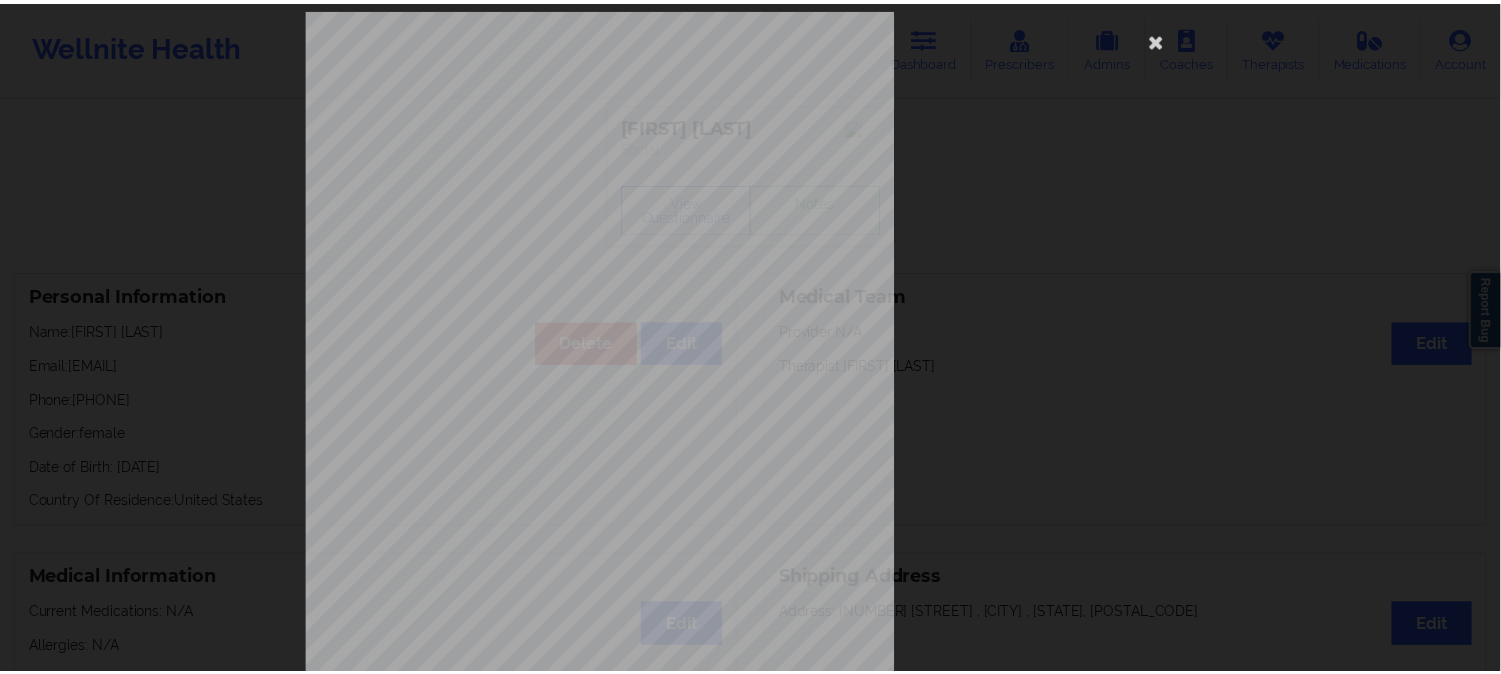 scroll, scrollTop: 0, scrollLeft: 0, axis: both 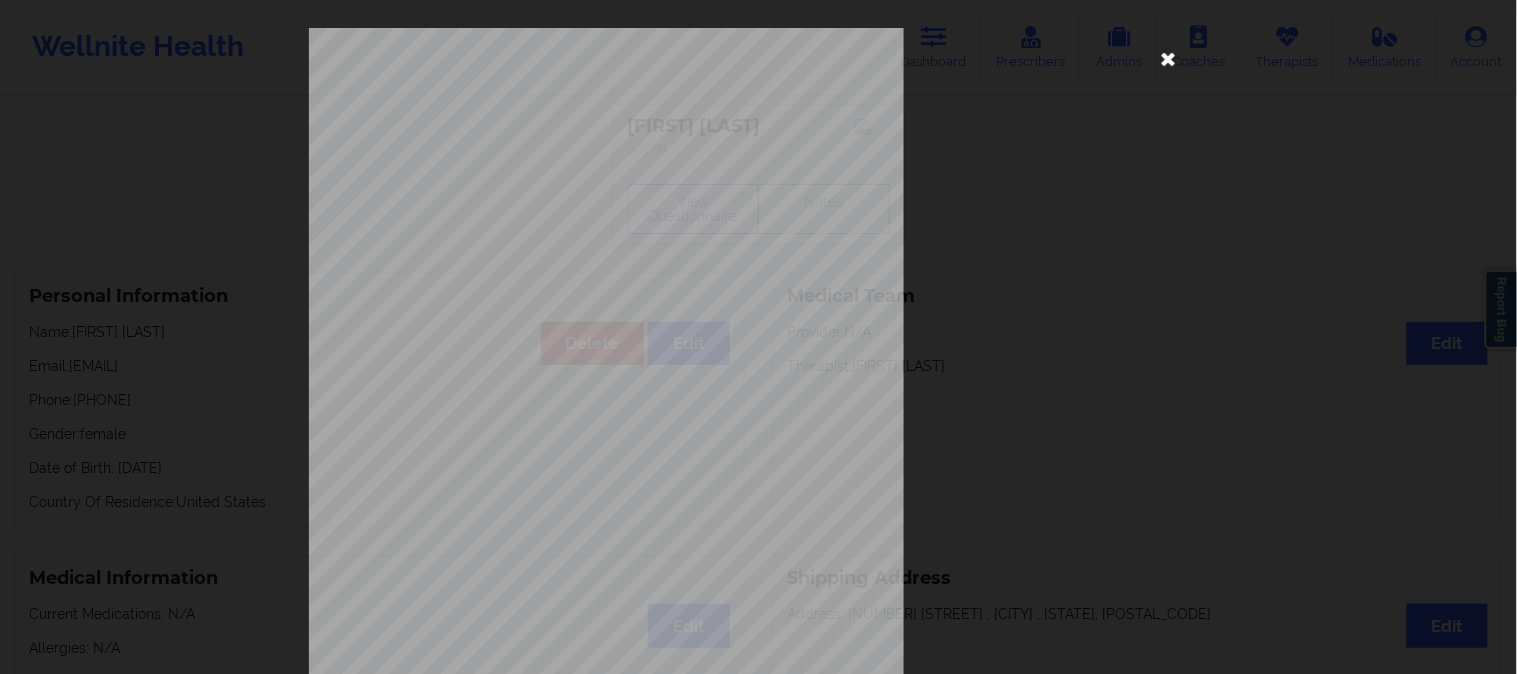 click at bounding box center (1169, 58) 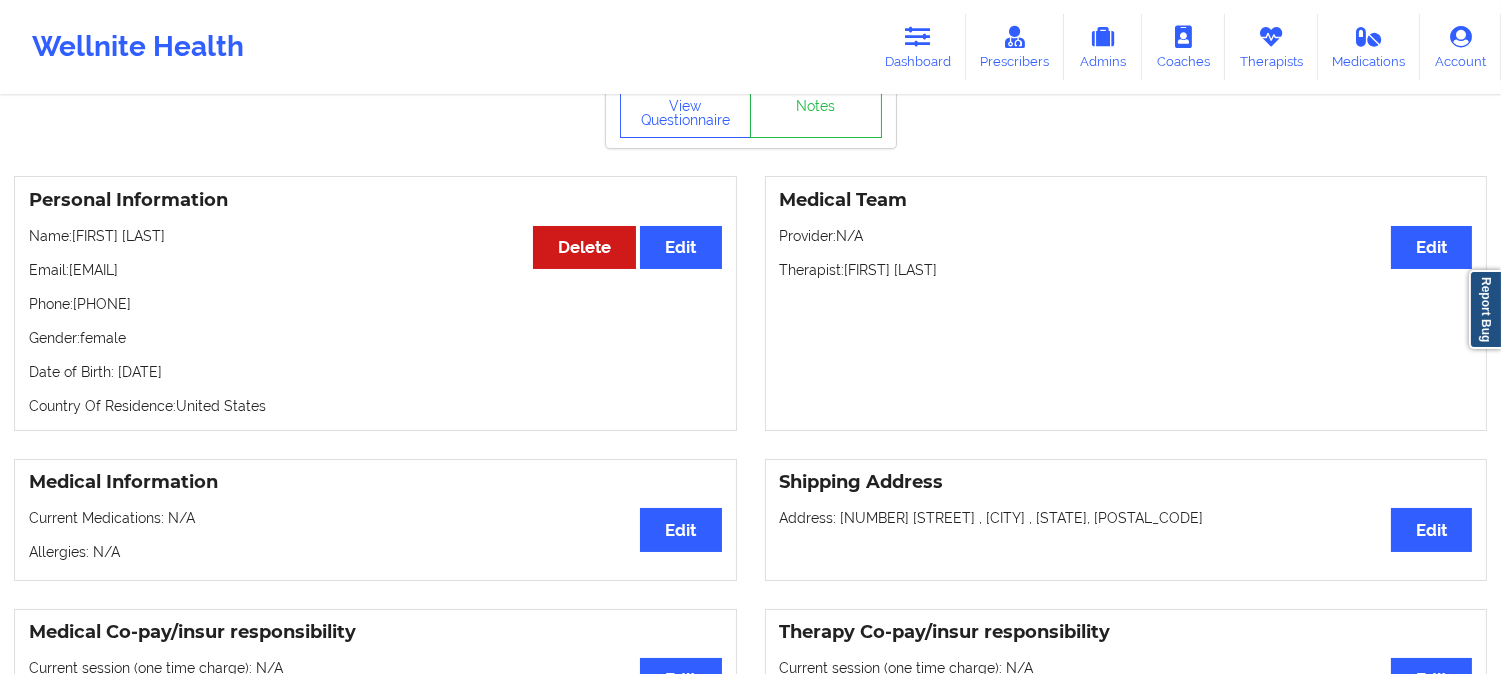 scroll, scrollTop: 0, scrollLeft: 0, axis: both 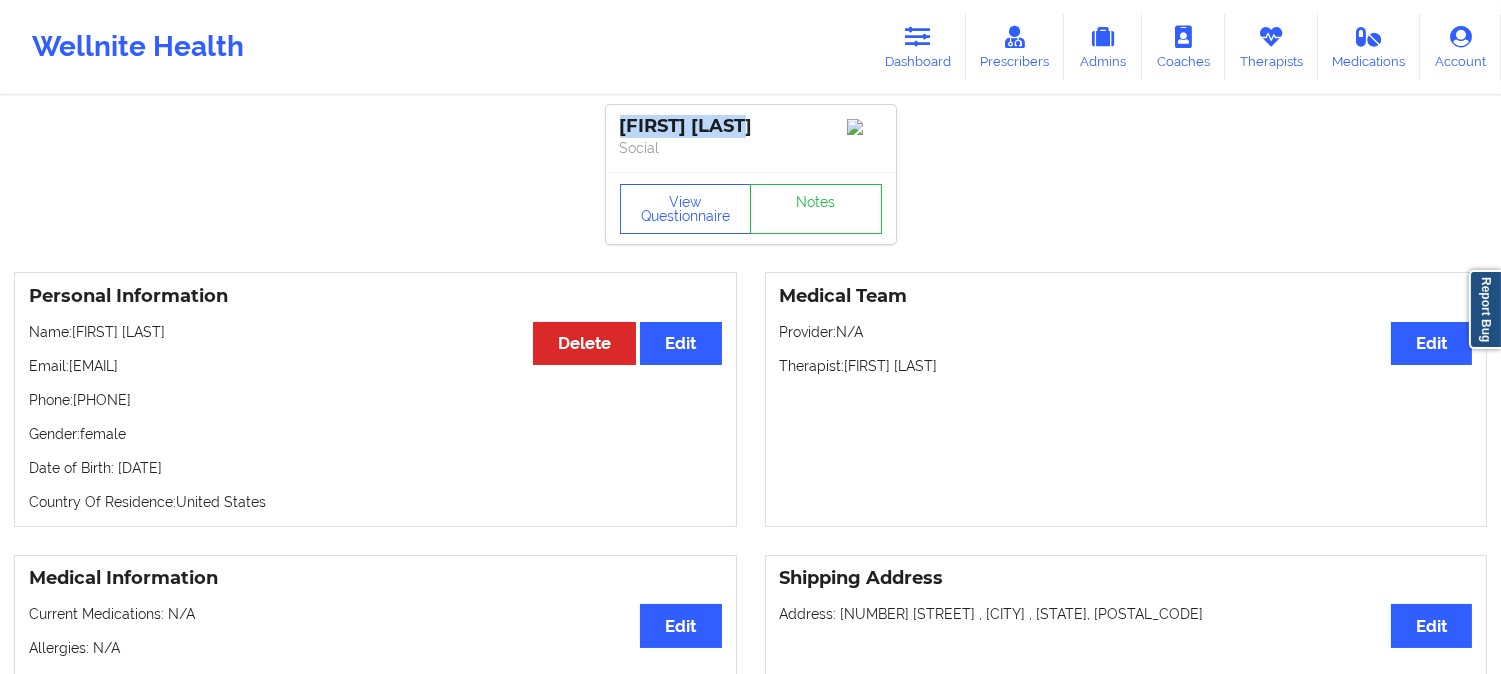 drag, startPoint x: 757, startPoint y: 121, endPoint x: 597, endPoint y: 108, distance: 160.52725 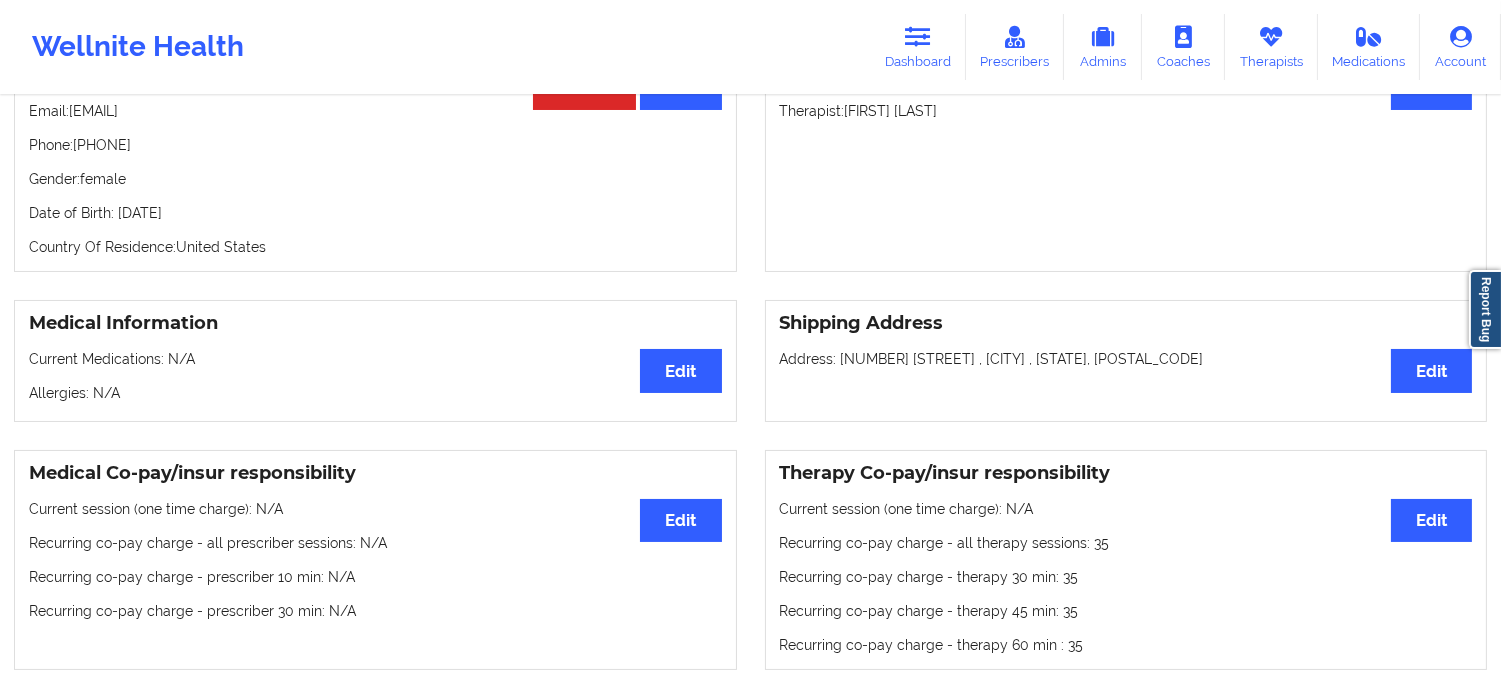scroll, scrollTop: 0, scrollLeft: 0, axis: both 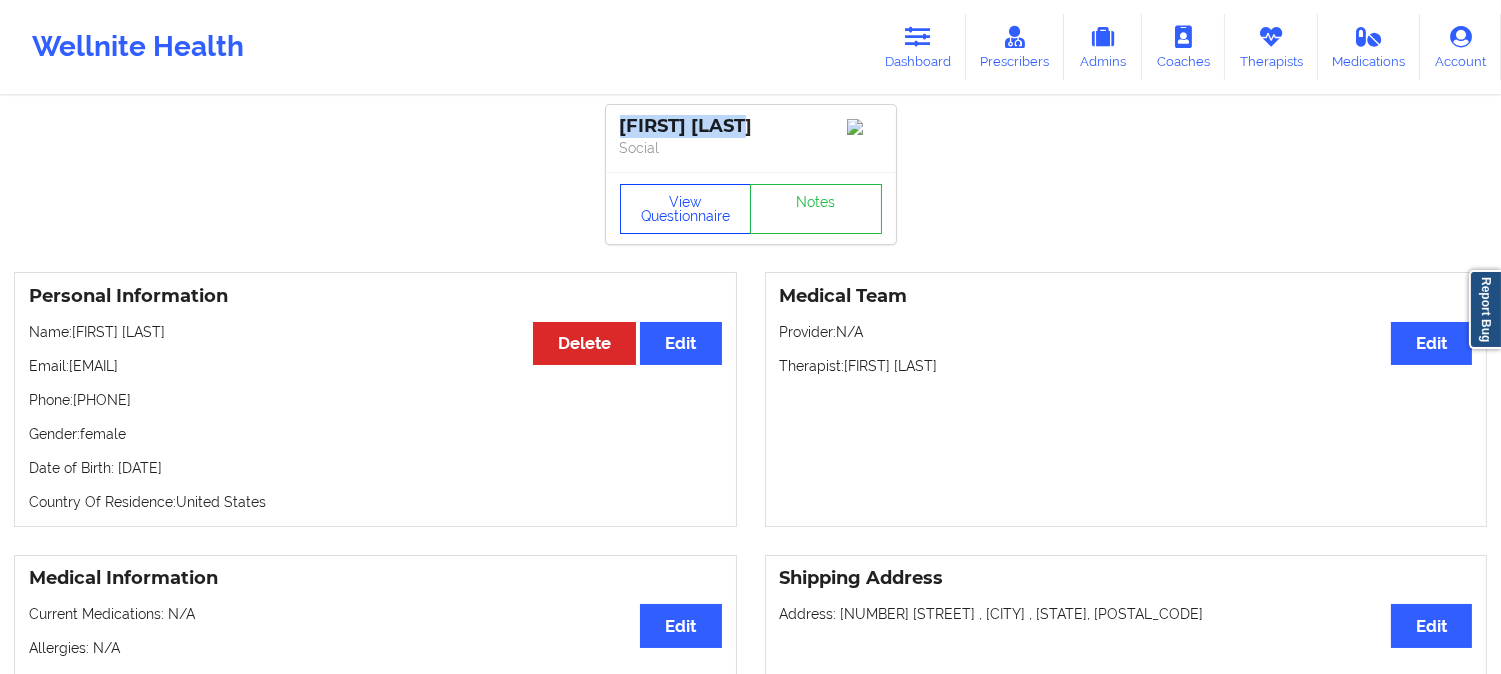 click on "View Questionnaire" at bounding box center [686, 209] 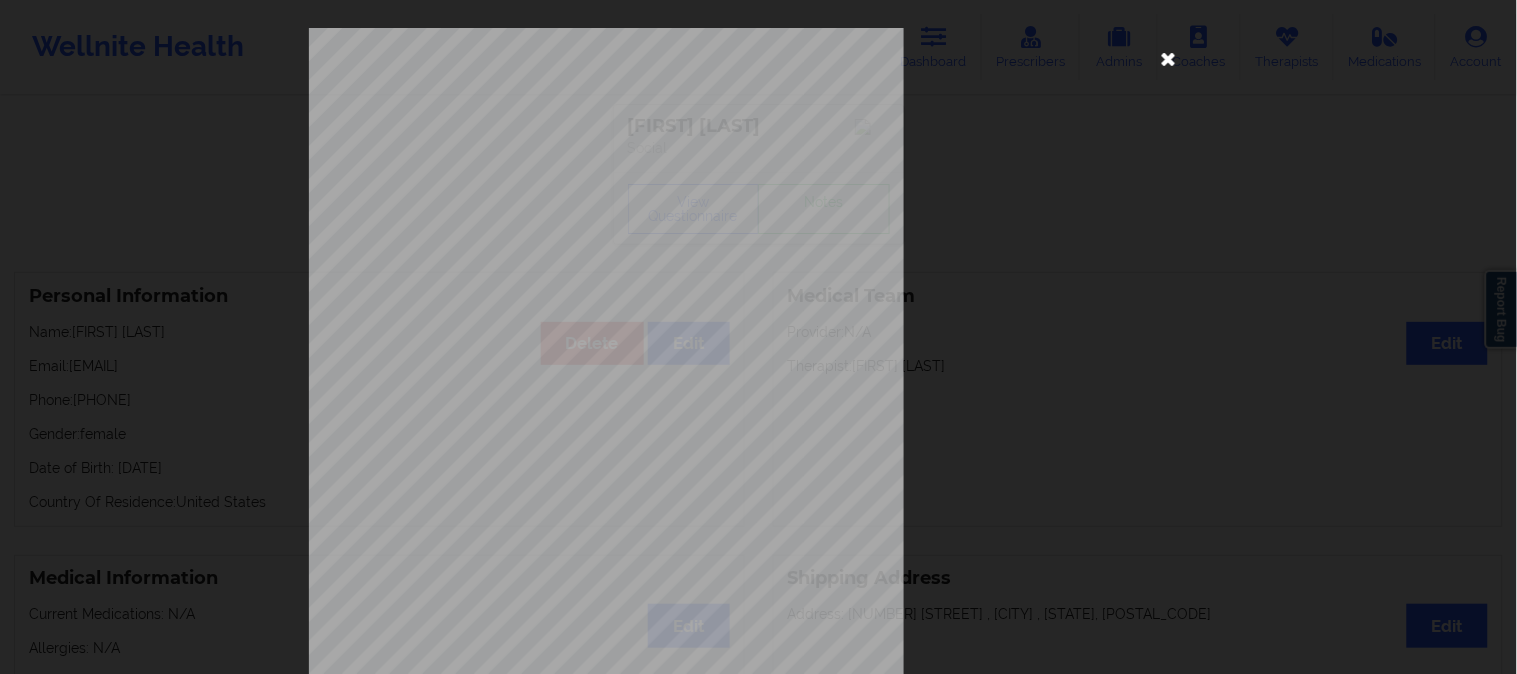 click at bounding box center [1169, 58] 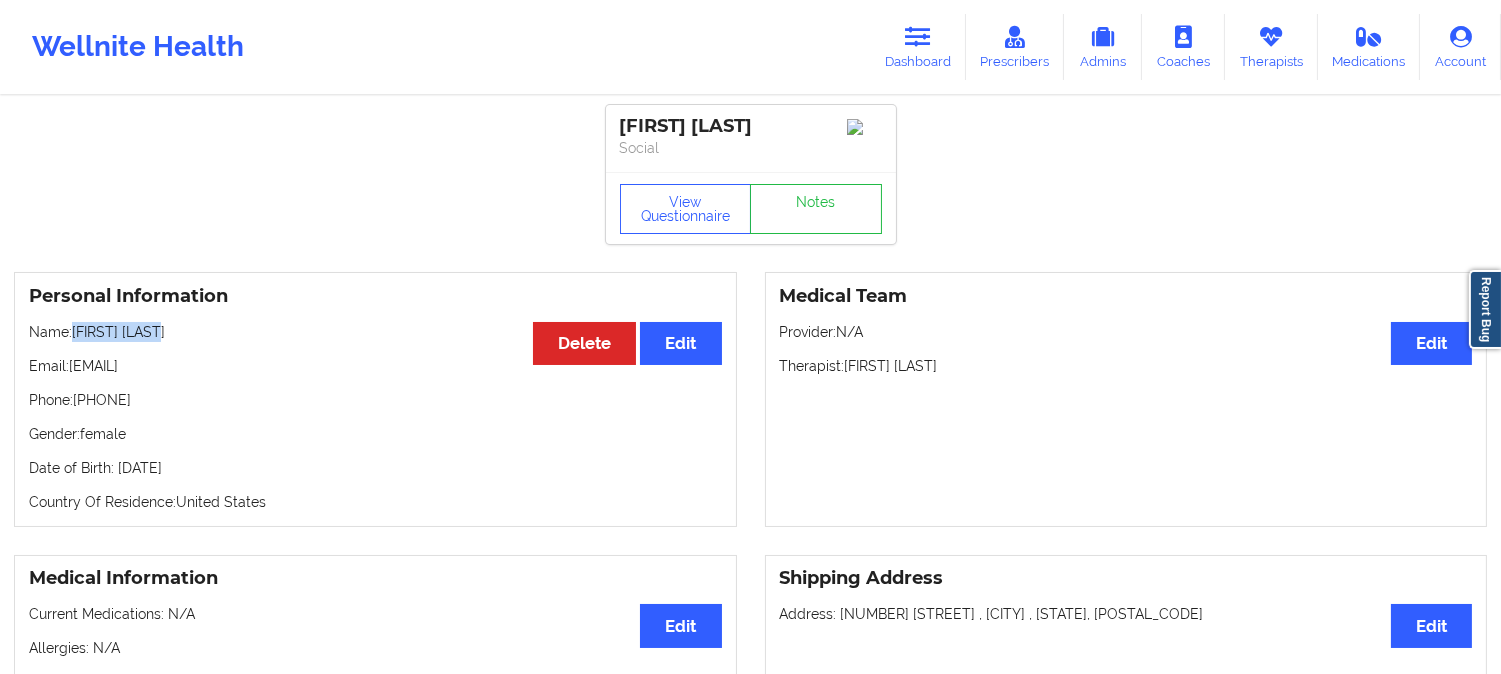 drag, startPoint x: 167, startPoint y: 342, endPoint x: 72, endPoint y: 342, distance: 95 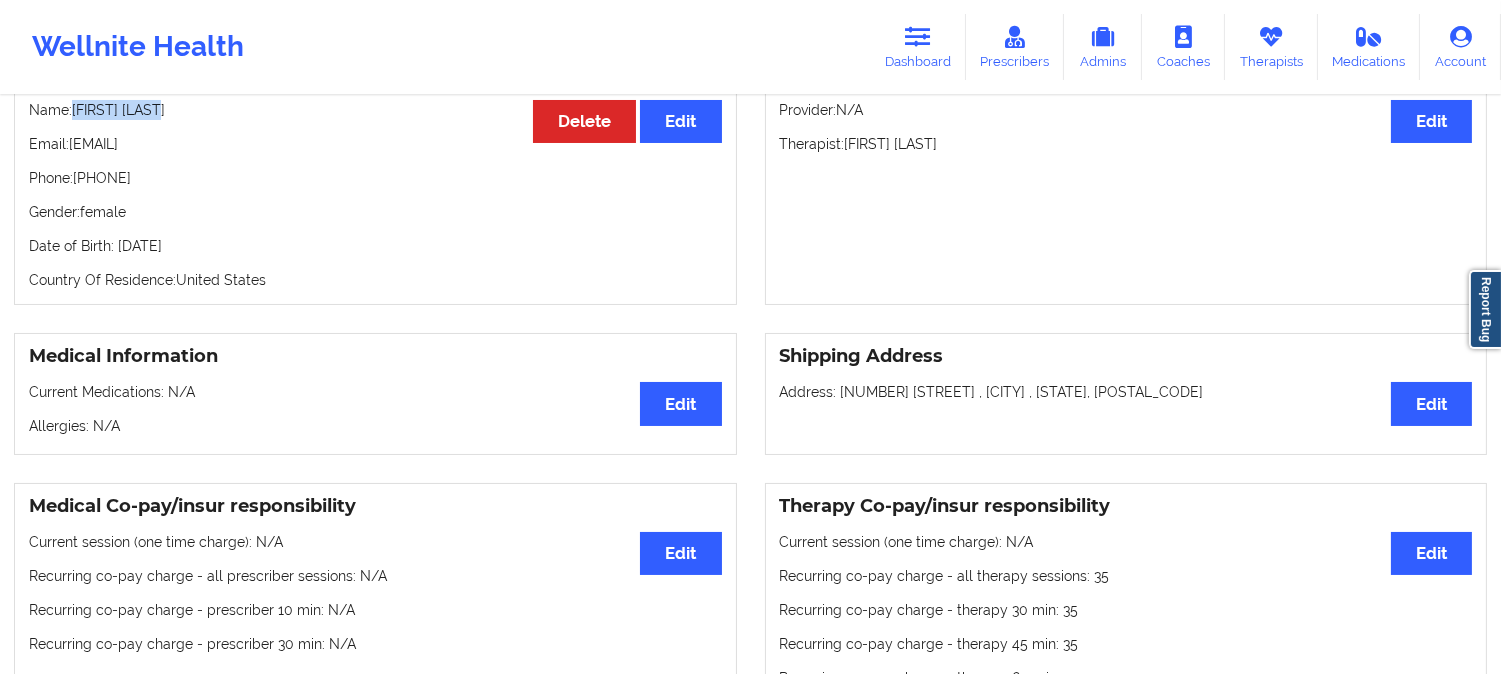 scroll, scrollTop: 0, scrollLeft: 0, axis: both 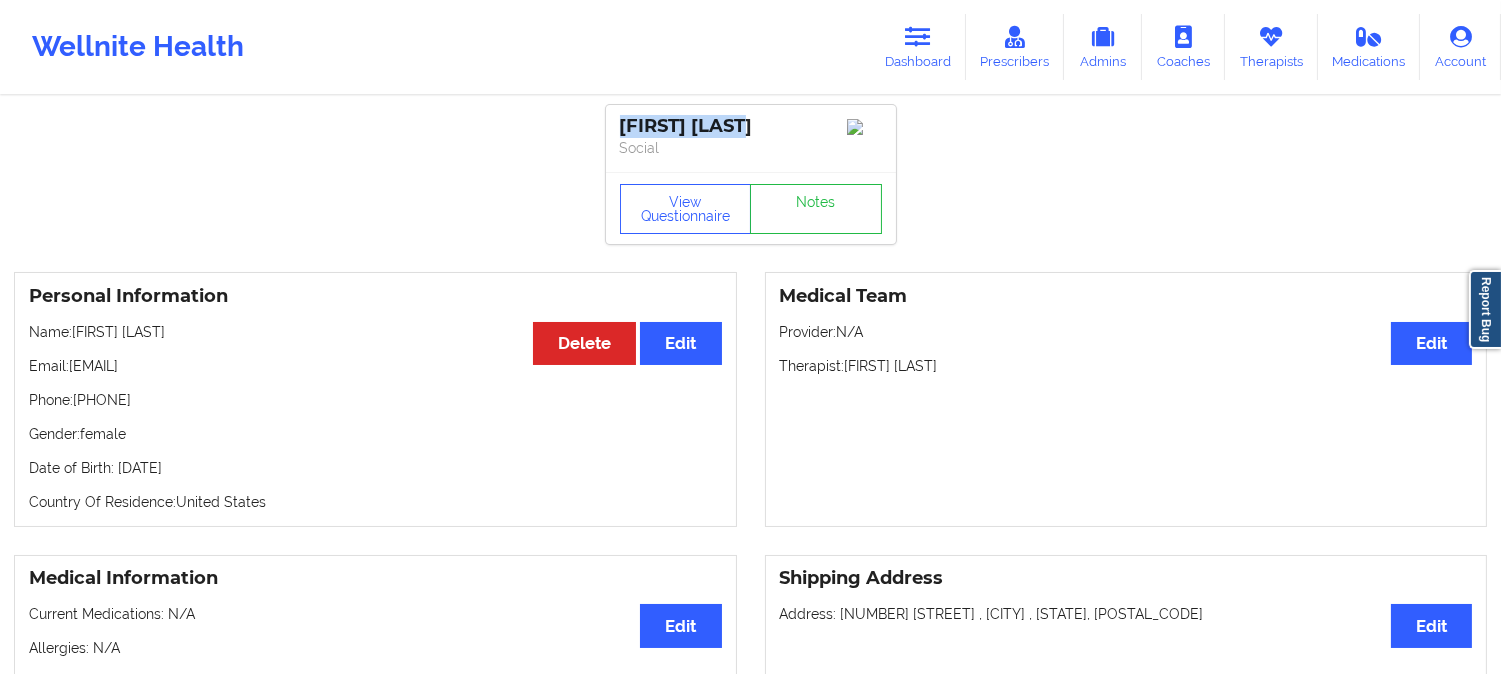drag, startPoint x: 695, startPoint y: 122, endPoint x: 606, endPoint y: 121, distance: 89.005615 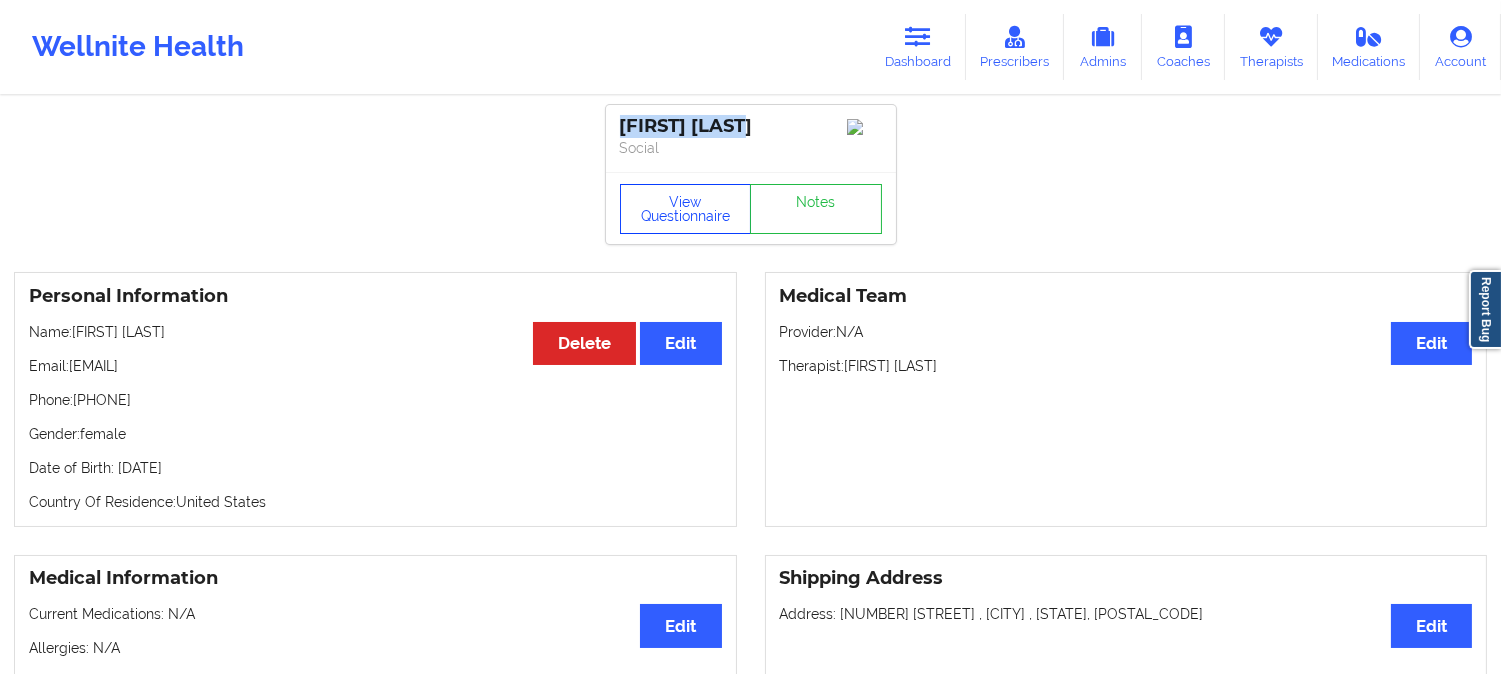 click on "View Questionnaire" at bounding box center (686, 209) 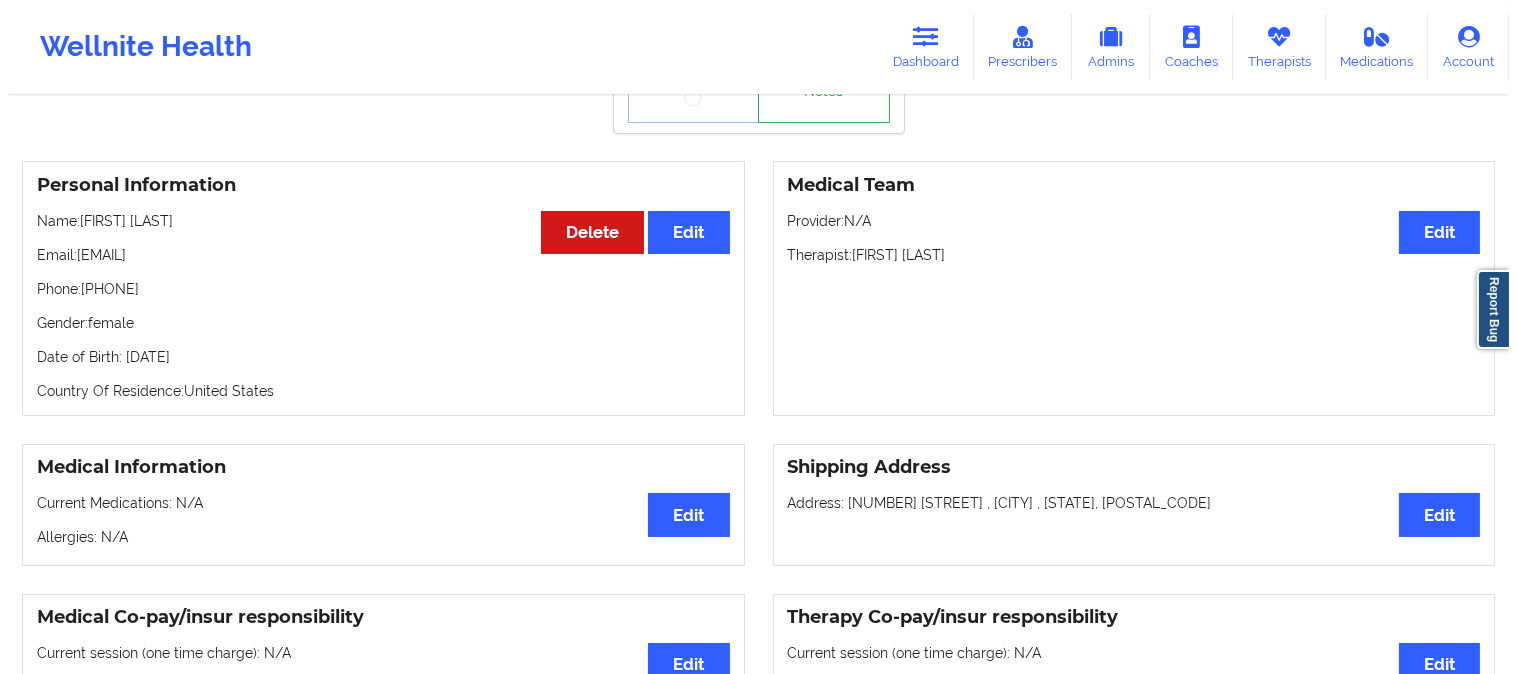 scroll, scrollTop: 0, scrollLeft: 0, axis: both 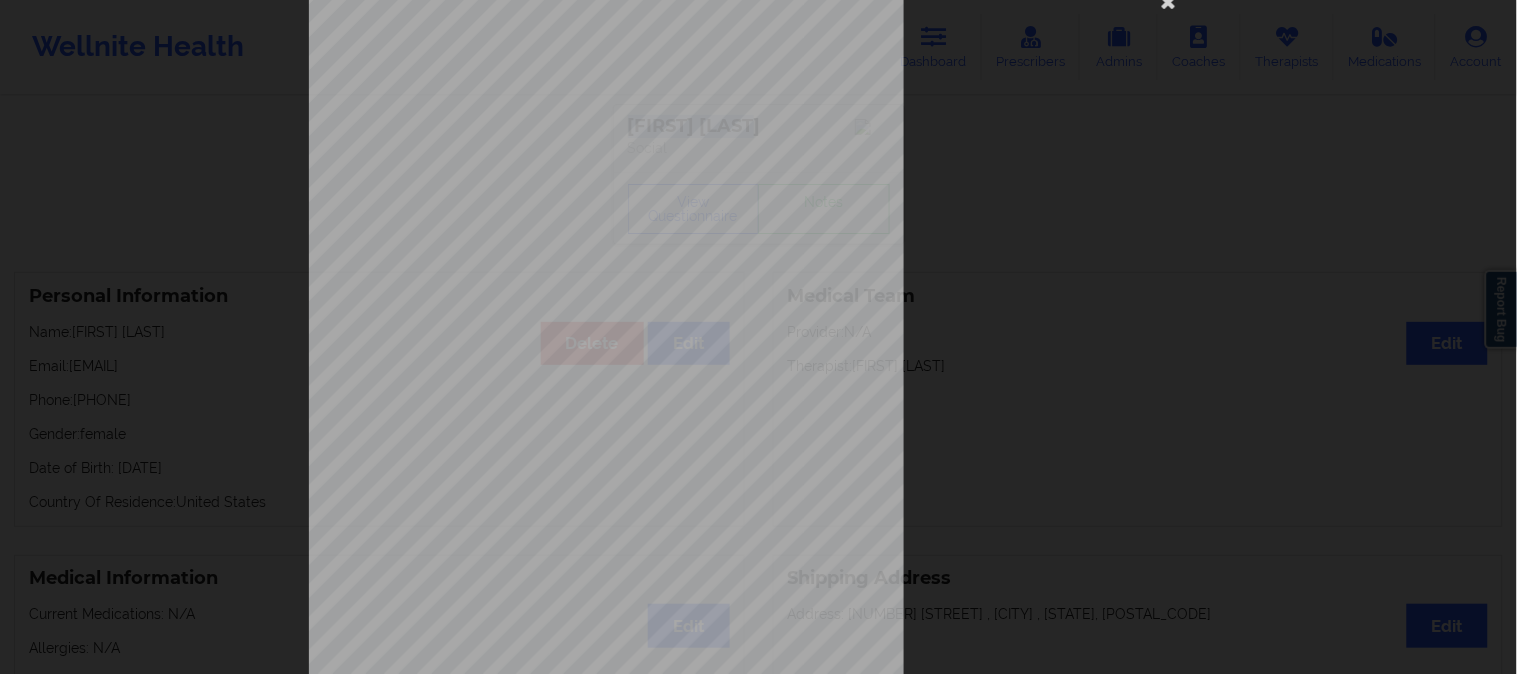 drag, startPoint x: 1376, startPoint y: 168, endPoint x: 1416, endPoint y: 56, distance: 118.92855 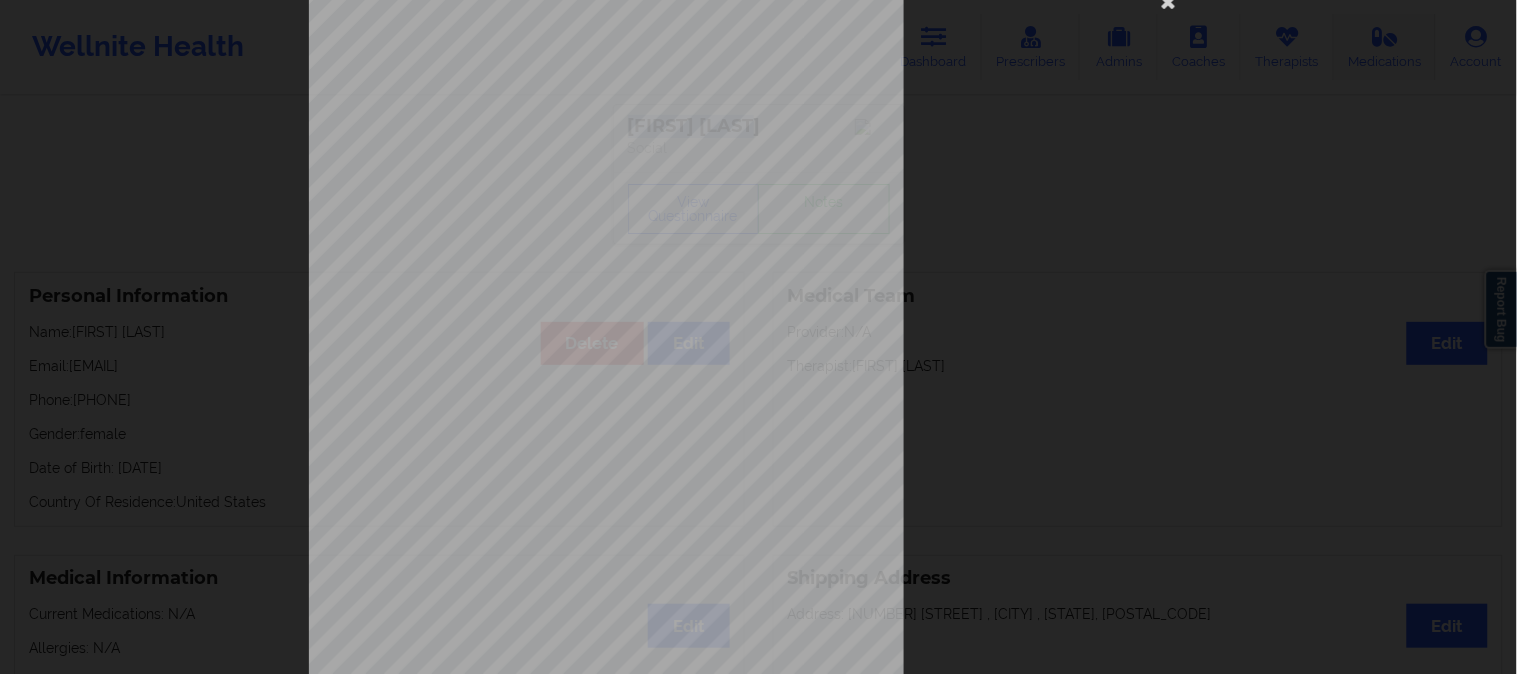 click on "Page  3  of  4" at bounding box center [758, 337] 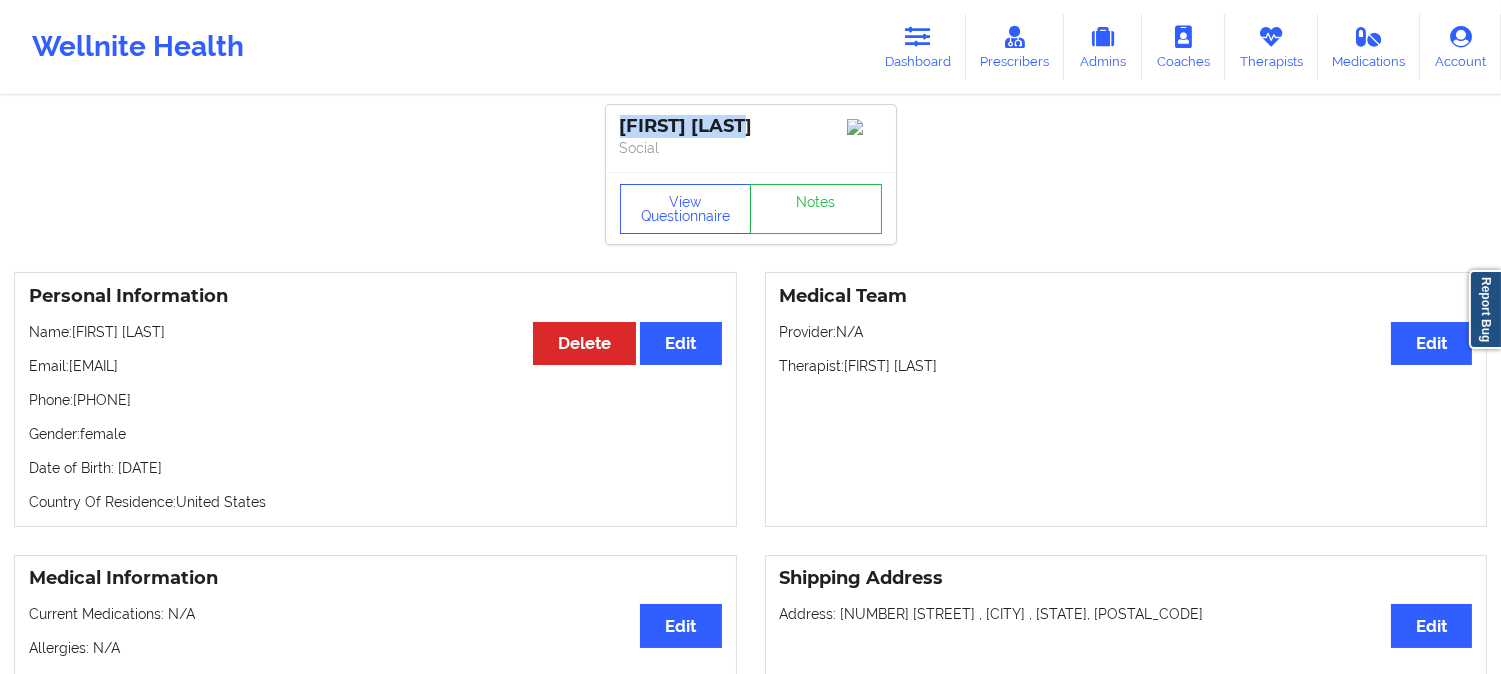 click on "Name:  [FIRST] [LAST]
Email:  [EMAIL]
Phone:  [PHONE]
Gender:  female
Date of Birth:   [DATE]
Country Of Residence: [COUNTRY]
Address:   [NUMBER] [STREET] , [CITY] , [STATE], [POSTAL_CODE]
State:   [STATE]
Insurance Address" at bounding box center (750, 1003) 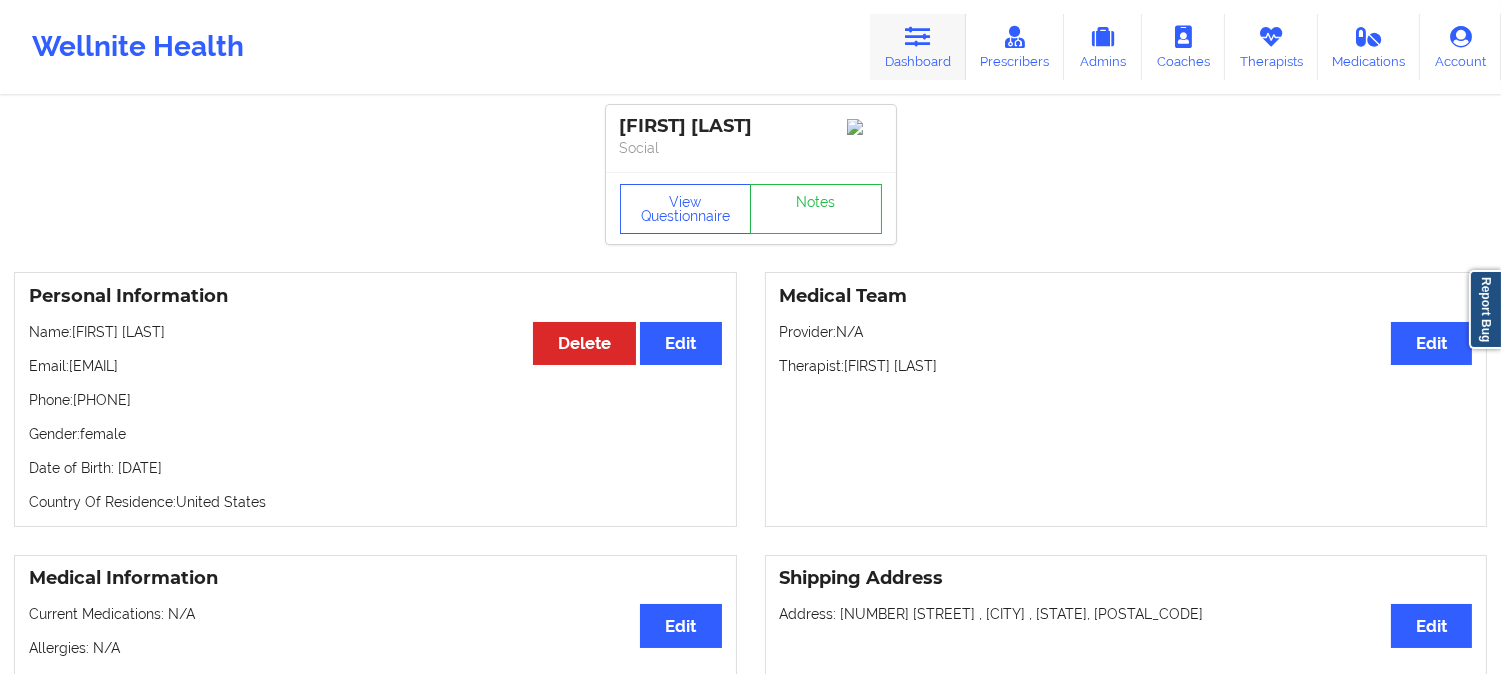click at bounding box center [918, 37] 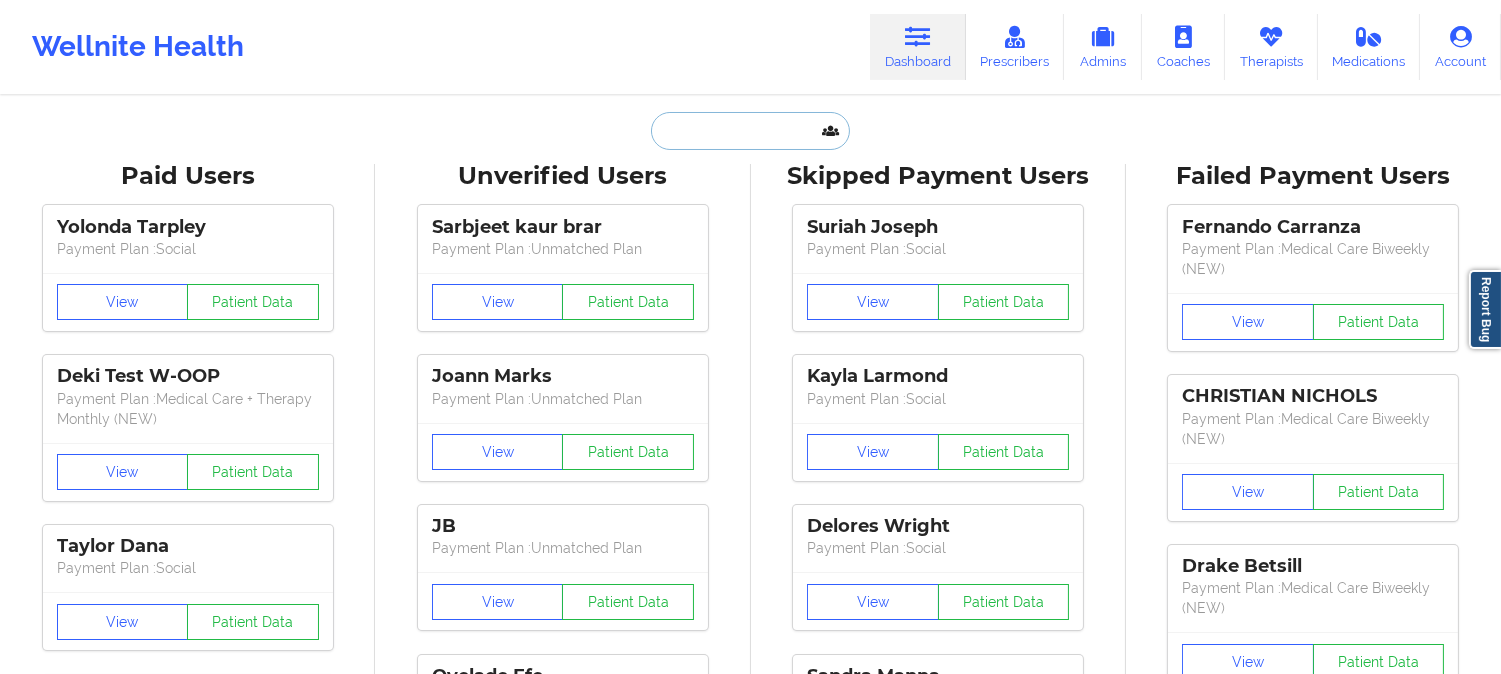 click at bounding box center (750, 131) 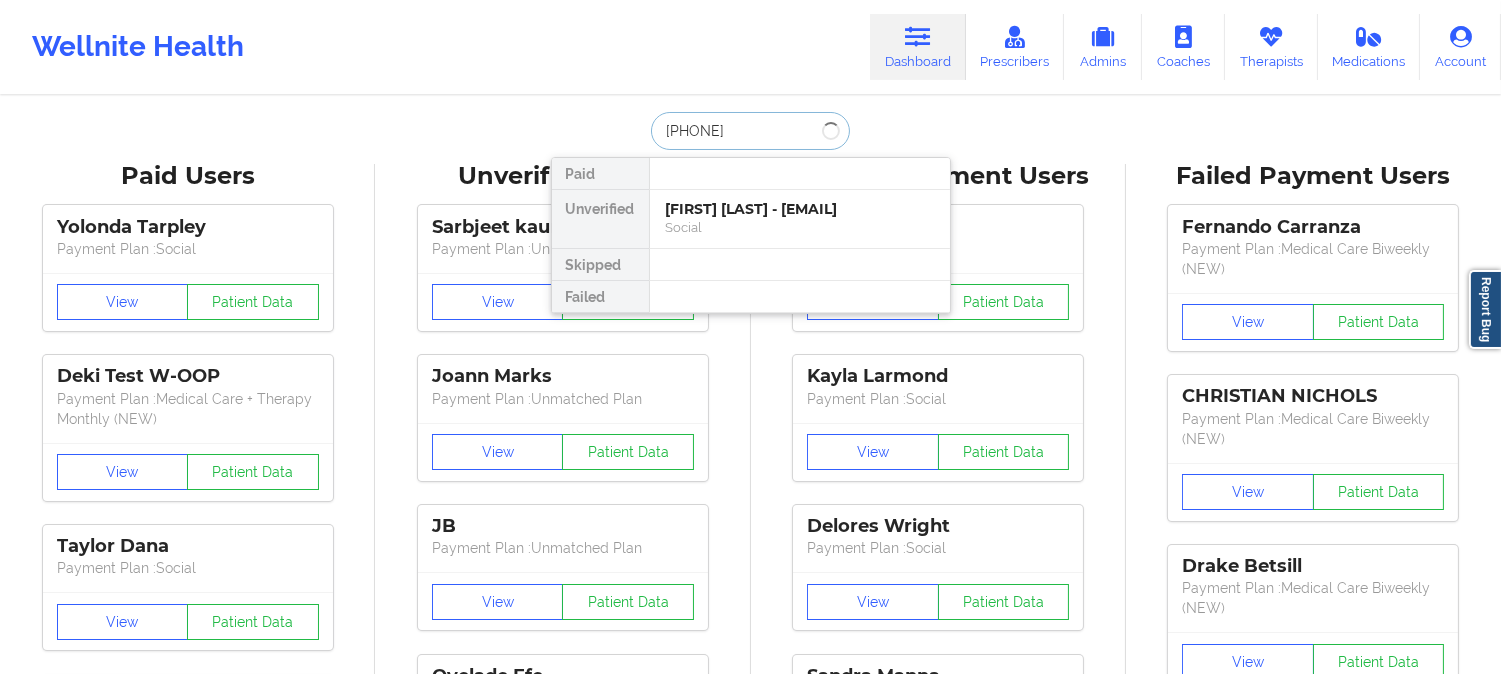 type on "[PHONE]" 